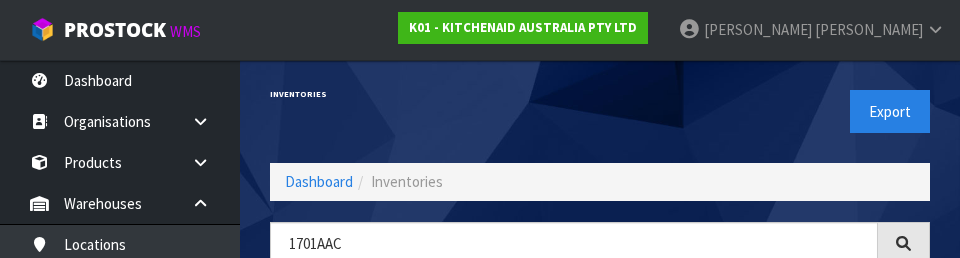 scroll, scrollTop: 114, scrollLeft: 0, axis: vertical 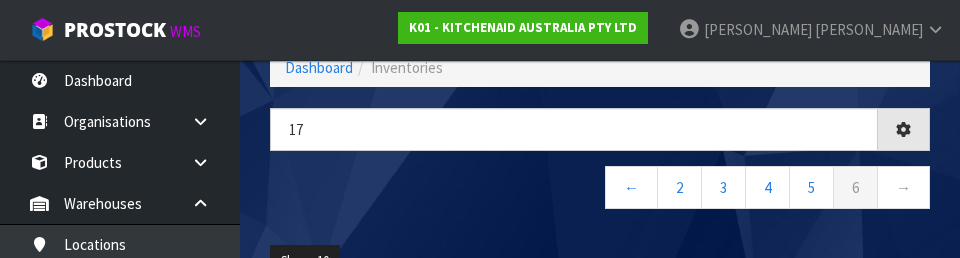 type on "1" 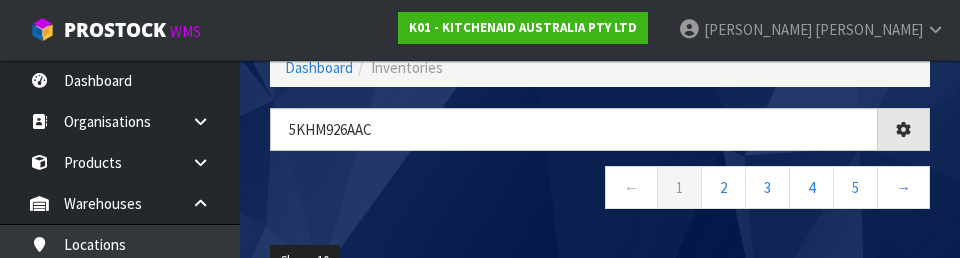 click on "←
1 2 3 4 5
→" at bounding box center [600, 190] 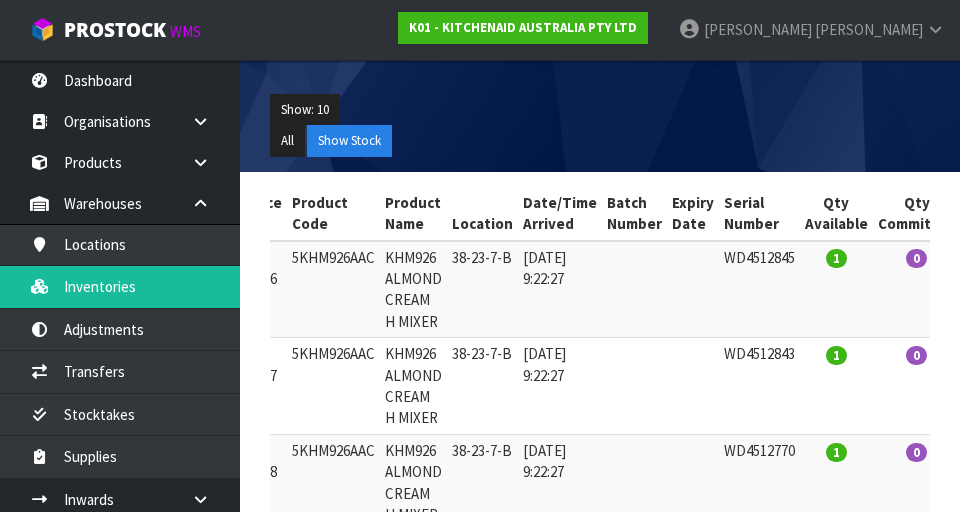 scroll, scrollTop: 0, scrollLeft: 0, axis: both 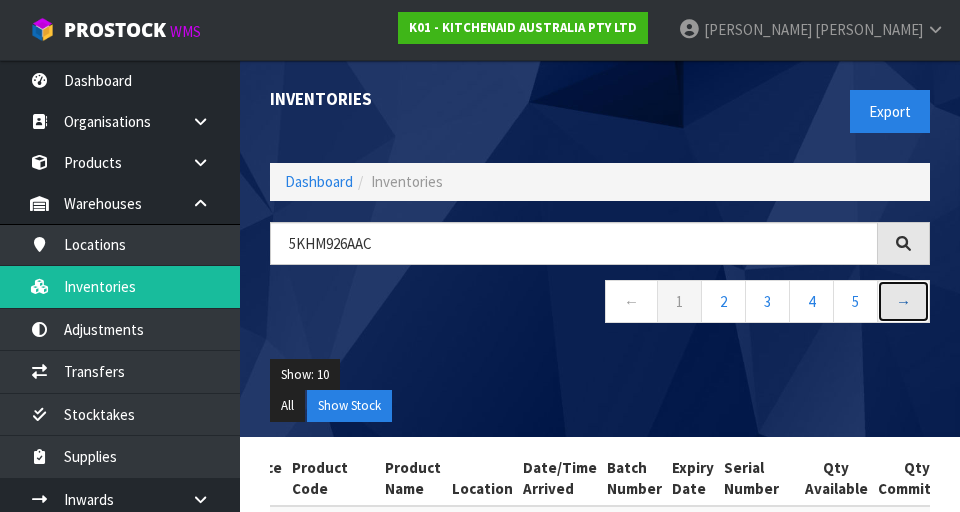 click on "→" at bounding box center [903, 301] 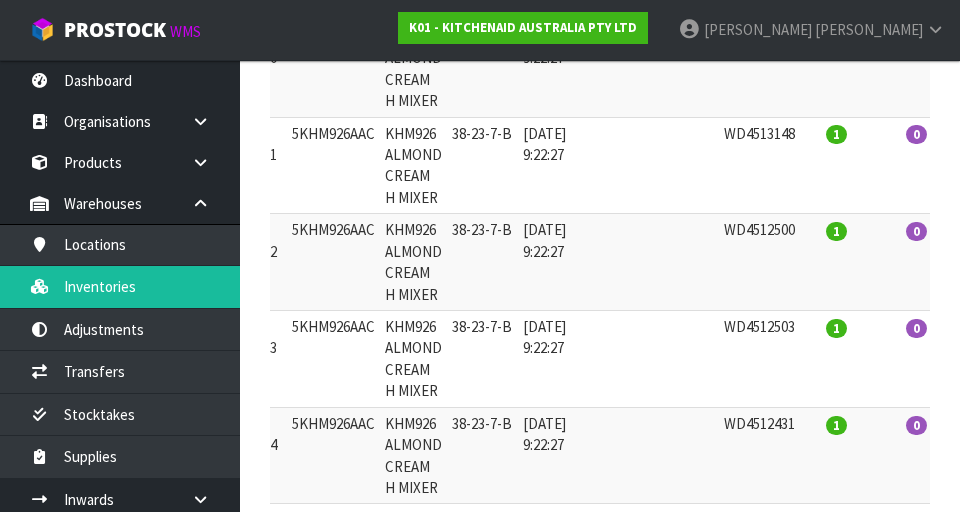 scroll, scrollTop: 0, scrollLeft: 0, axis: both 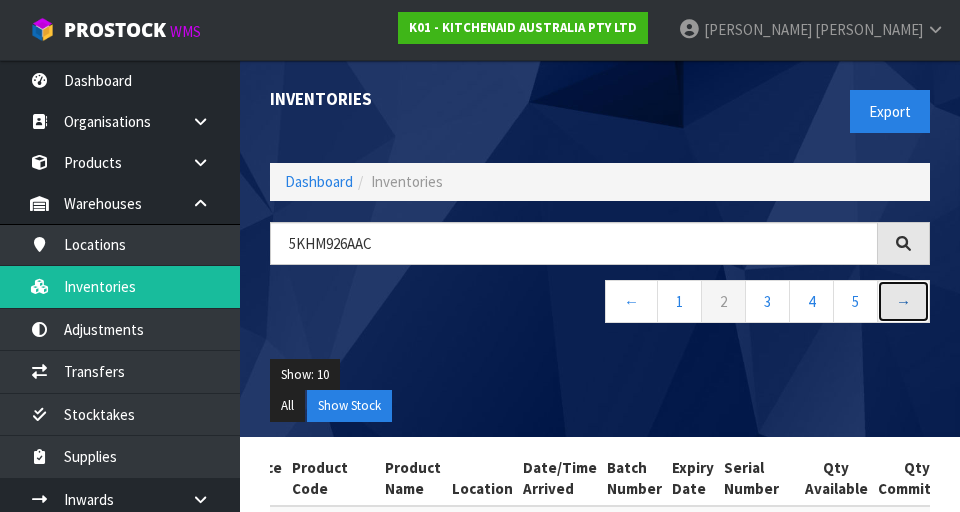 click on "→" at bounding box center (903, 301) 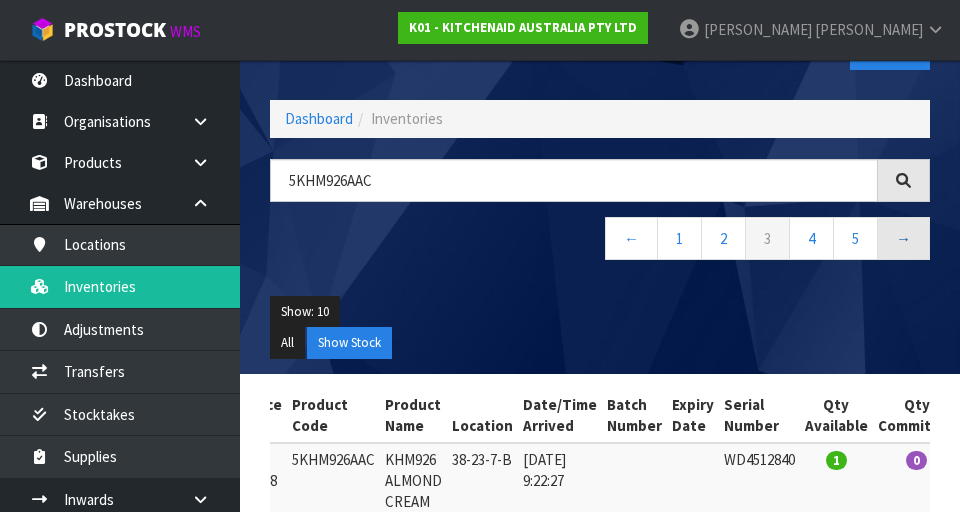 scroll, scrollTop: 0, scrollLeft: 0, axis: both 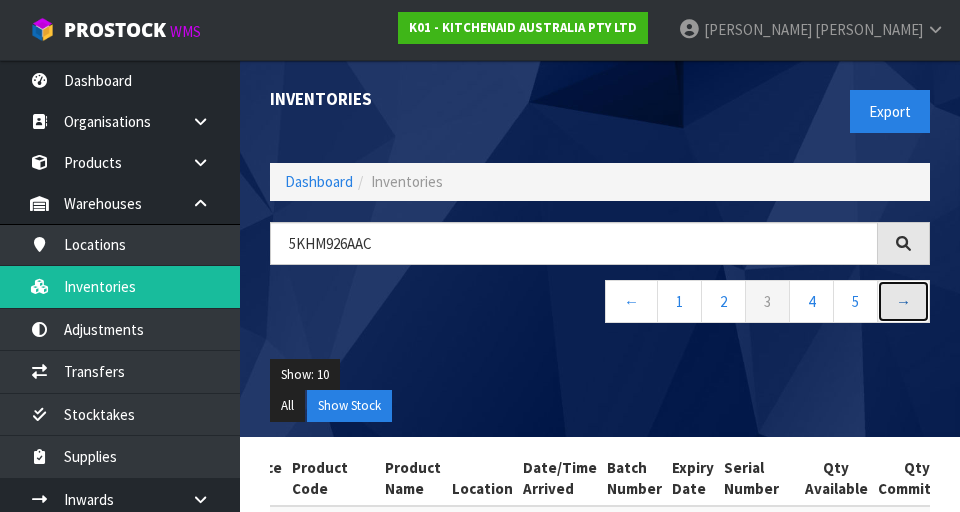 click on "→" at bounding box center [903, 301] 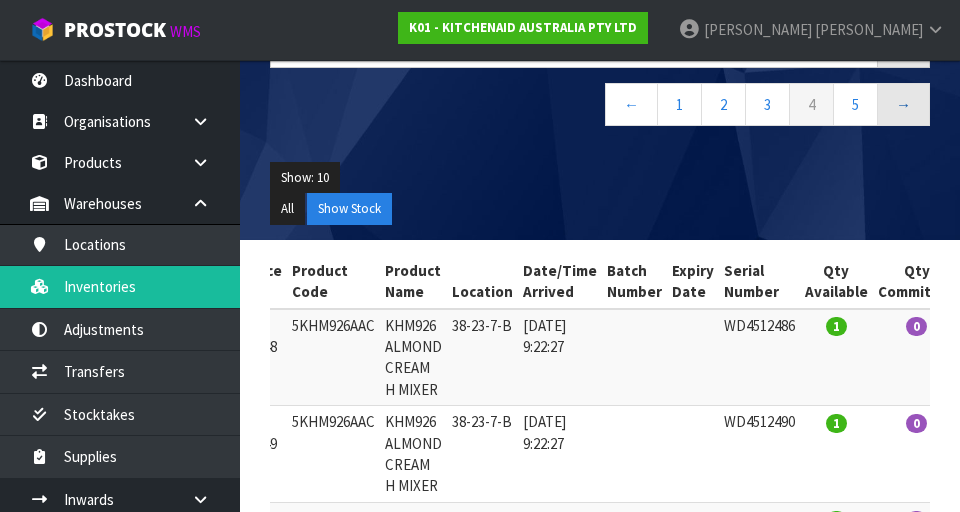 scroll, scrollTop: 0, scrollLeft: 0, axis: both 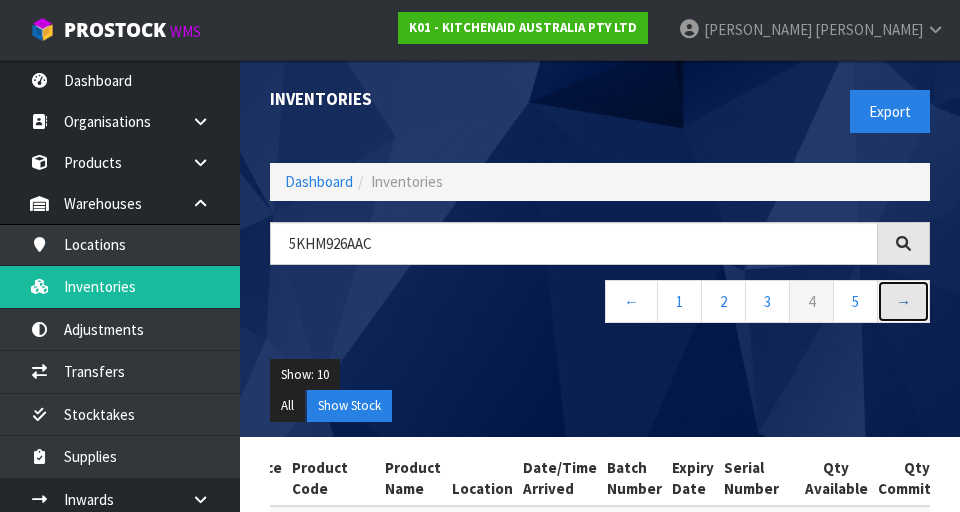click on "→" at bounding box center [903, 301] 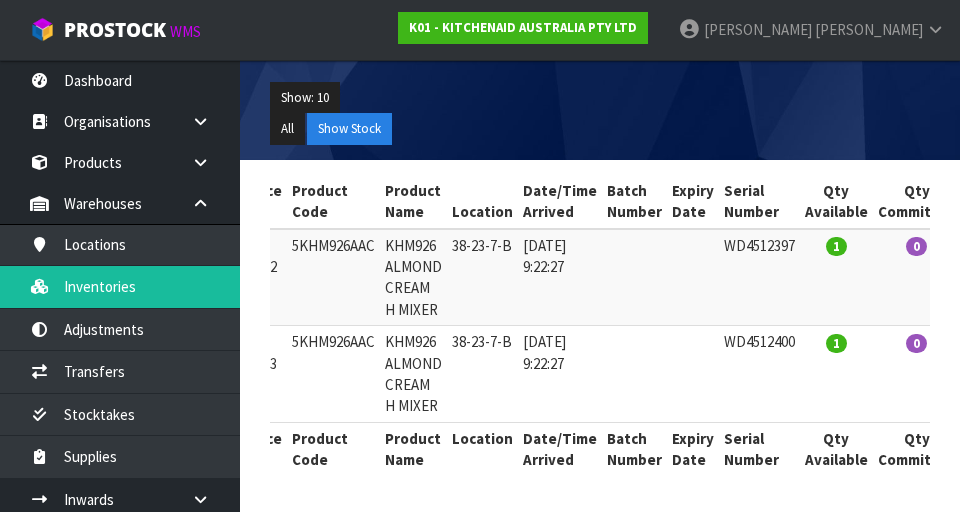 scroll, scrollTop: 0, scrollLeft: 0, axis: both 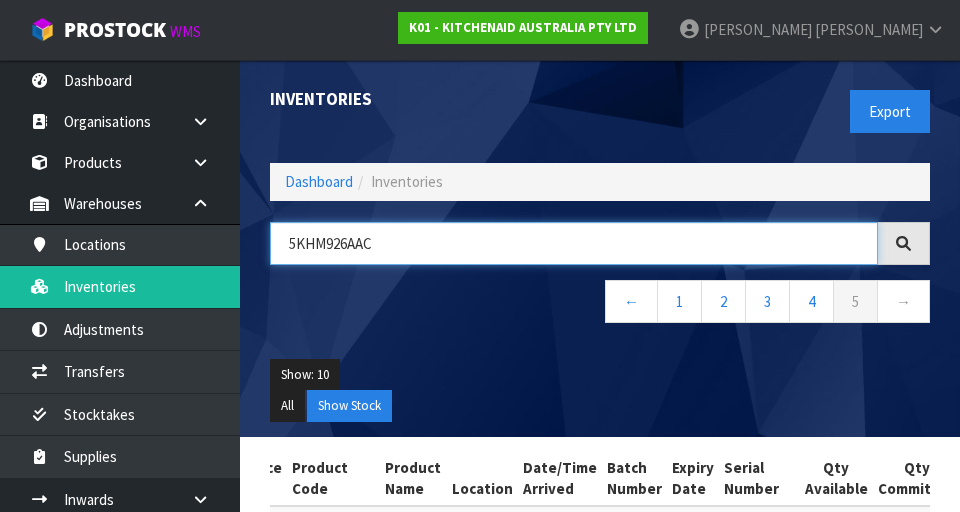 click on "5KHM926AAC" at bounding box center (574, 243) 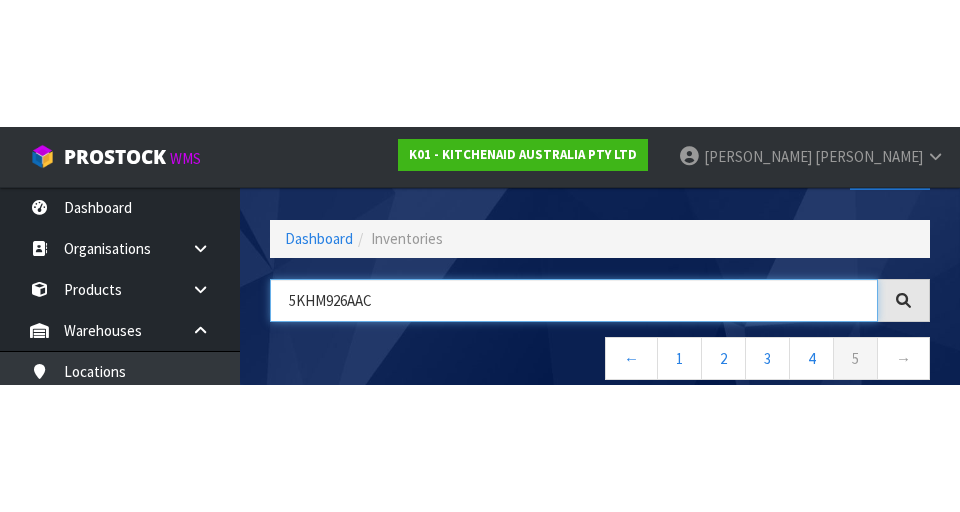 scroll, scrollTop: 114, scrollLeft: 0, axis: vertical 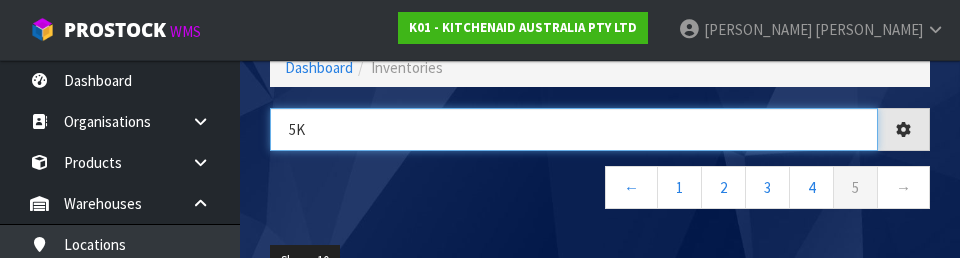 type on "5" 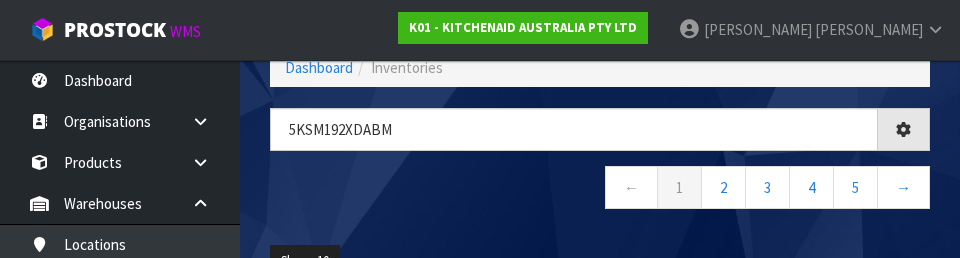 click on "←
1 2 3 4 5
→" at bounding box center [600, 190] 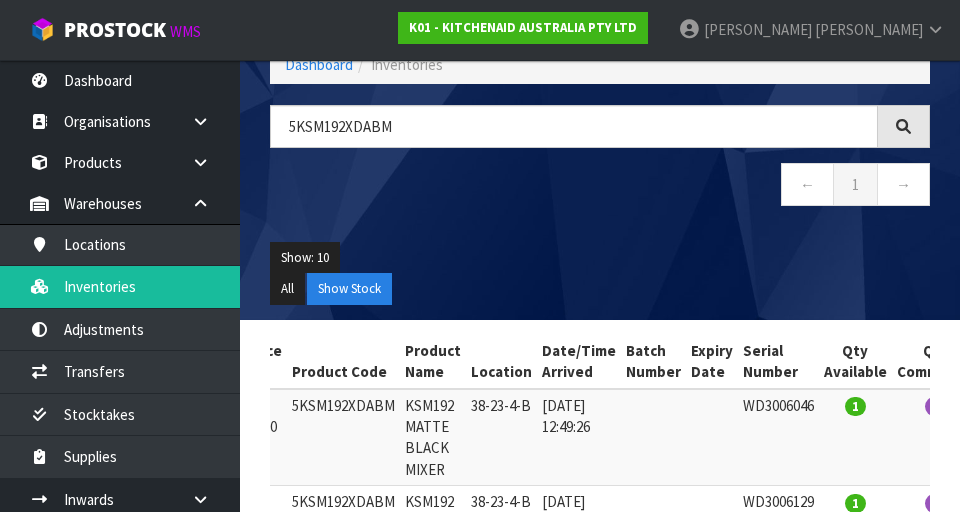scroll, scrollTop: 277, scrollLeft: 0, axis: vertical 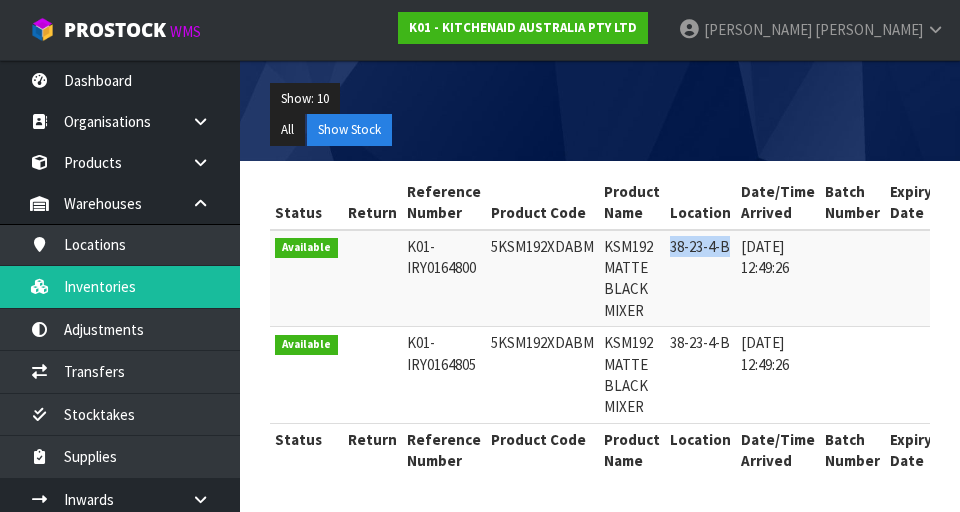 copy on "38-23-4-B" 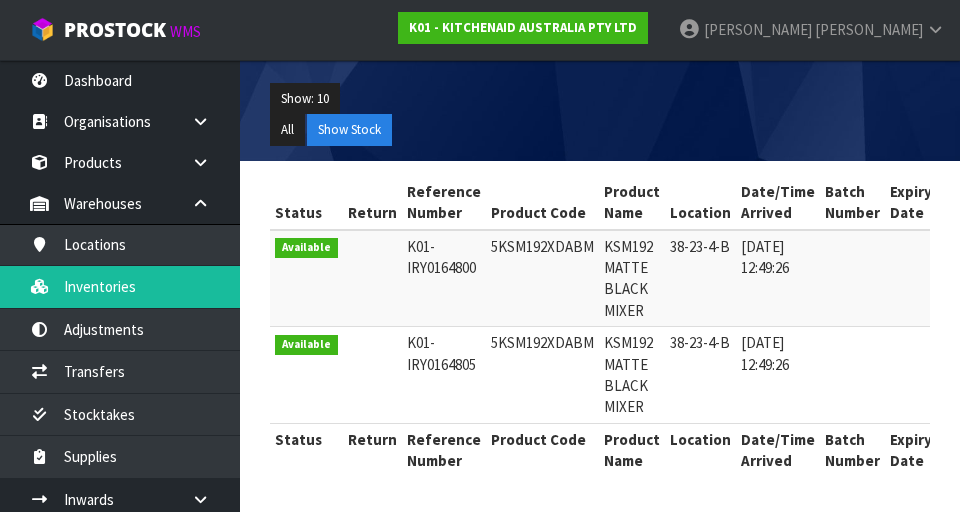 click on "All
Show Stock" at bounding box center (600, 130) 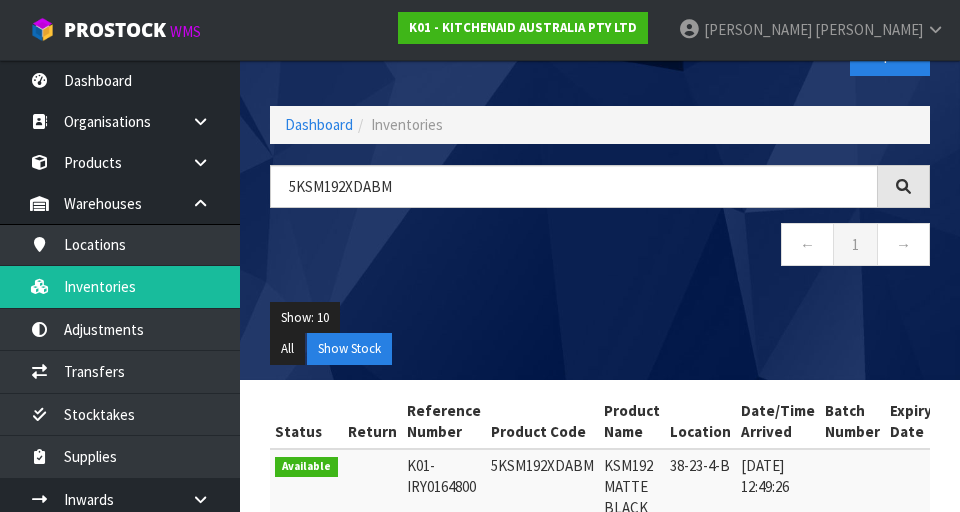 scroll, scrollTop: 47, scrollLeft: 0, axis: vertical 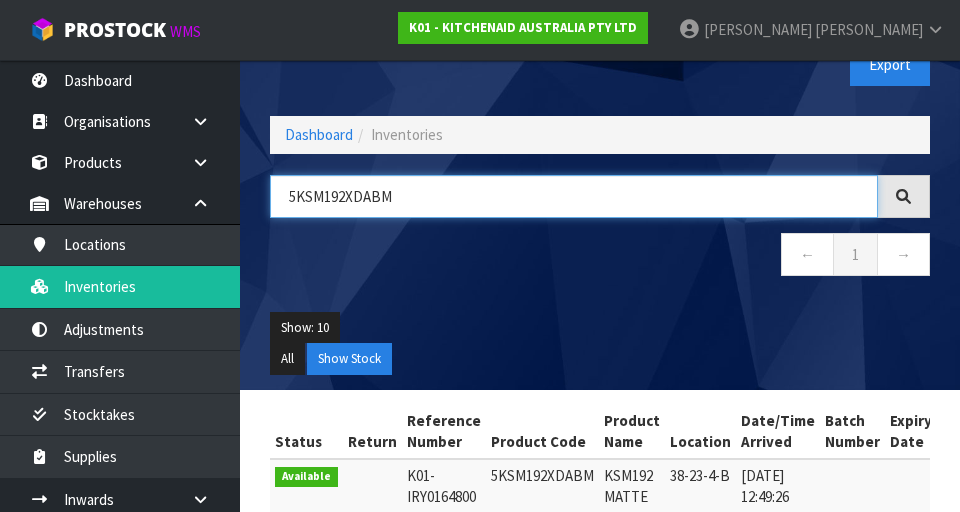 click on "5KSM192XDABM" at bounding box center (574, 196) 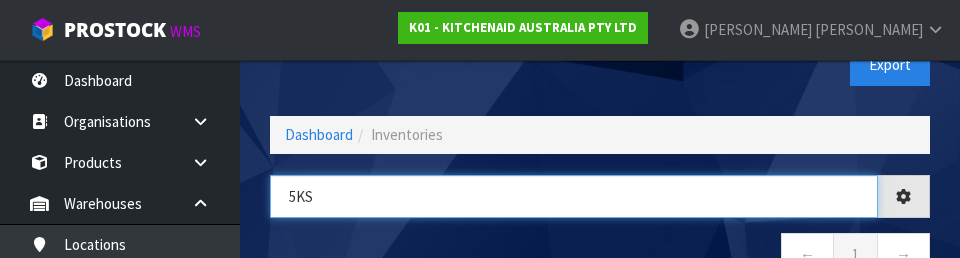 type on "5K" 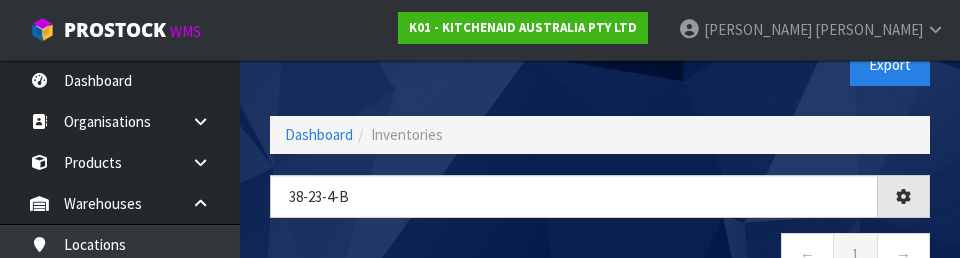 click on "Export" at bounding box center [772, 64] 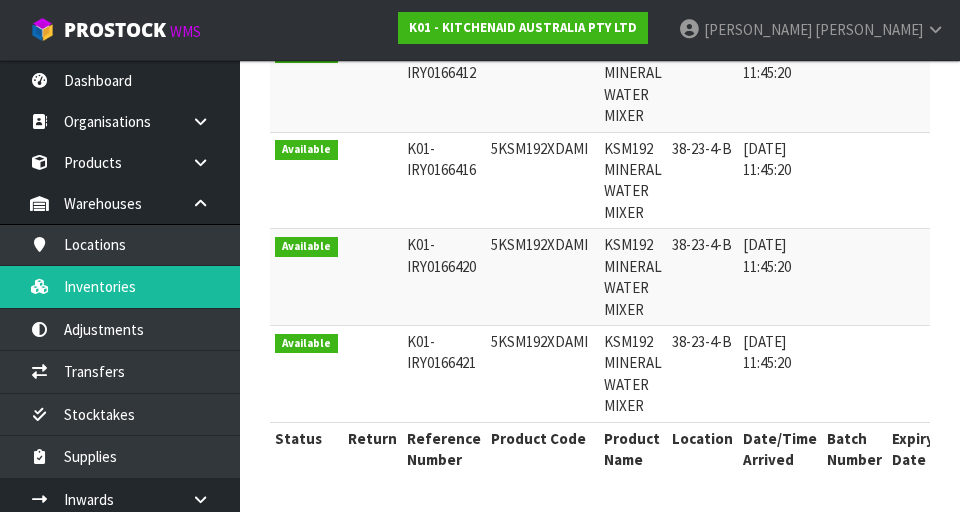 scroll, scrollTop: 0, scrollLeft: 0, axis: both 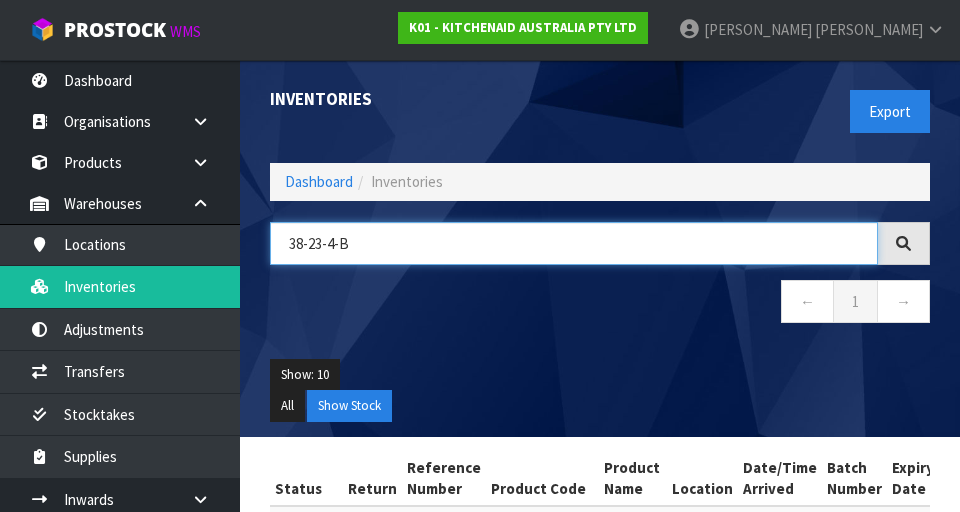 click on "38-23-4-B" at bounding box center (574, 243) 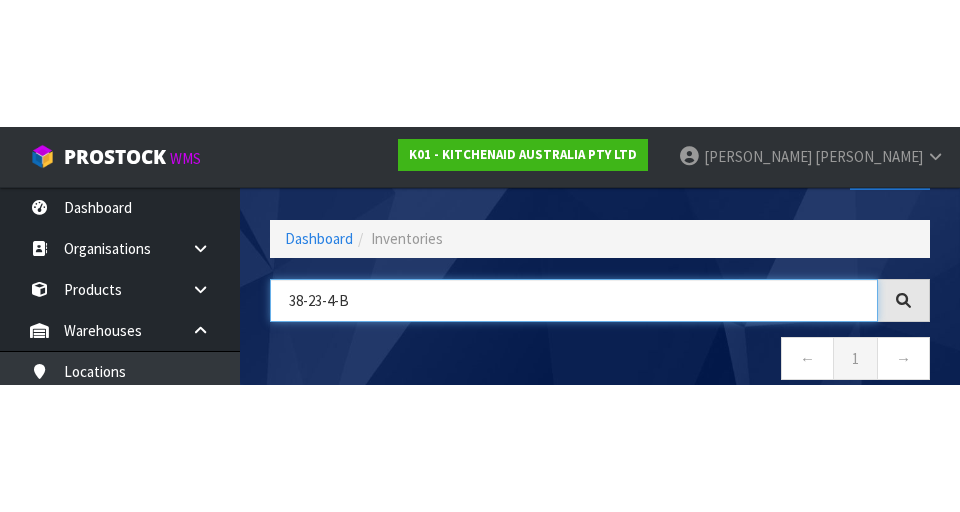 scroll, scrollTop: 114, scrollLeft: 0, axis: vertical 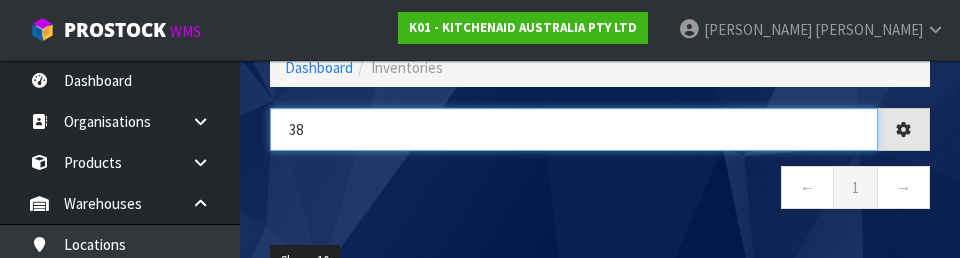 type on "3" 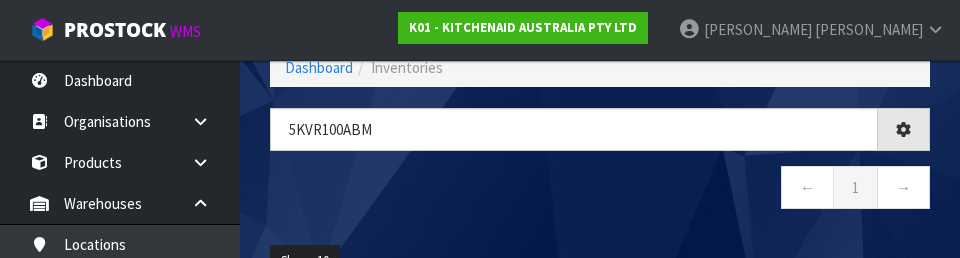 click on "5KVR100Abm
←
1
→" at bounding box center [600, 169] 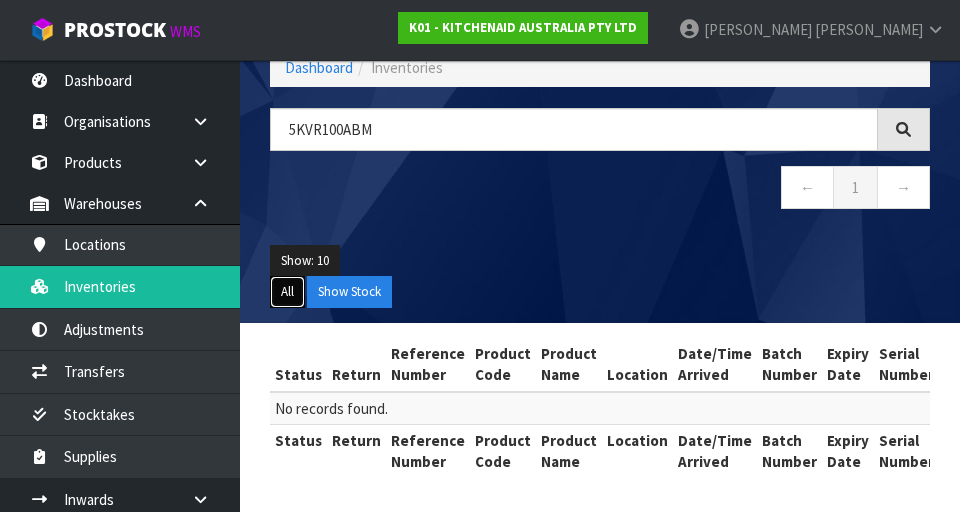 click on "All" at bounding box center (287, 292) 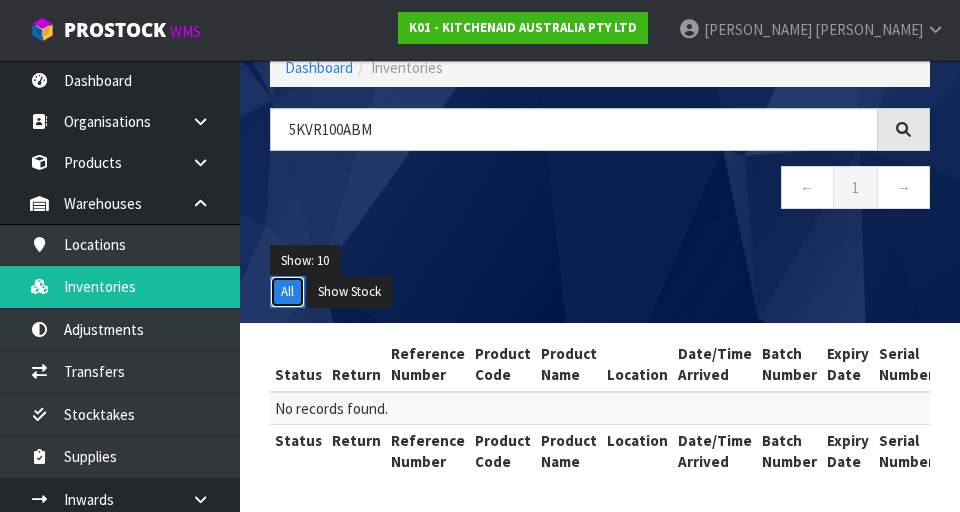 scroll, scrollTop: 116, scrollLeft: 0, axis: vertical 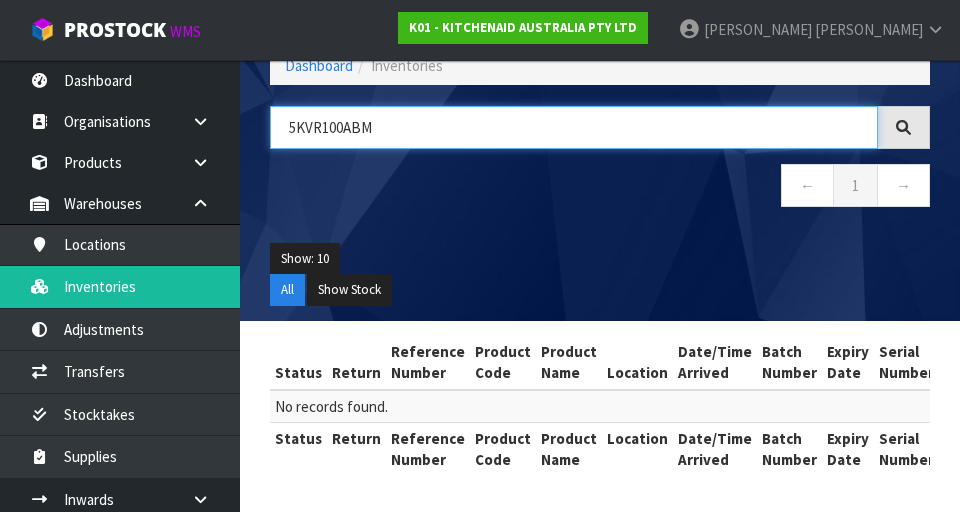click on "5KVR100ABM" at bounding box center [574, 127] 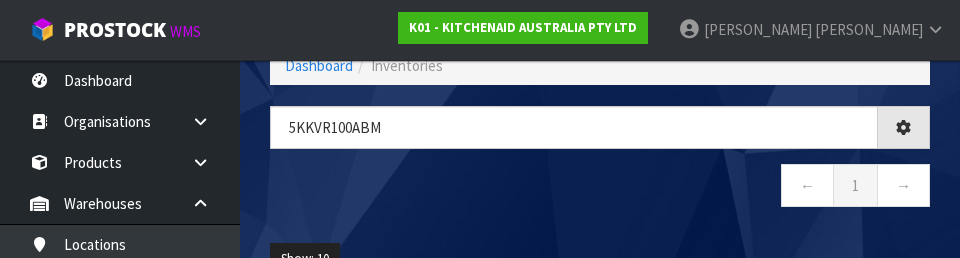 click on "←
1
→" at bounding box center [600, 188] 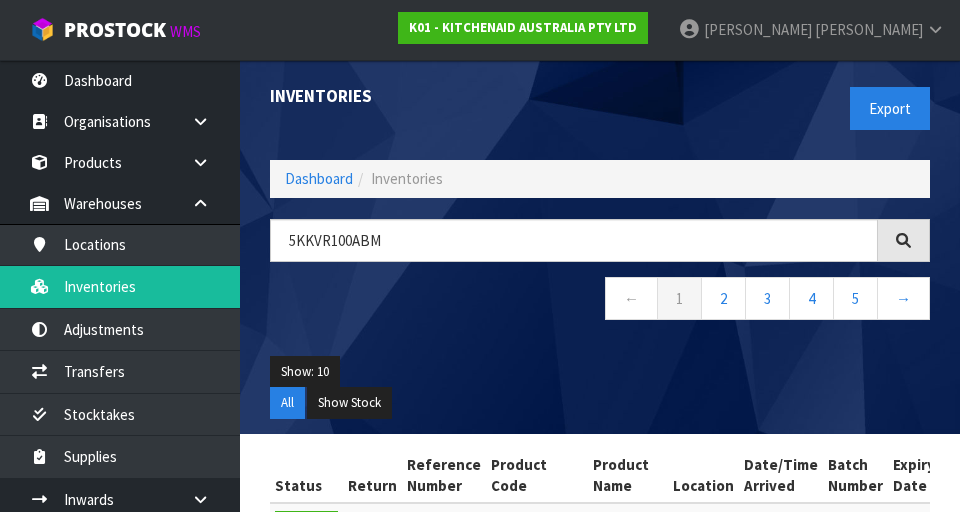 scroll, scrollTop: 1, scrollLeft: 0, axis: vertical 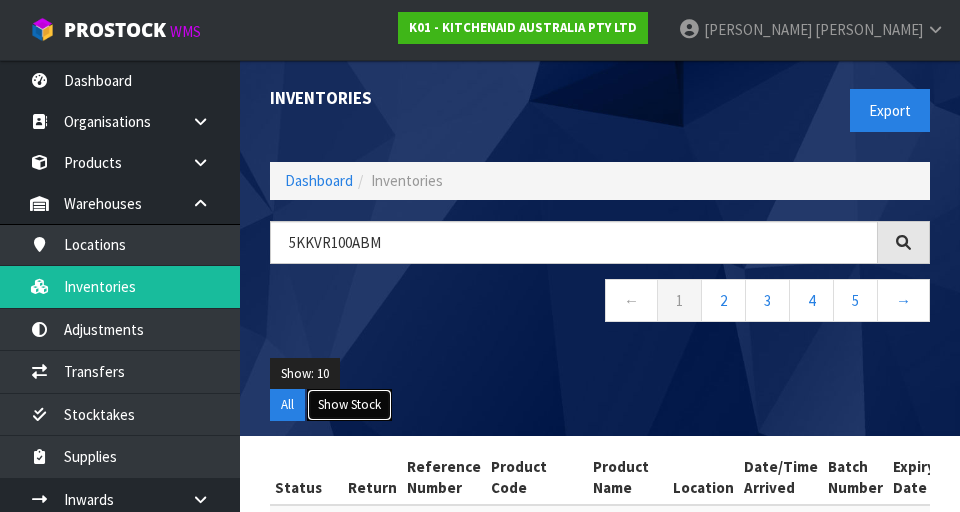 click on "Show Stock" at bounding box center (349, 405) 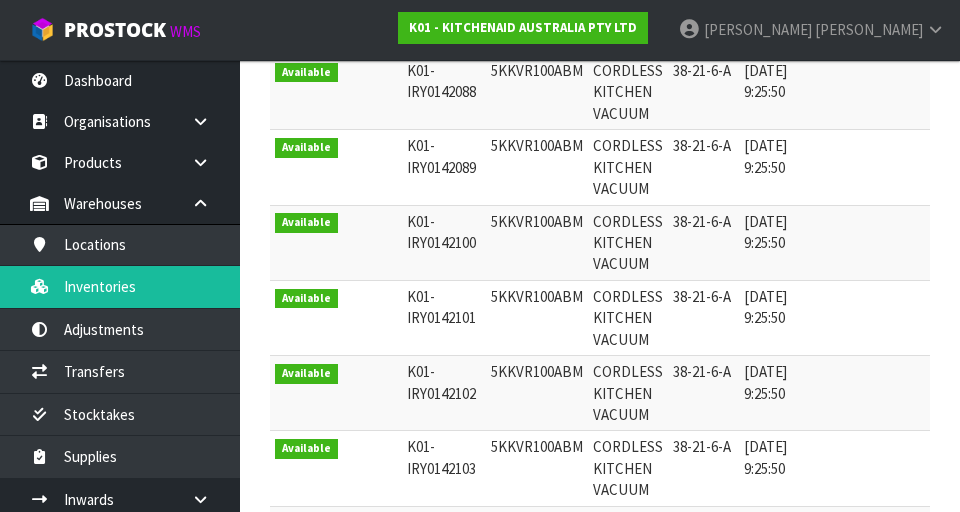 scroll, scrollTop: 836, scrollLeft: 0, axis: vertical 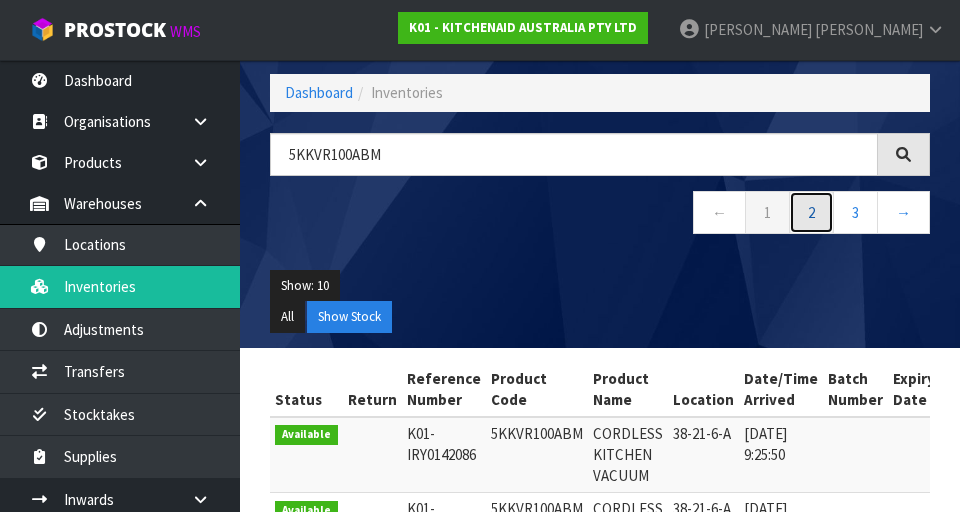 click on "2" at bounding box center [811, 212] 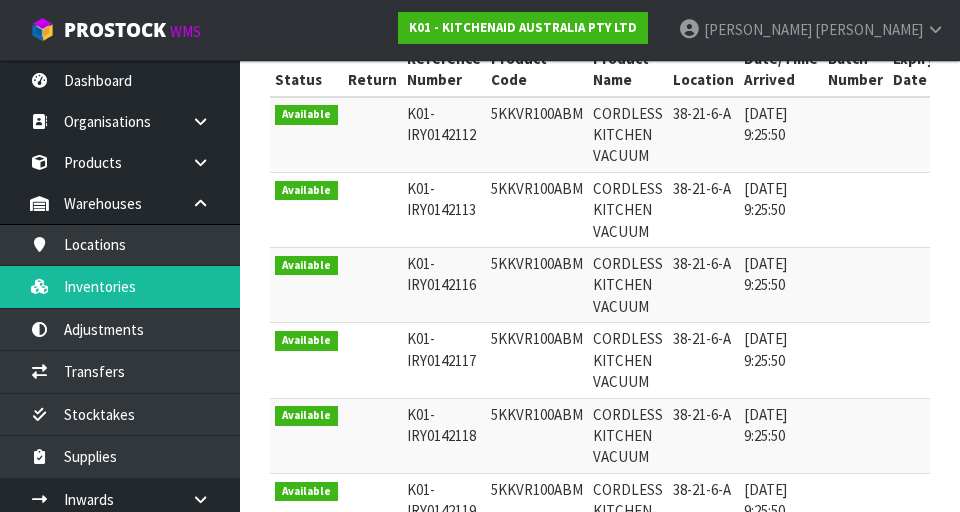scroll, scrollTop: 0, scrollLeft: 0, axis: both 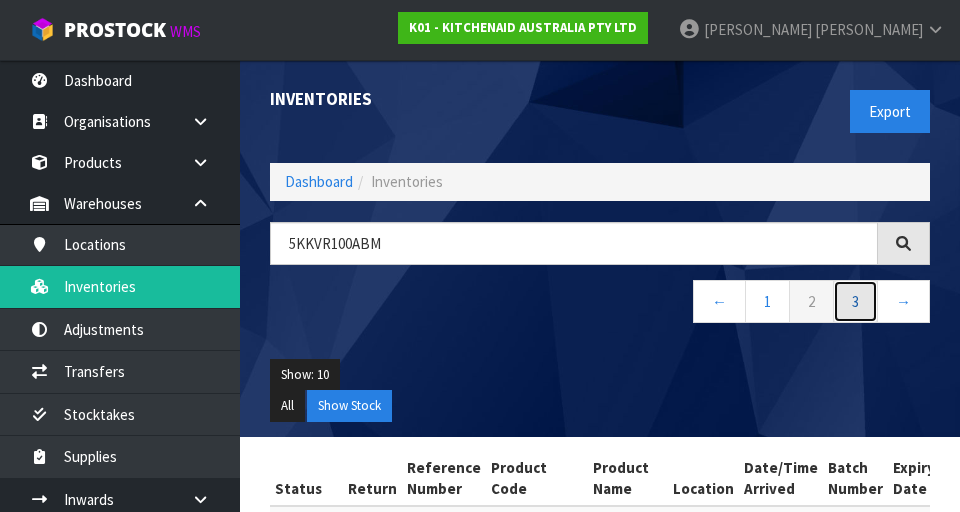 click on "3" at bounding box center (855, 301) 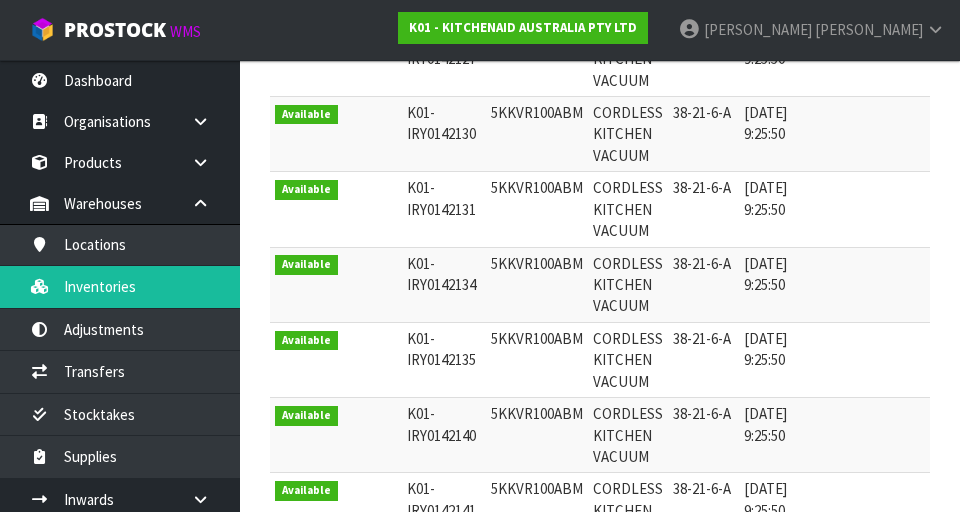 scroll, scrollTop: 0, scrollLeft: 0, axis: both 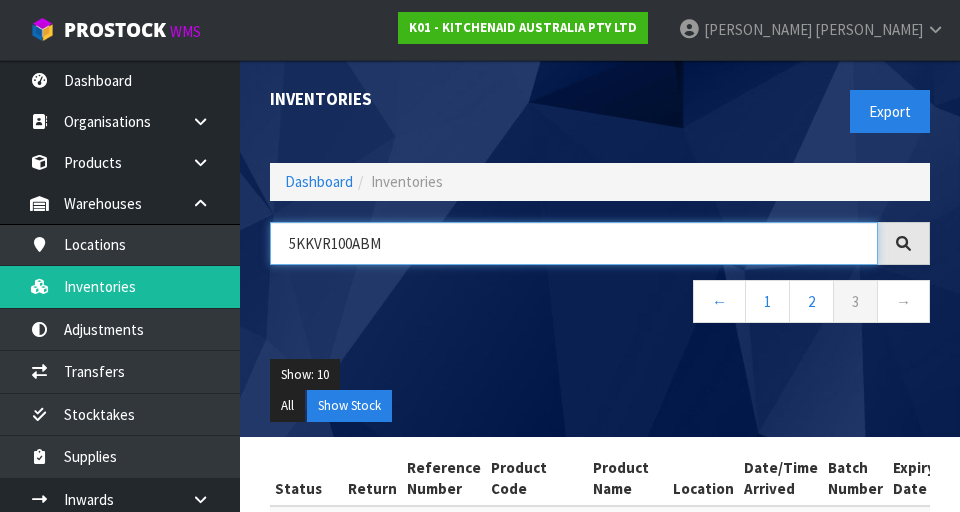 click on "5KKVR100ABM" at bounding box center (574, 243) 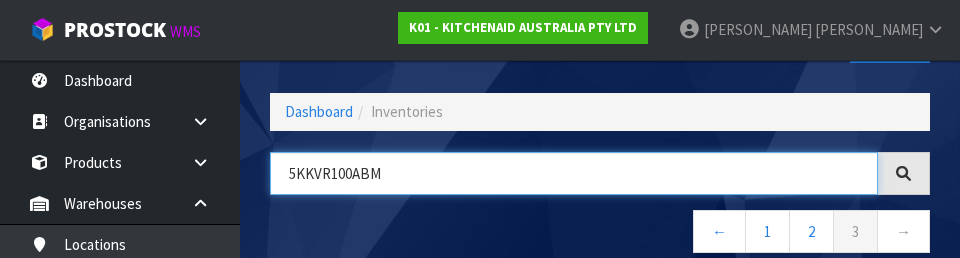 scroll, scrollTop: 114, scrollLeft: 0, axis: vertical 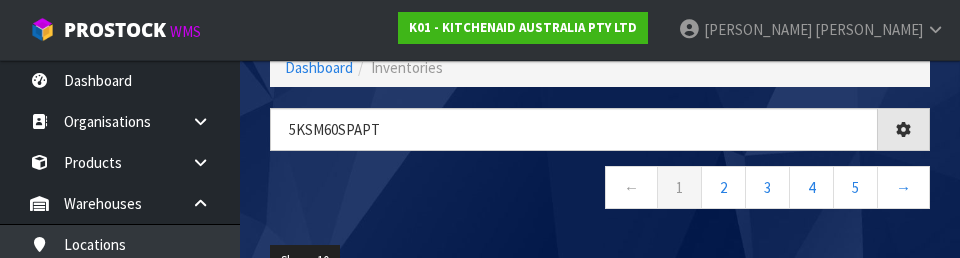click on "←
1 2 3 4 5
→" at bounding box center (600, 190) 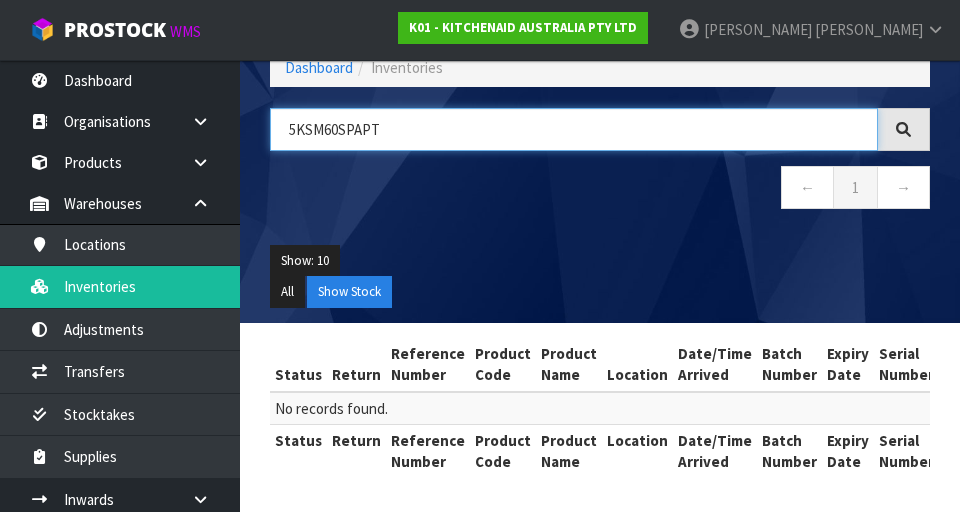 click on "5KSM60SPAPT" at bounding box center (574, 129) 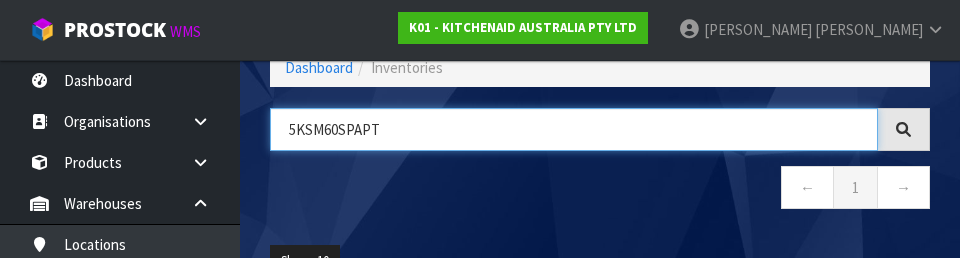 scroll, scrollTop: 0, scrollLeft: 0, axis: both 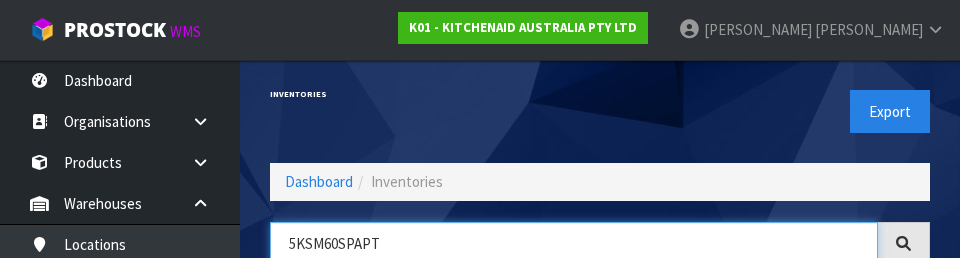 click on "5KSM60SPAPT" at bounding box center (574, 243) 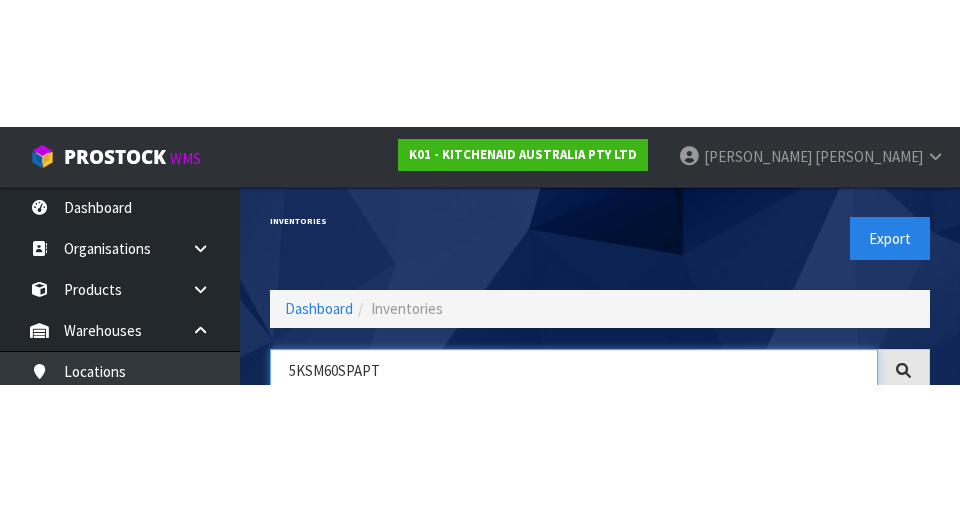 scroll, scrollTop: 114, scrollLeft: 0, axis: vertical 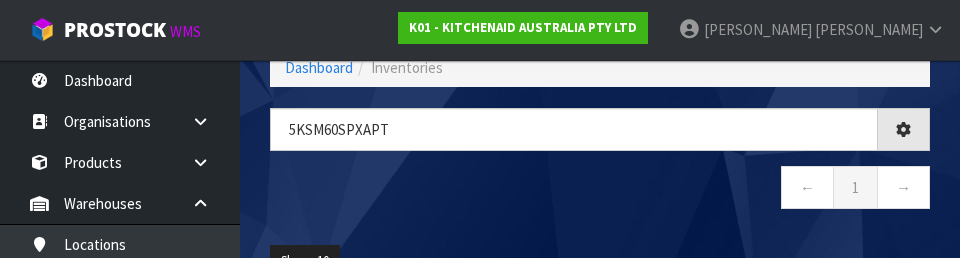 click on "←
1
→" at bounding box center (600, 190) 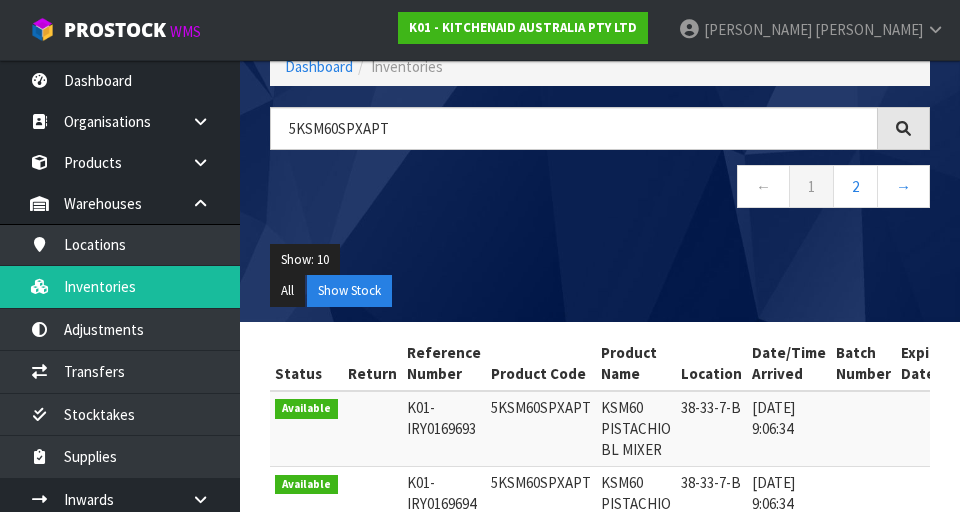 scroll, scrollTop: 107, scrollLeft: 0, axis: vertical 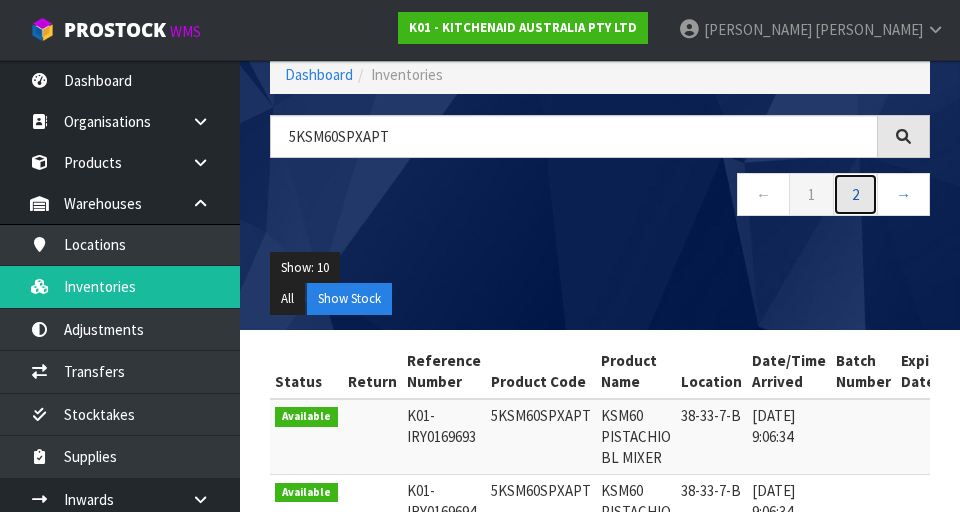 click on "2" at bounding box center (855, 194) 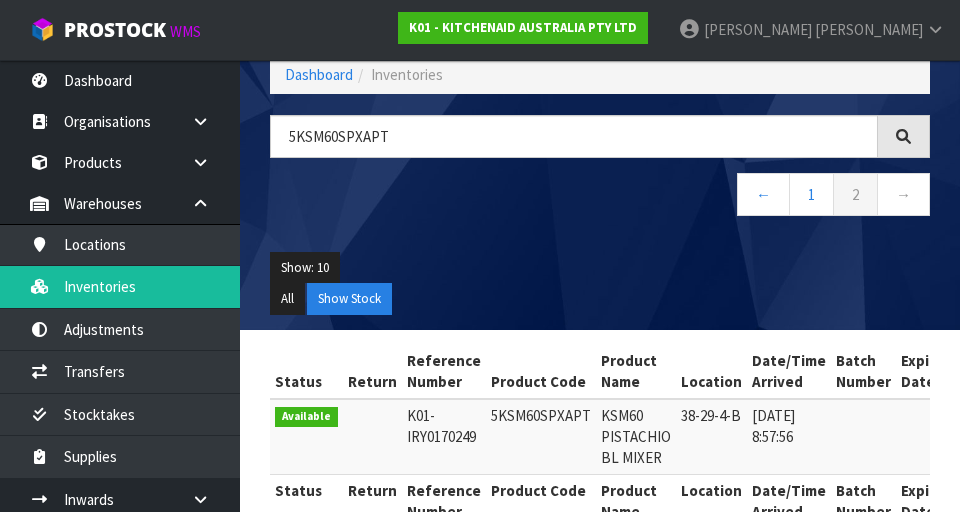 scroll, scrollTop: 159, scrollLeft: 0, axis: vertical 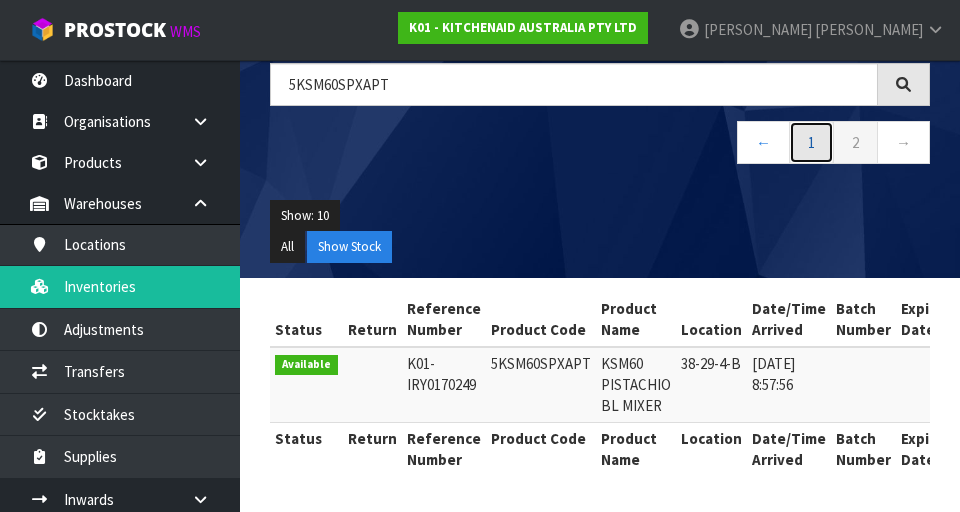 click on "1" at bounding box center [811, 142] 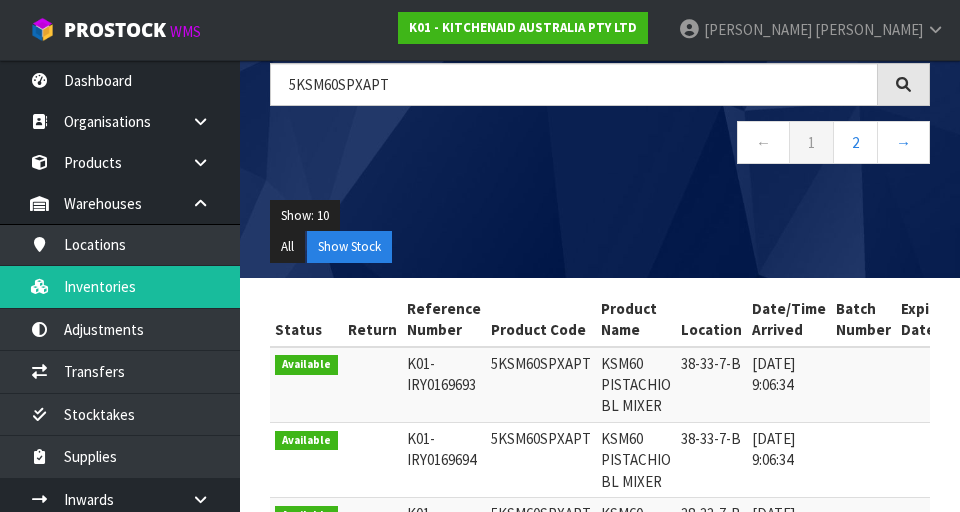 scroll, scrollTop: 0, scrollLeft: 0, axis: both 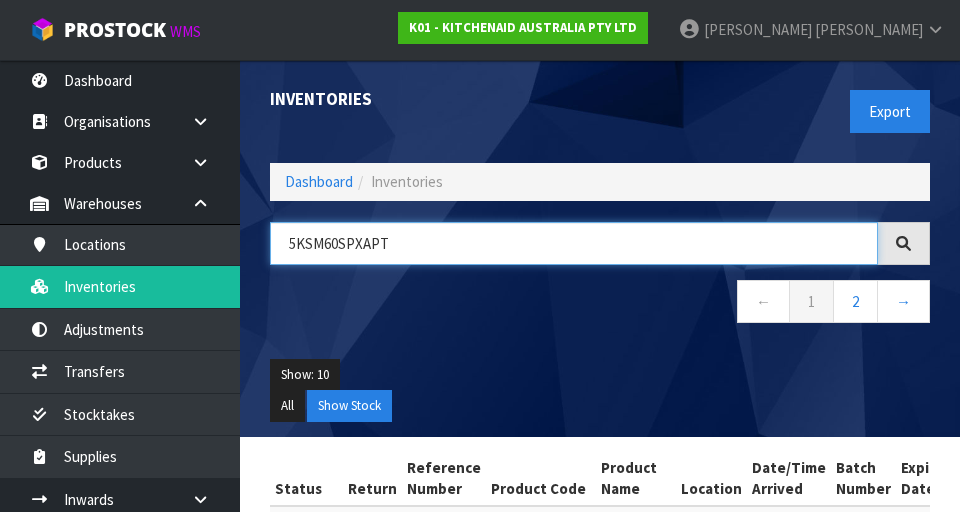 click on "5KSM60SPXAPT" at bounding box center [574, 243] 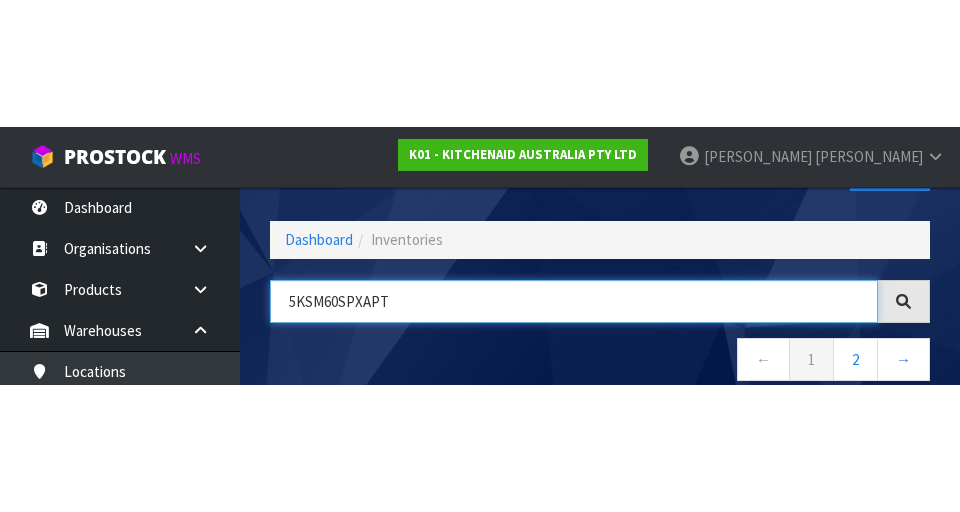 scroll, scrollTop: 114, scrollLeft: 0, axis: vertical 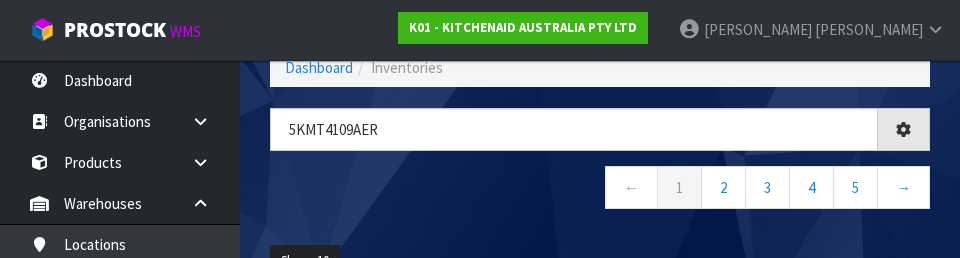 click on "Show: 10
5
10
25
50
All
Show Stock" at bounding box center [600, 276] 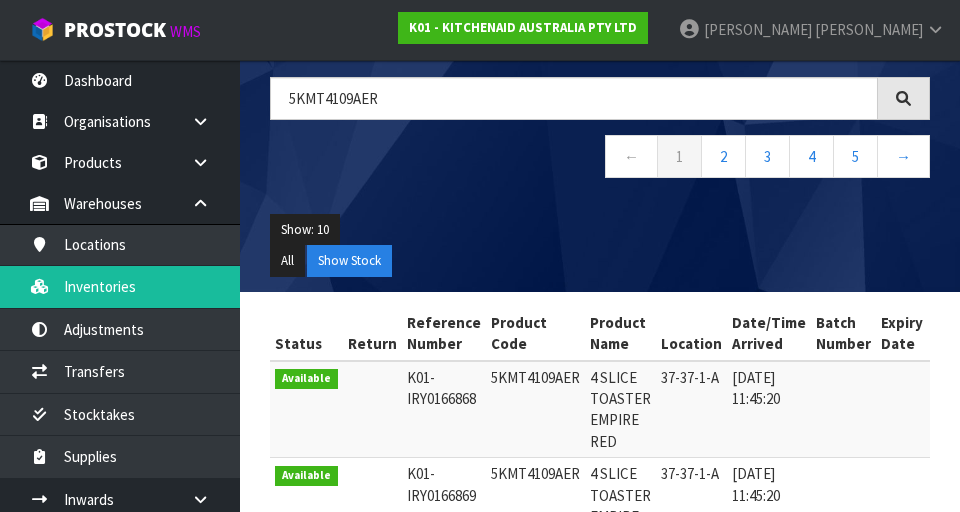 scroll, scrollTop: 141, scrollLeft: 0, axis: vertical 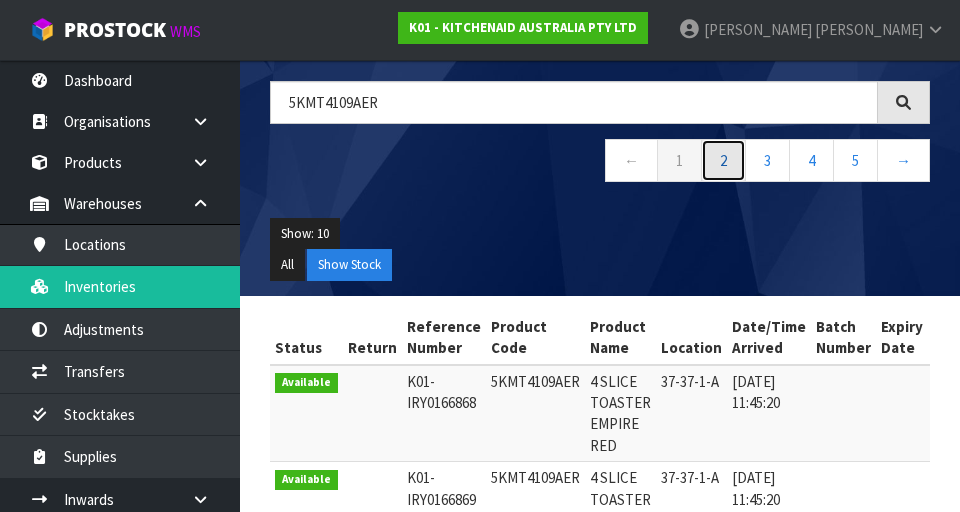 click on "2" at bounding box center (723, 160) 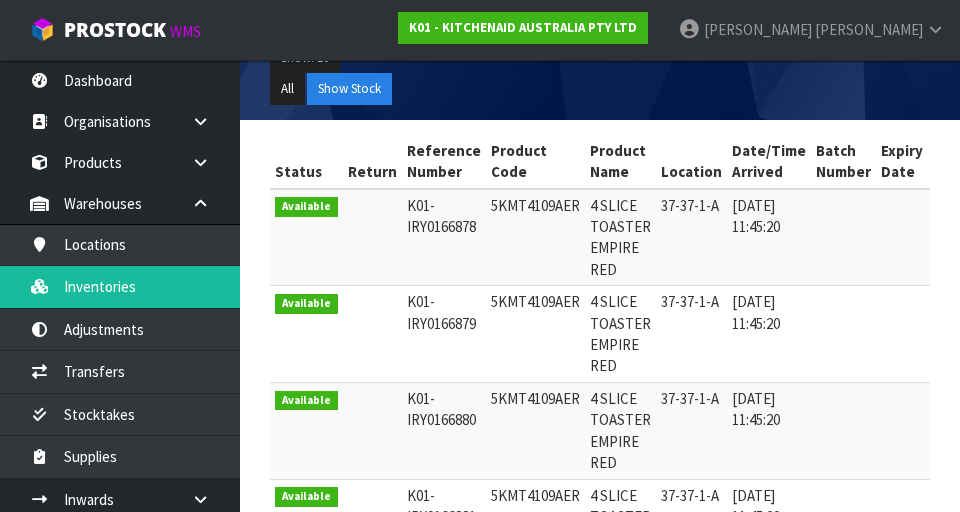 scroll, scrollTop: 0, scrollLeft: 0, axis: both 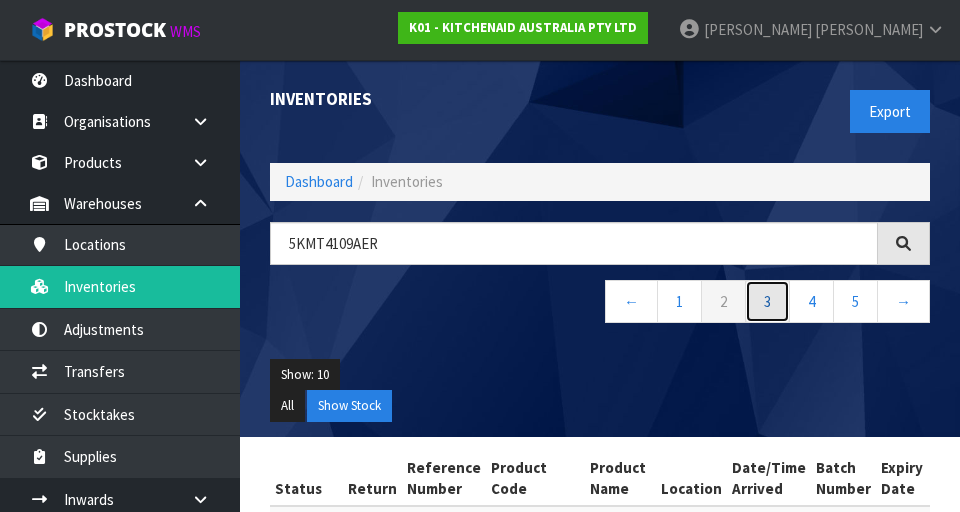 click on "3" at bounding box center (767, 301) 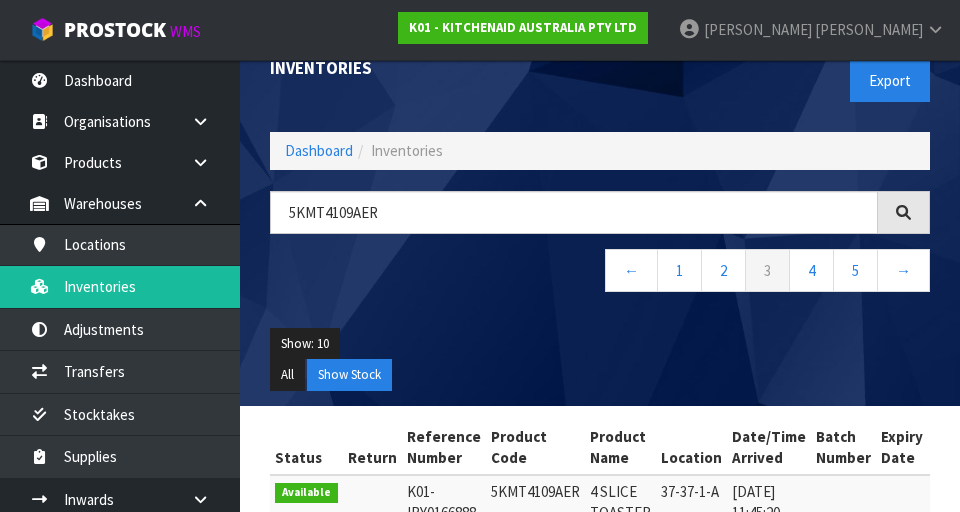 scroll, scrollTop: 0, scrollLeft: 0, axis: both 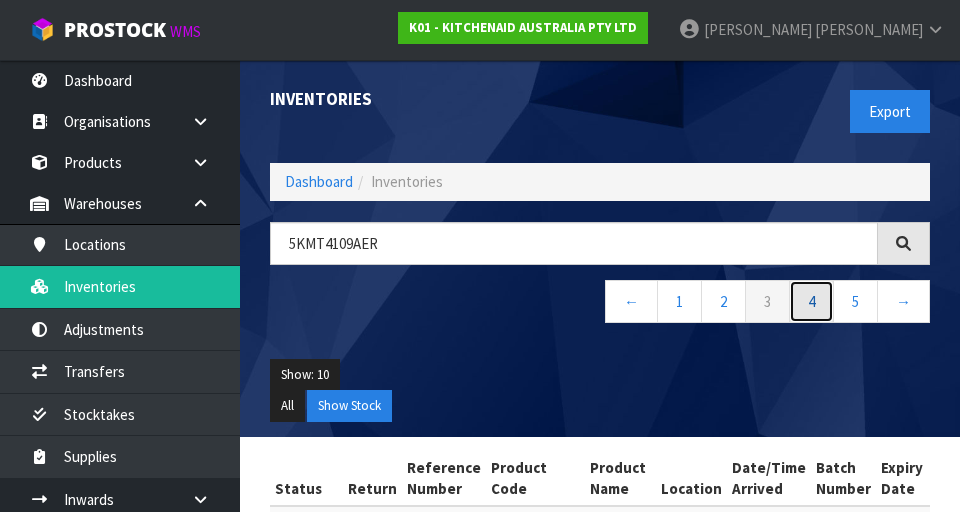 click on "4" at bounding box center (811, 301) 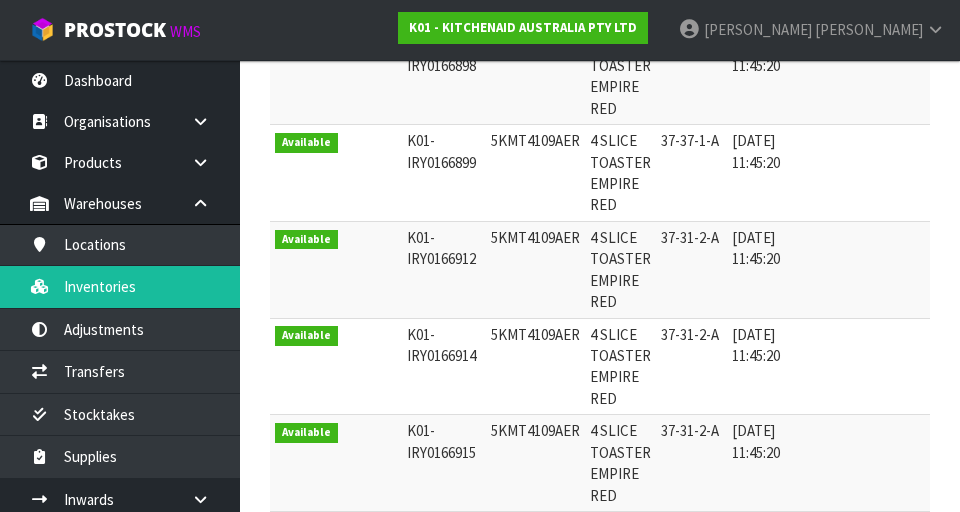 scroll, scrollTop: 0, scrollLeft: 0, axis: both 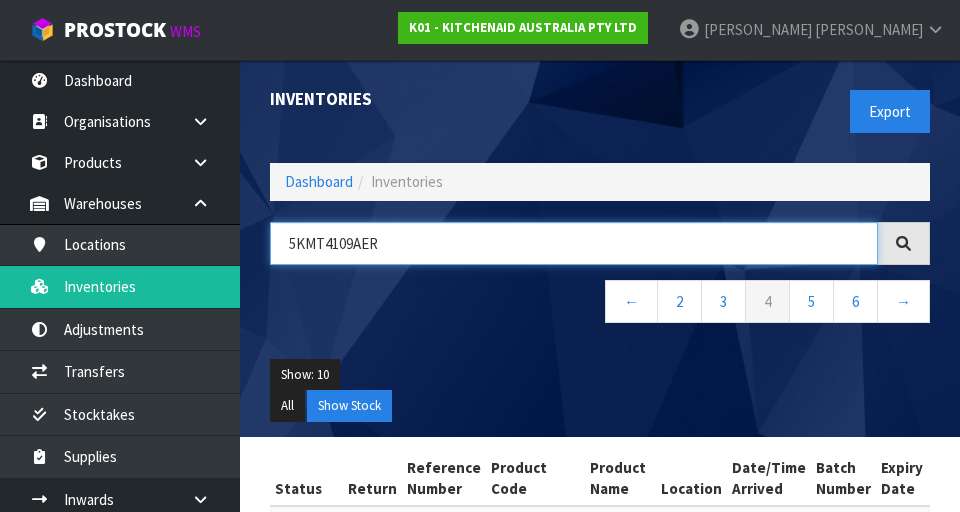 click on "5KMT4109AER" at bounding box center [574, 243] 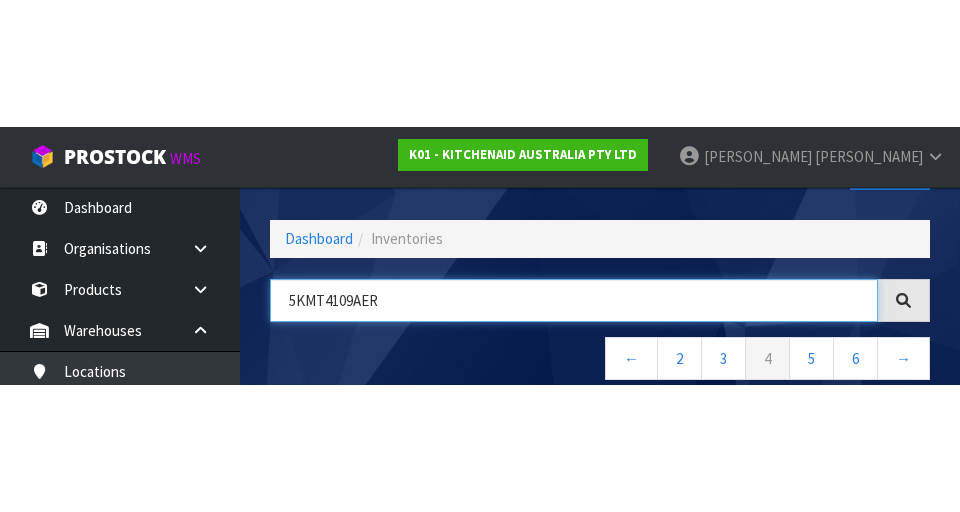 scroll, scrollTop: 114, scrollLeft: 0, axis: vertical 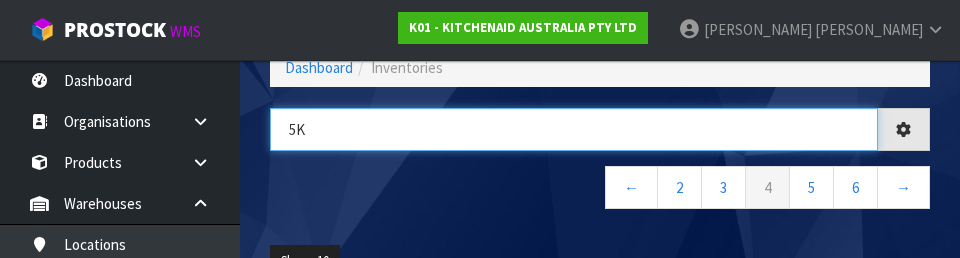 type on "5" 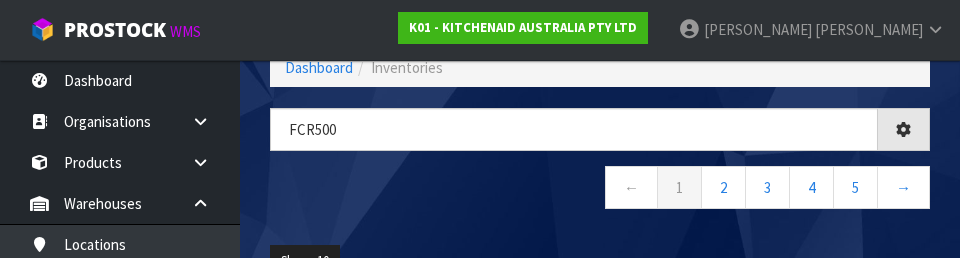 click on "←
1 2 3 4 5
→" at bounding box center (600, 190) 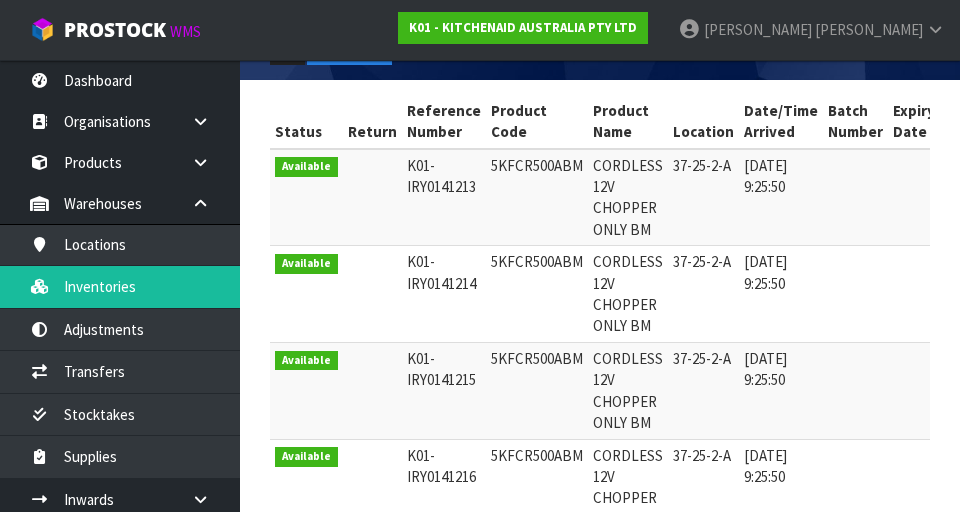scroll, scrollTop: 362, scrollLeft: 0, axis: vertical 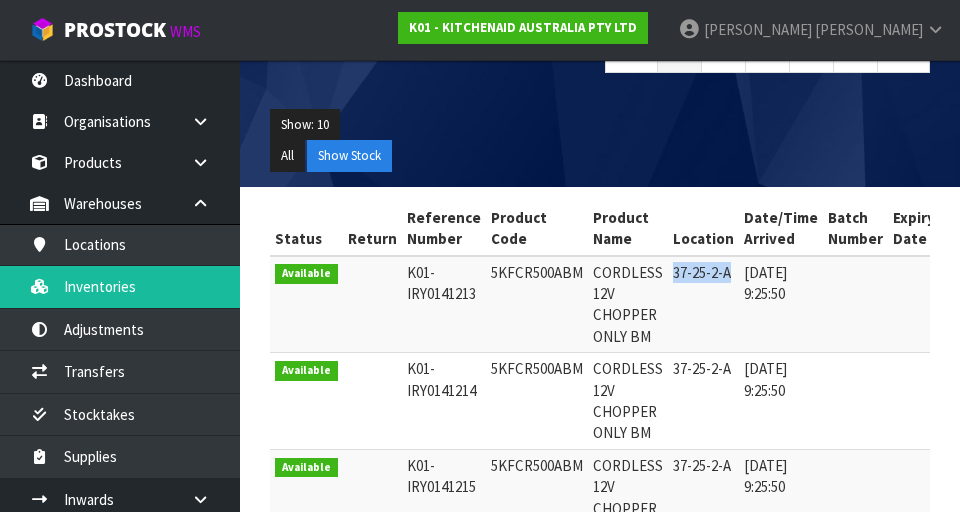 copy on "37-25-2-A" 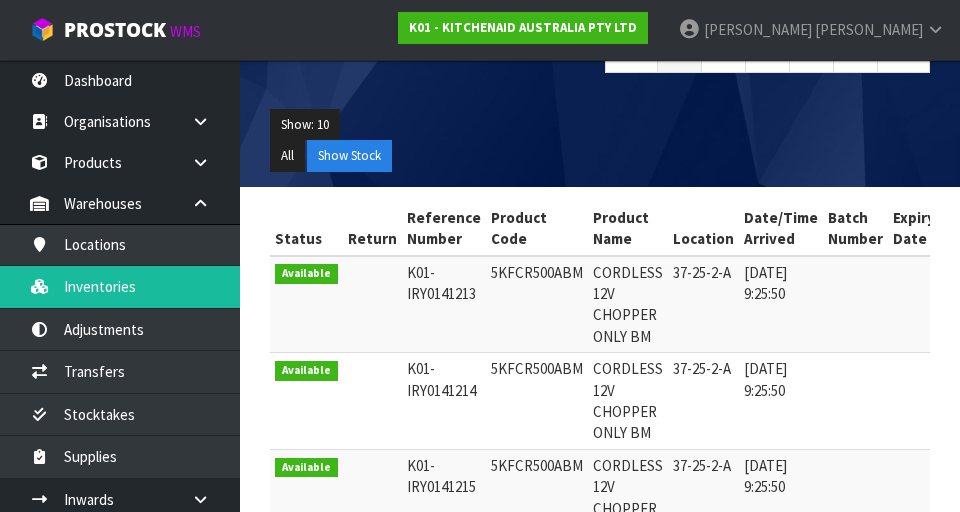 click on "All
Show Stock" at bounding box center (600, 156) 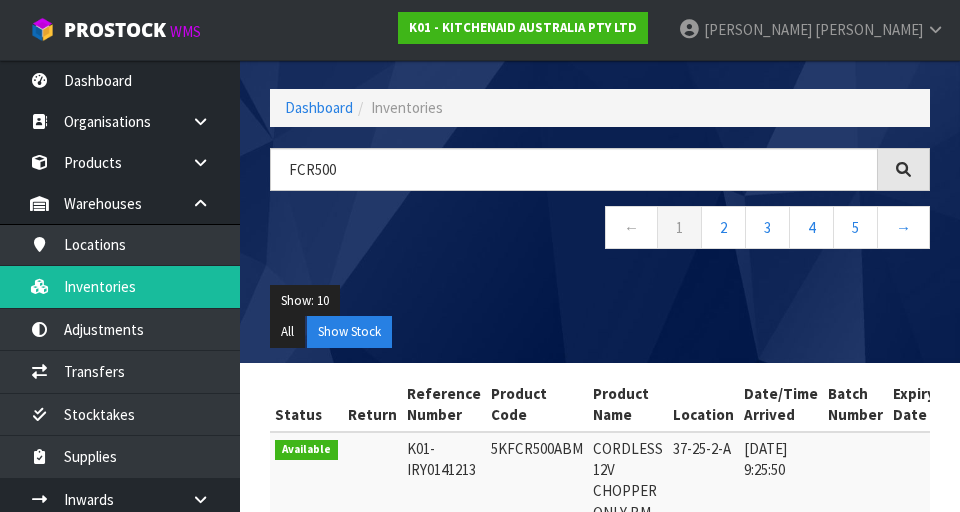 scroll, scrollTop: 0, scrollLeft: 0, axis: both 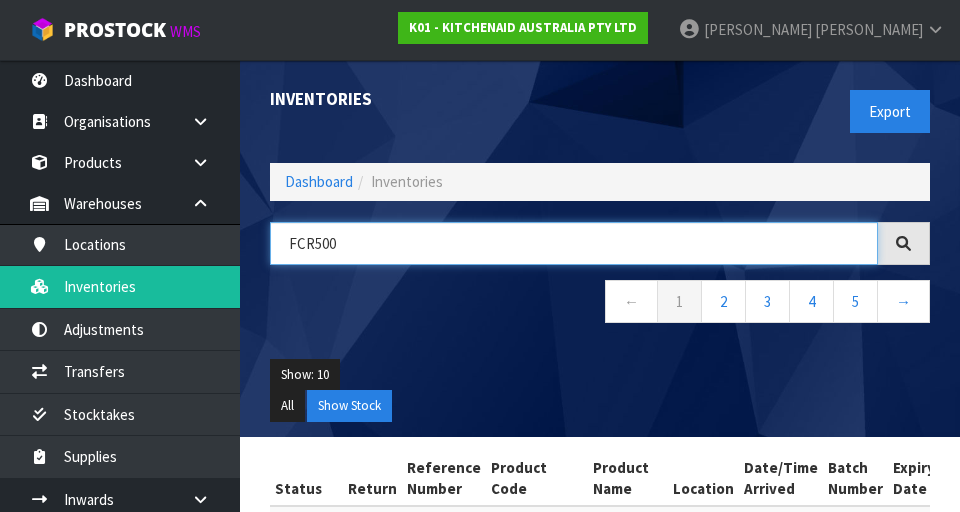 click on "FCR500" at bounding box center [574, 243] 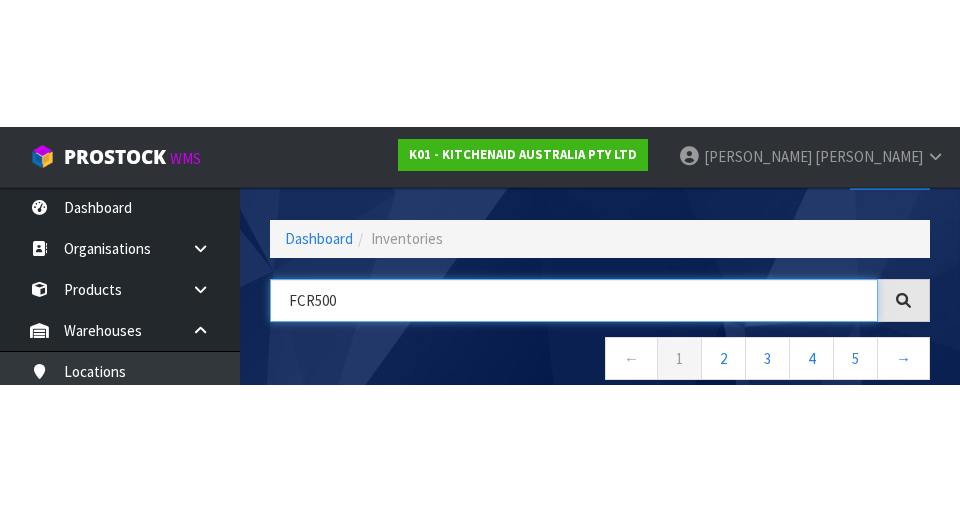 scroll, scrollTop: 114, scrollLeft: 0, axis: vertical 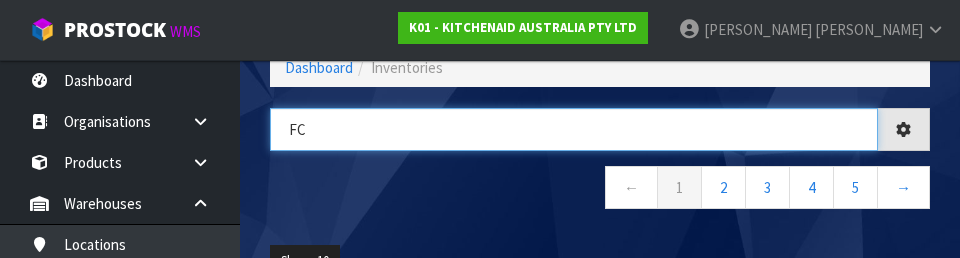 type on "F" 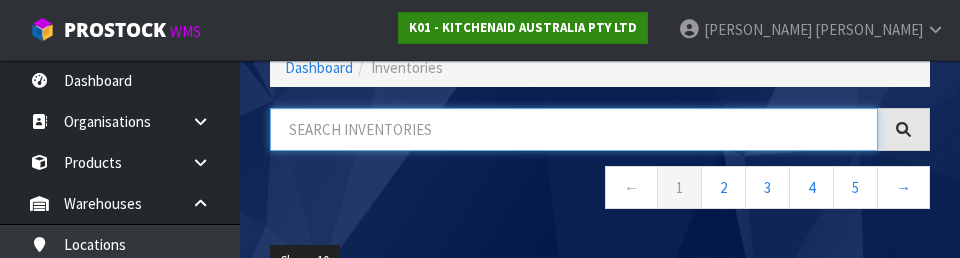 type 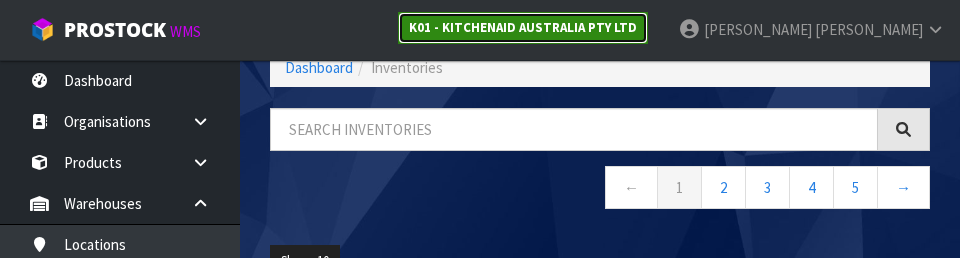click on "K01 - KITCHENAID AUSTRALIA PTY LTD" at bounding box center [523, 27] 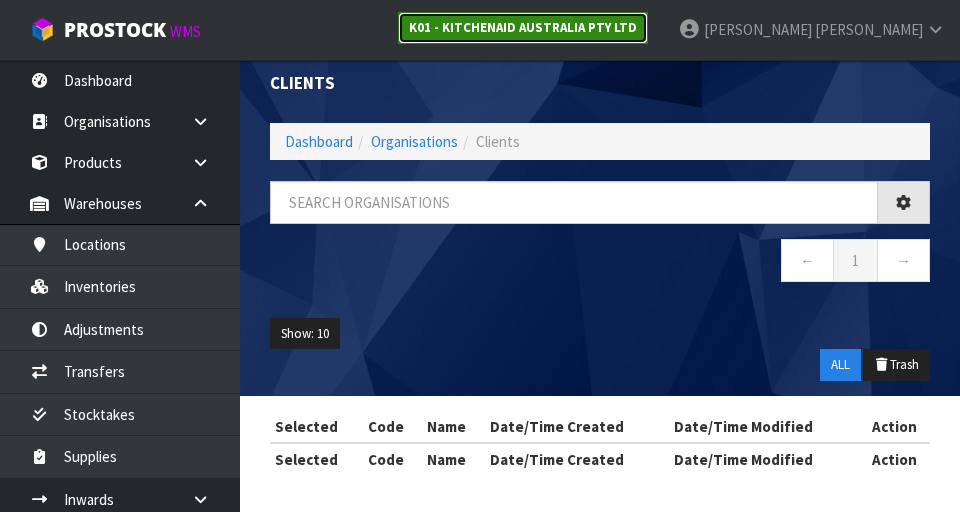scroll, scrollTop: 114, scrollLeft: 0, axis: vertical 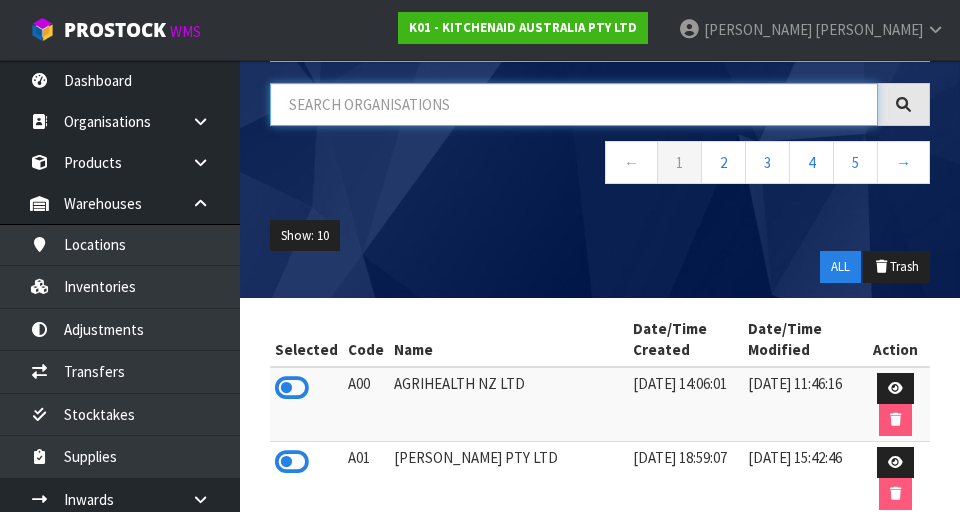 click at bounding box center [574, 104] 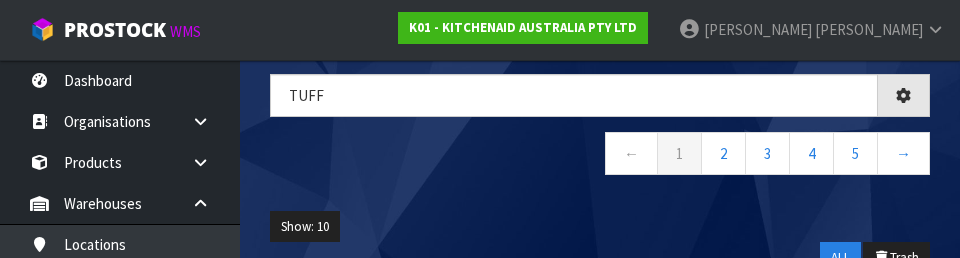 click on "Tuff
←
1 2 3 4 5
→" at bounding box center (600, 135) 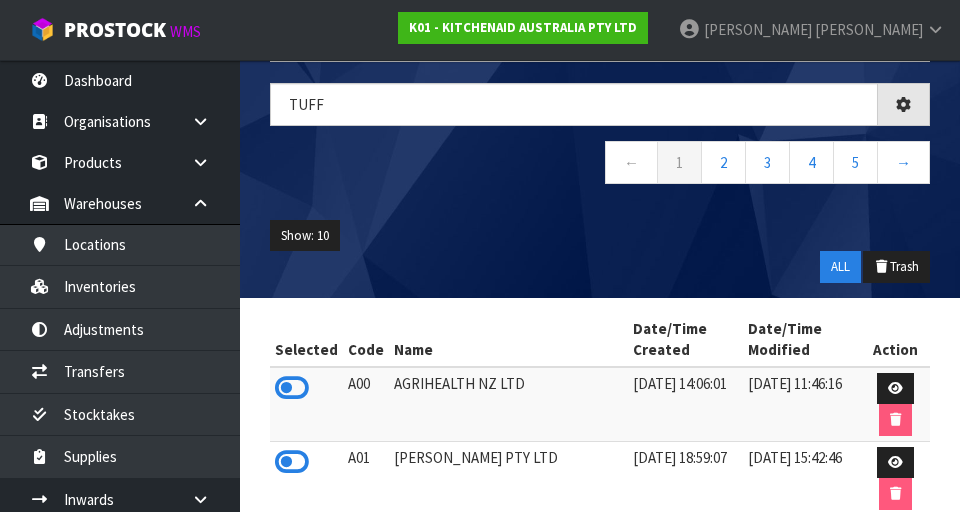 type on "TUFF" 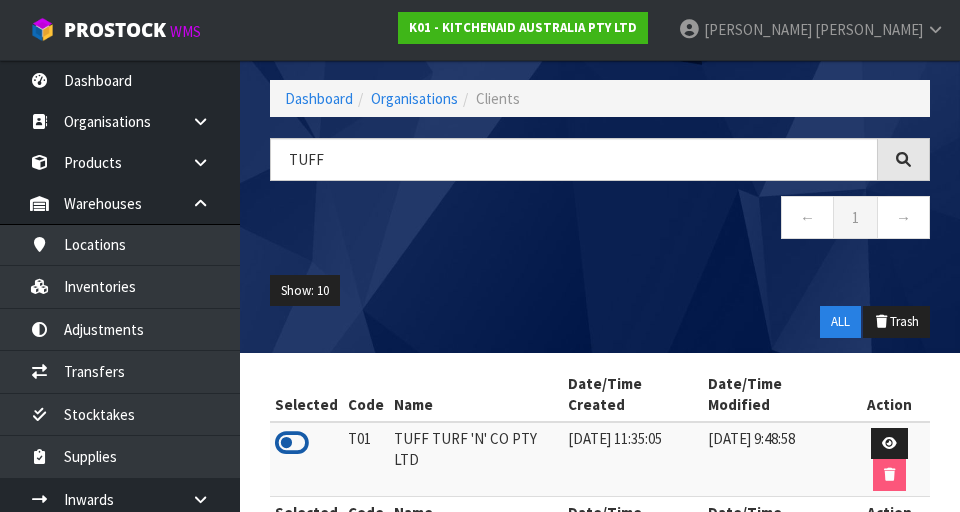 click at bounding box center (292, 443) 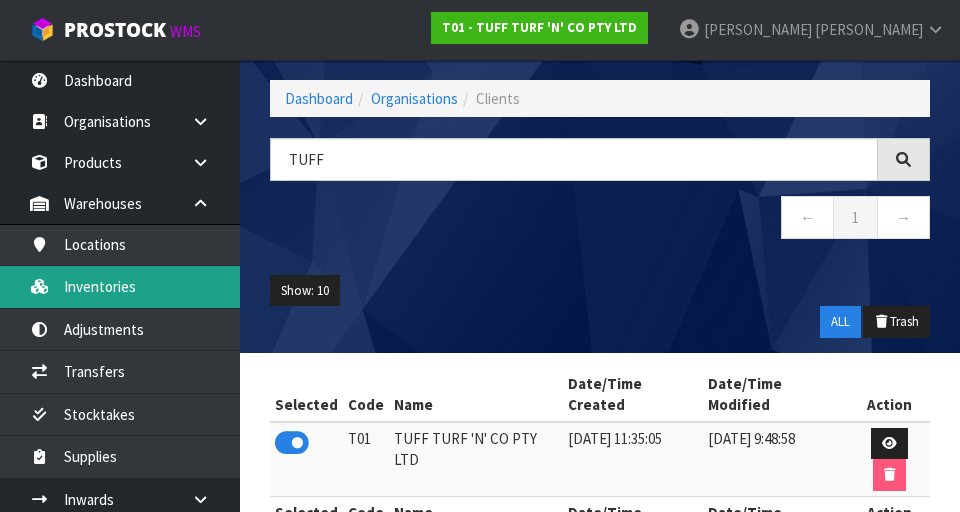 click on "Inventories" at bounding box center [120, 286] 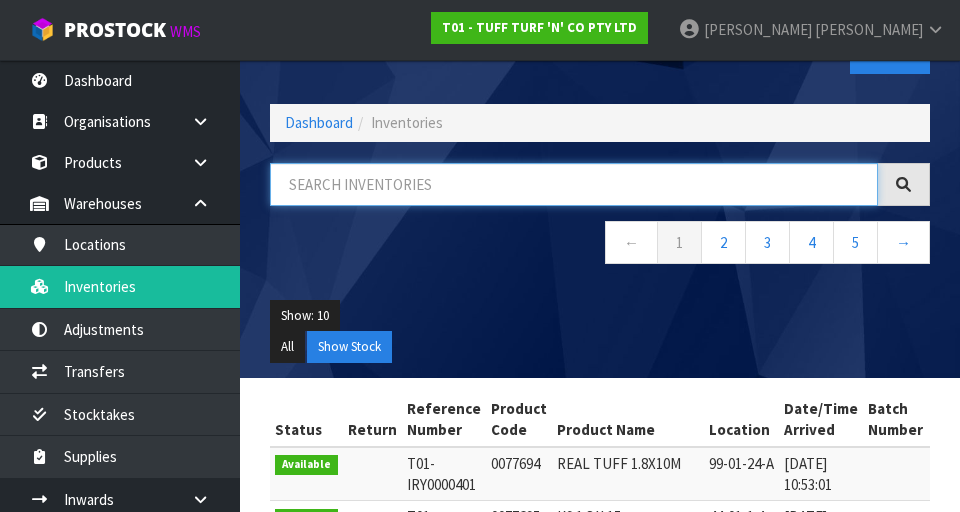 paste on "37-25-2-A" 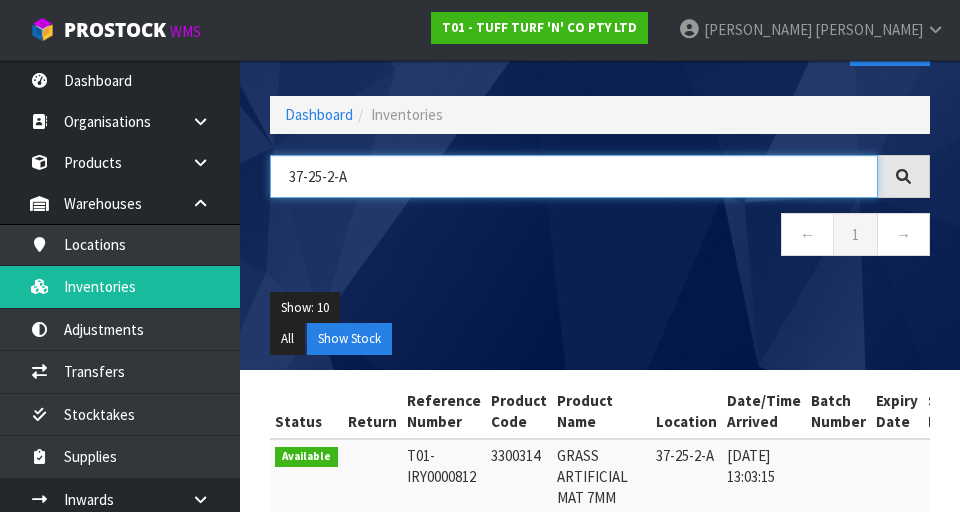 type on "37-25-2-A" 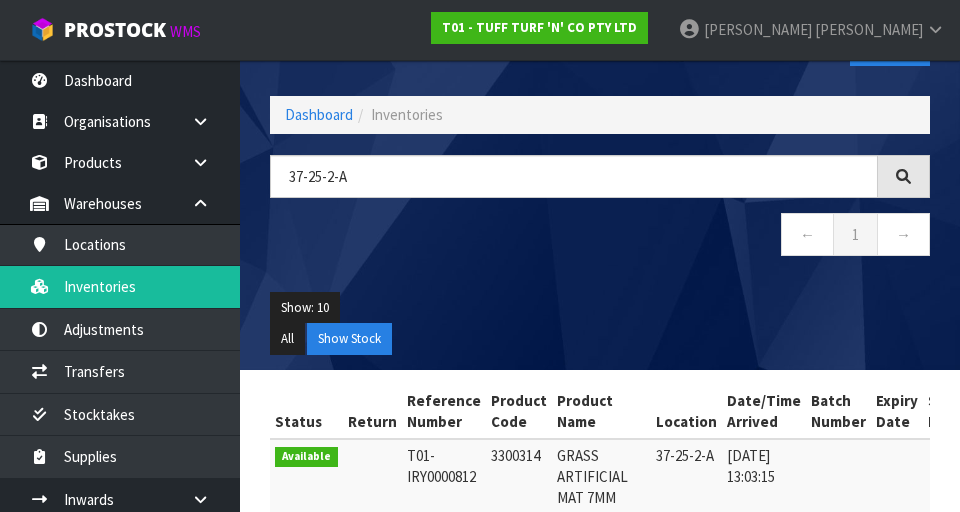 click on "Show: 10
5
10
25
50" at bounding box center (600, 308) 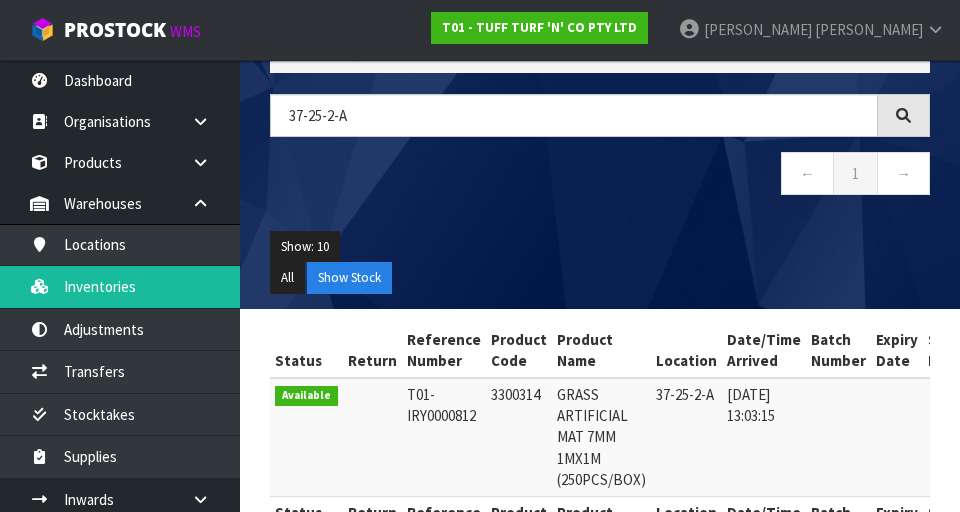 scroll, scrollTop: 202, scrollLeft: 0, axis: vertical 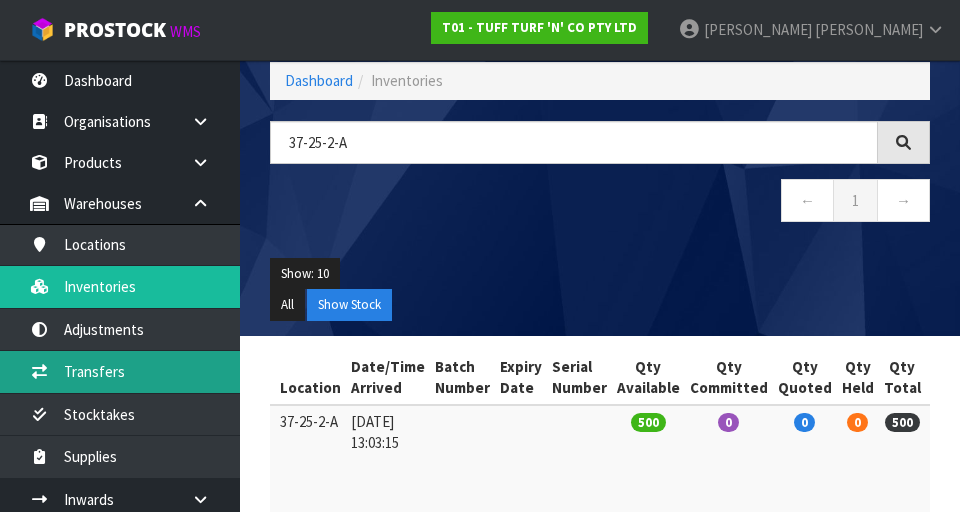 click on "Transfers" at bounding box center (120, 371) 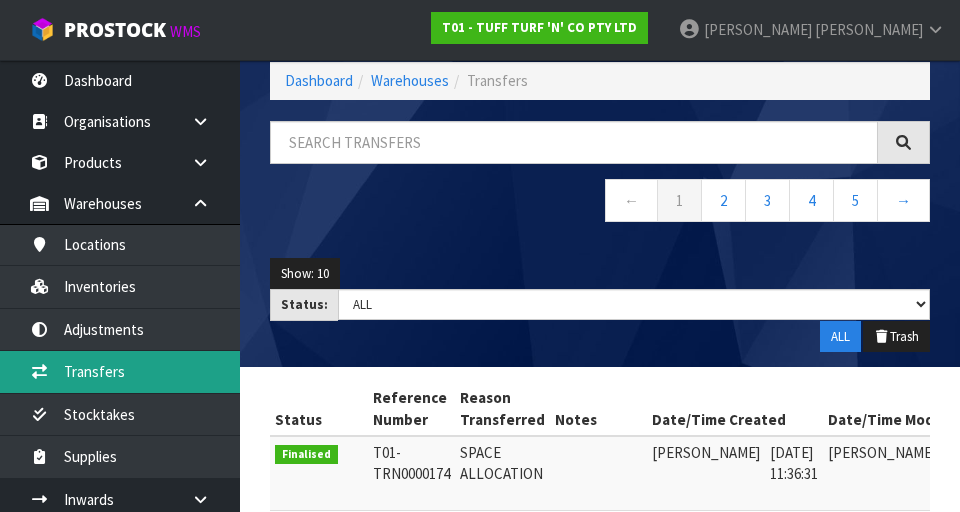 scroll, scrollTop: 0, scrollLeft: 0, axis: both 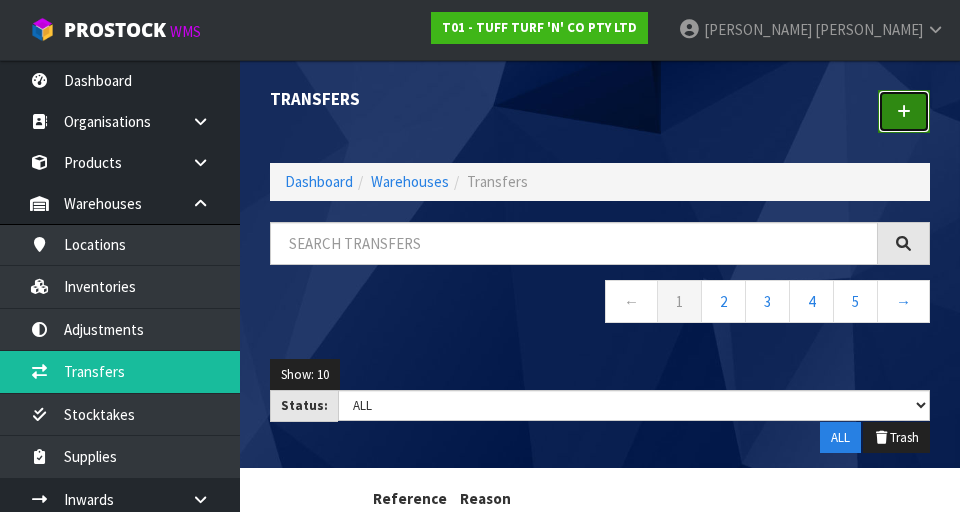 click at bounding box center (904, 111) 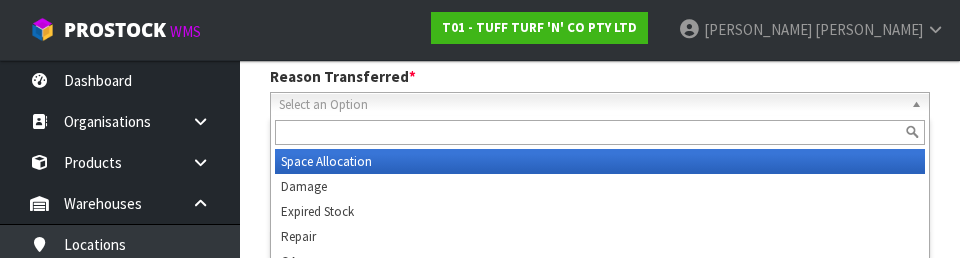 scroll, scrollTop: 276, scrollLeft: 0, axis: vertical 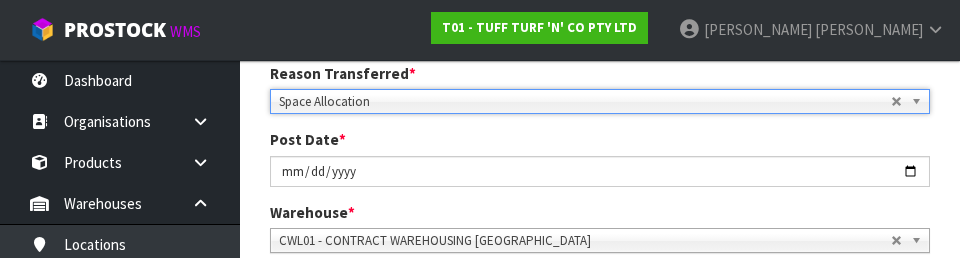 click on "Space Allocation" at bounding box center (585, 102) 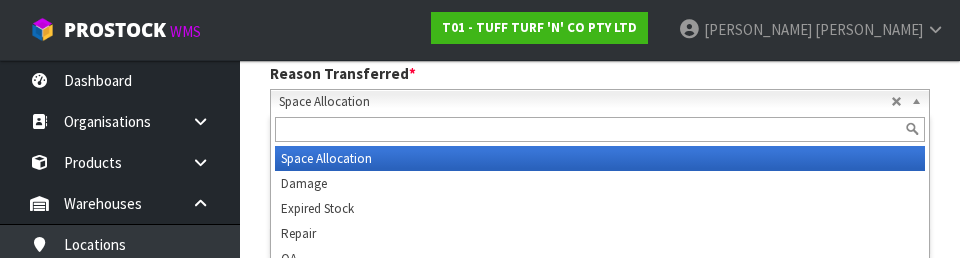 click on "Space Allocation" at bounding box center [585, 102] 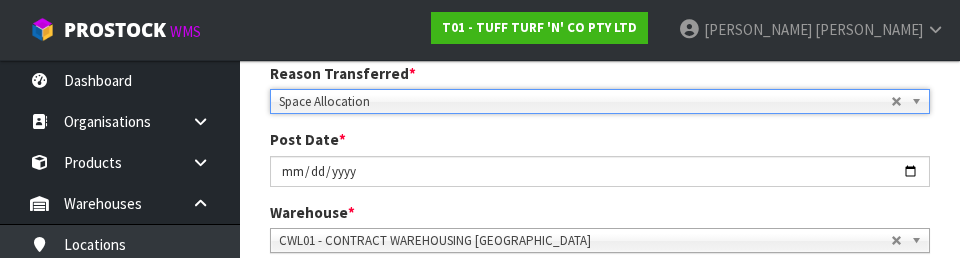 click on "Space Allocation" at bounding box center [585, 102] 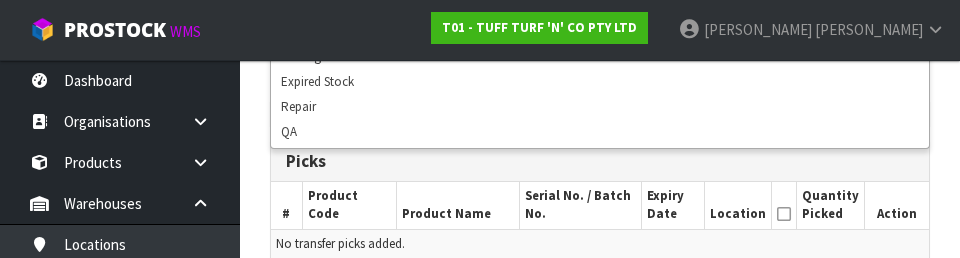 click on "Expiry Date" at bounding box center (673, 205) 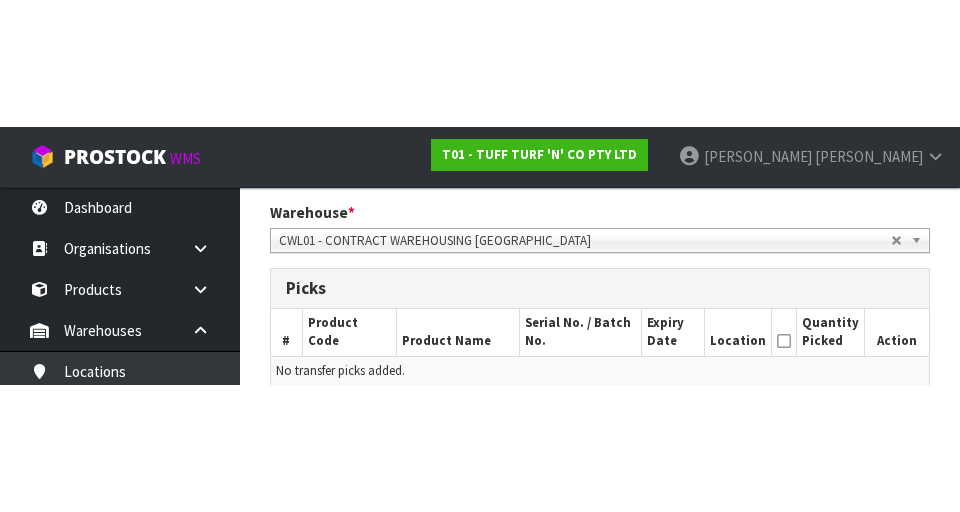 scroll, scrollTop: 412, scrollLeft: 0, axis: vertical 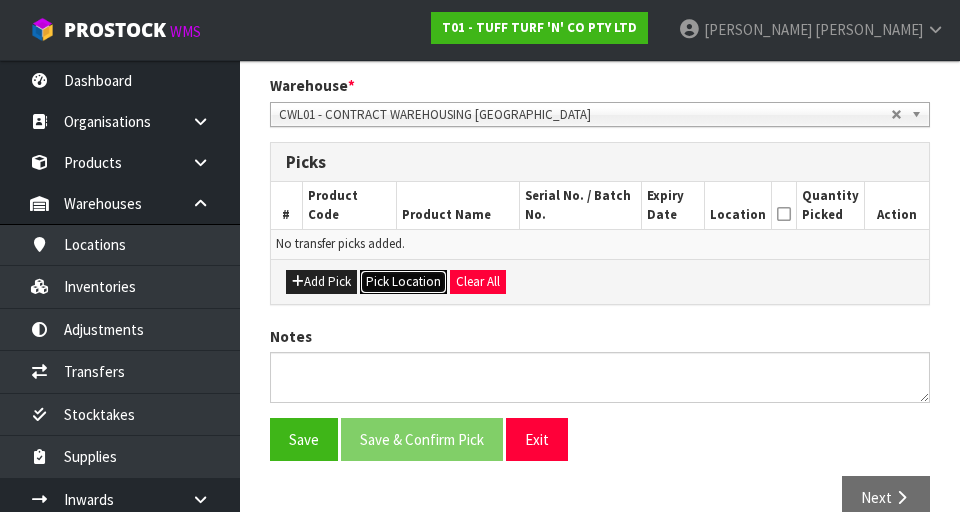 click on "Pick Location" at bounding box center [403, 282] 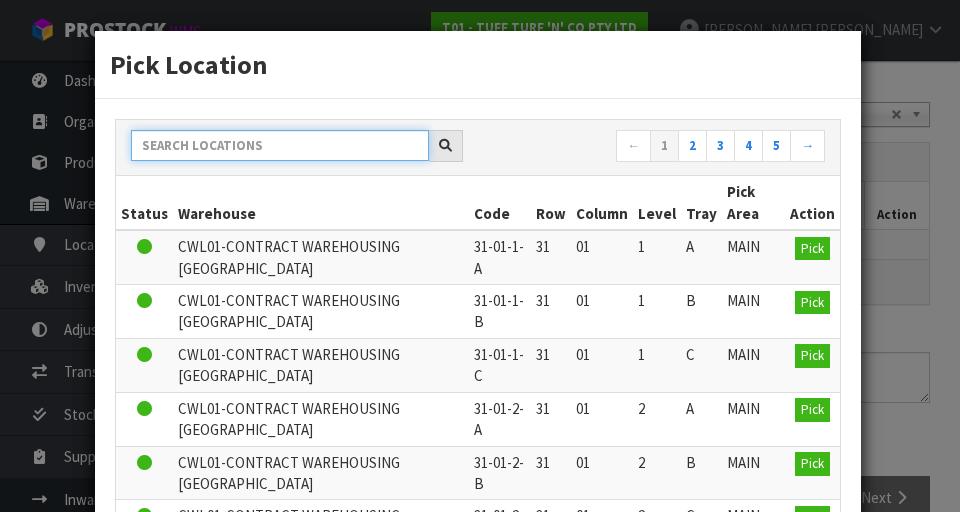 paste on "37-25-2-A" 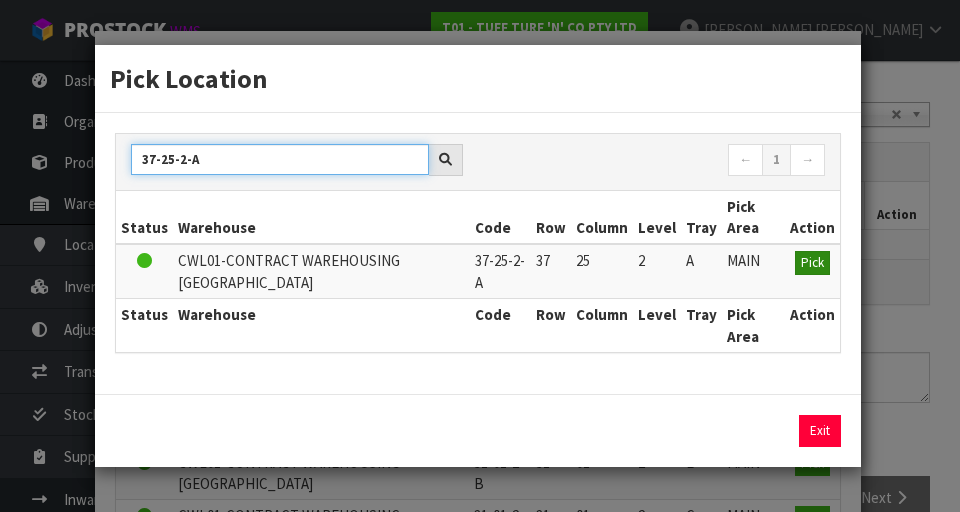 type on "37-25-2-A" 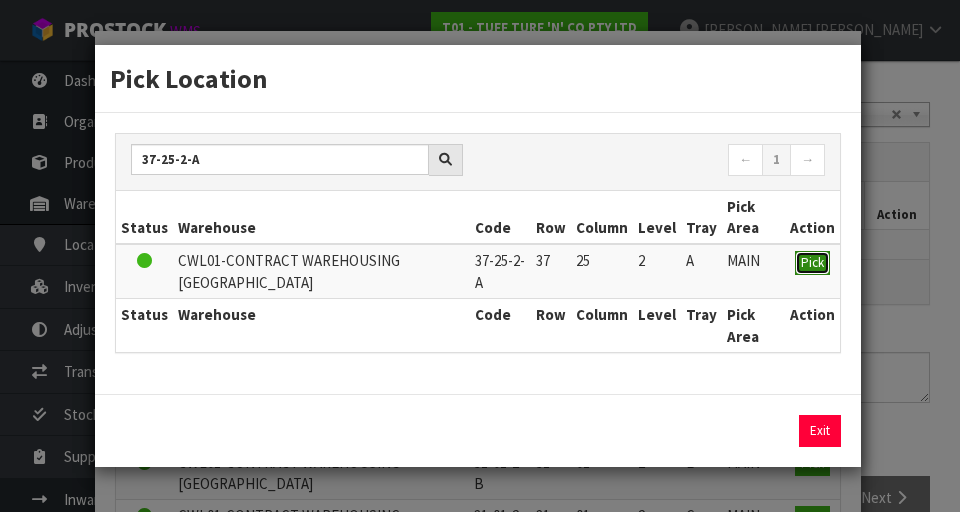 click on "Pick" at bounding box center (812, 263) 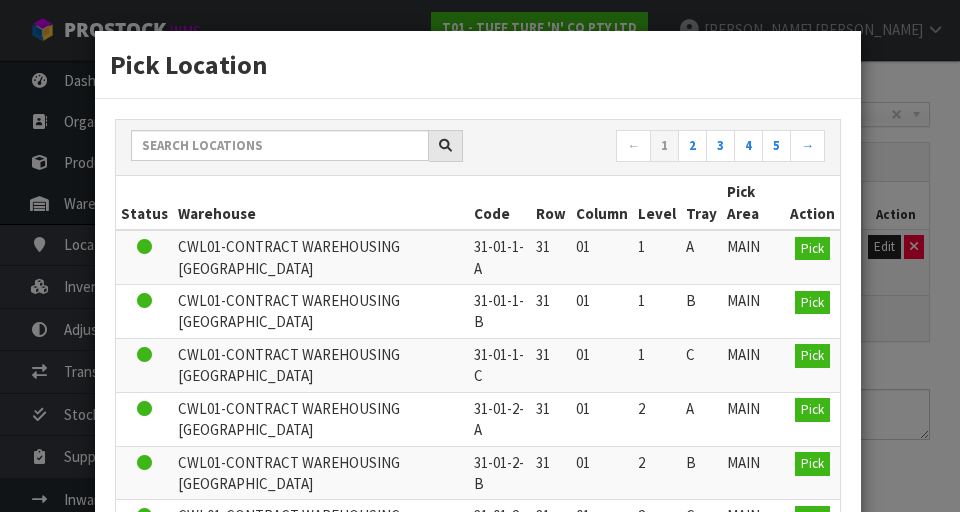 click on "Pick Location
←
1 2 3 4 5
→
Status
Warehouse
Code
Row
Column
Level
Tray
Pick Area
Action
CWL01-CONTRACT WAREHOUSING [GEOGRAPHIC_DATA]
31-01-1-A
31
01
1
A
MAIN
Pick
CWL01-CONTRACT WAREHOUSING [GEOGRAPHIC_DATA]
31-01-1-B
31
01
1
B
MAIN
Pick
CWL01-CONTRACT WAREHOUSING [GEOGRAPHIC_DATA]
31-01-1-C
31
01
1
C" at bounding box center (480, 256) 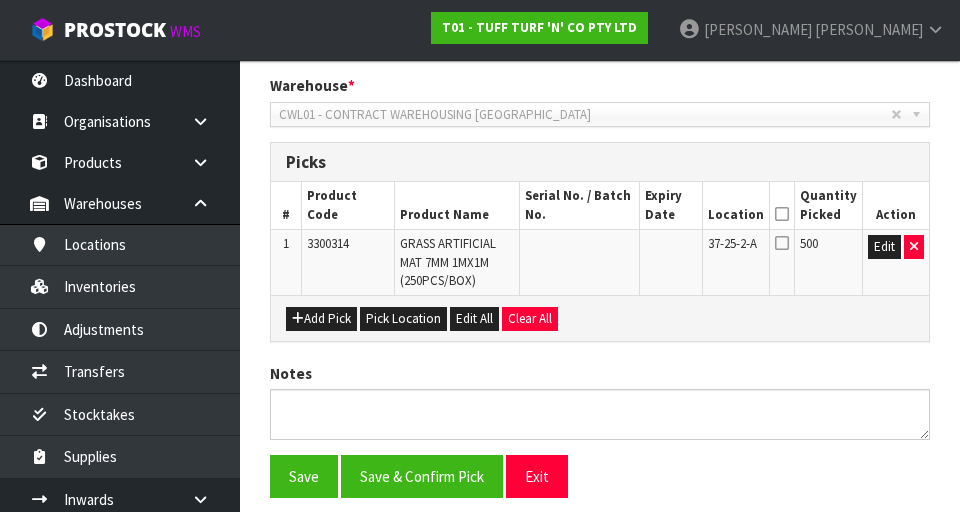 click at bounding box center [782, 214] 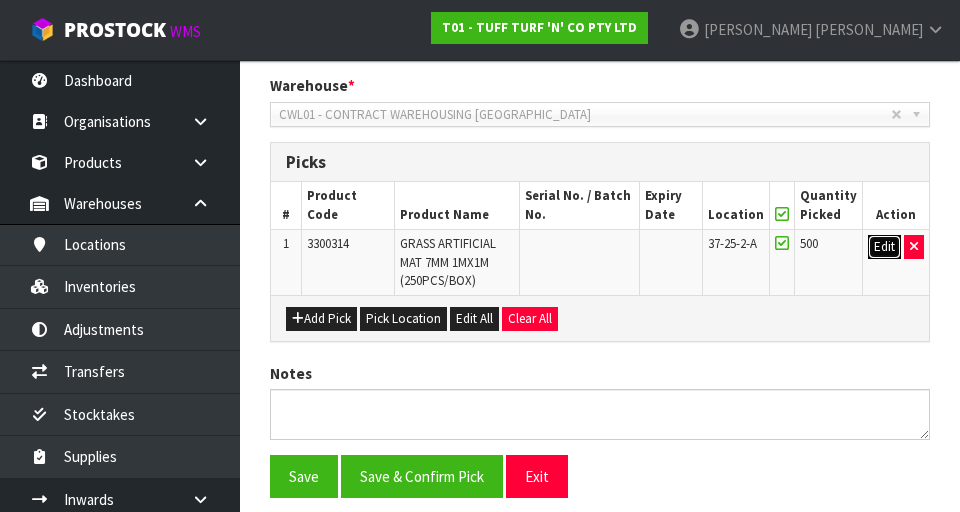 click on "Edit" at bounding box center [884, 247] 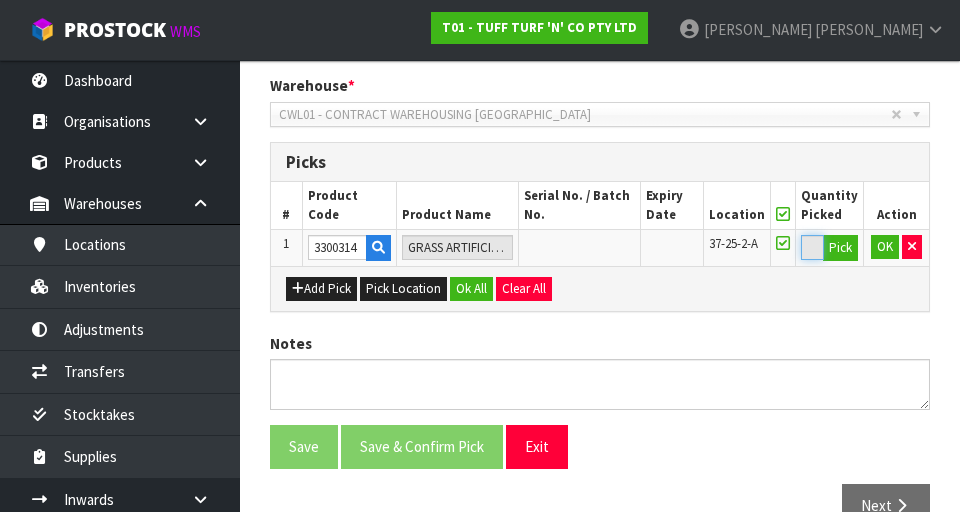 click on "500" at bounding box center (812, 247) 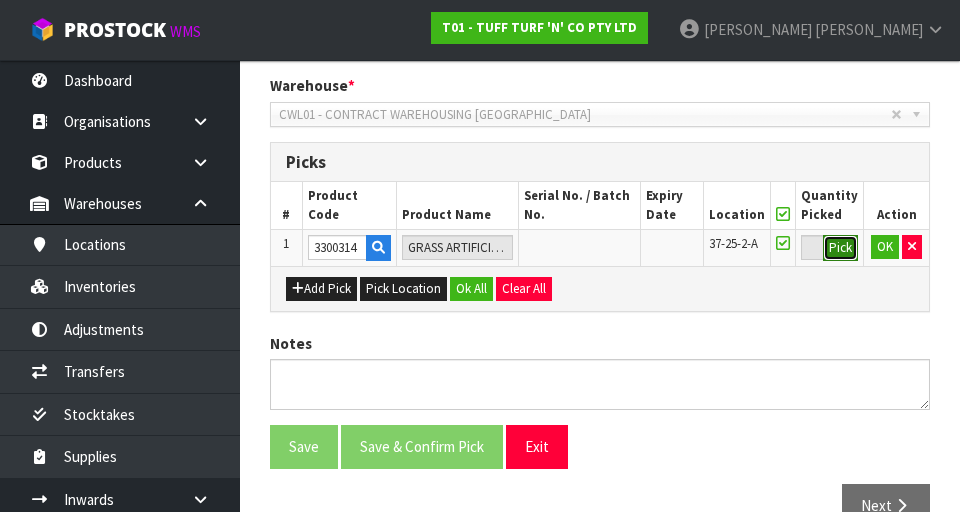 click on "Pick" at bounding box center [840, 248] 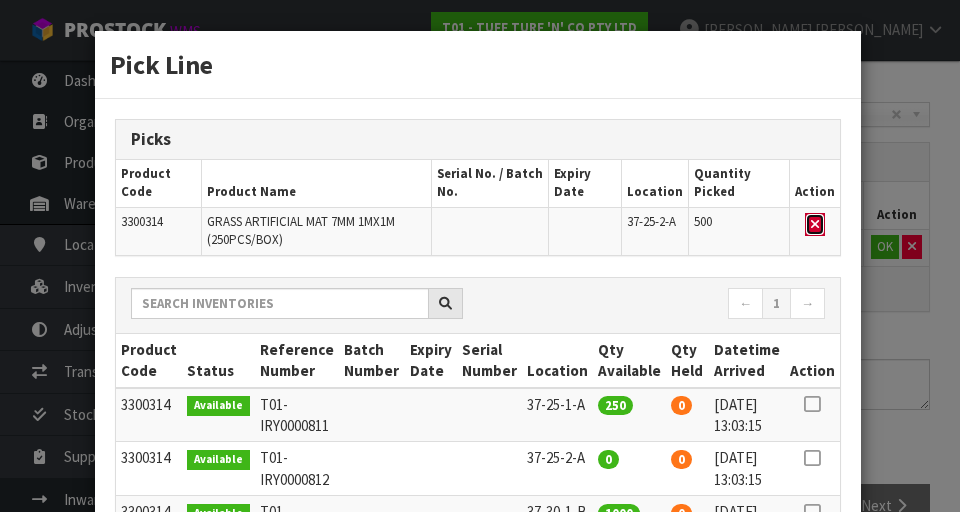 click at bounding box center (815, 224) 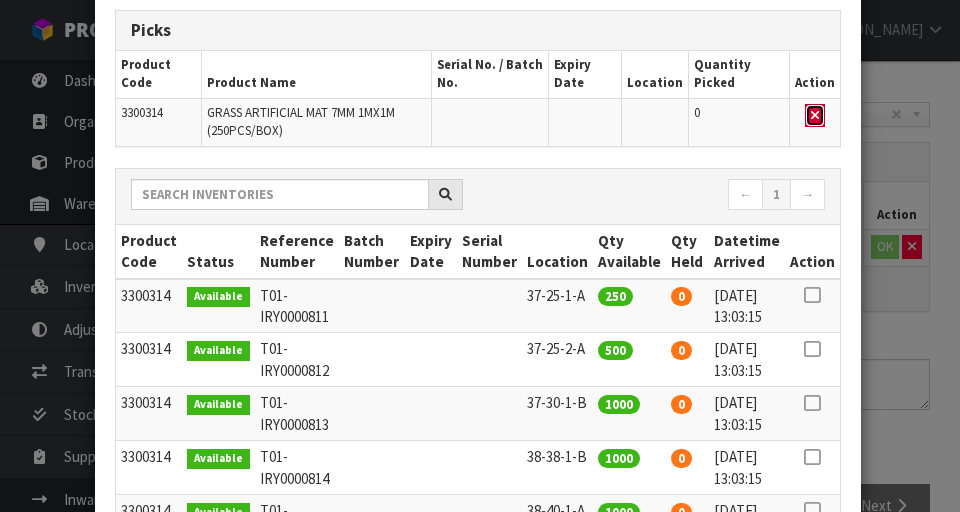 scroll, scrollTop: 109, scrollLeft: 0, axis: vertical 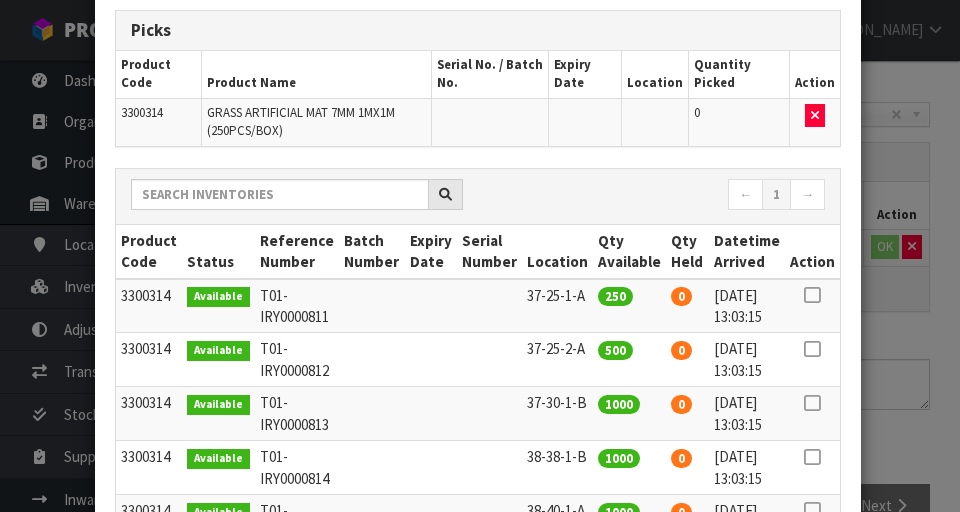 click at bounding box center (812, 349) 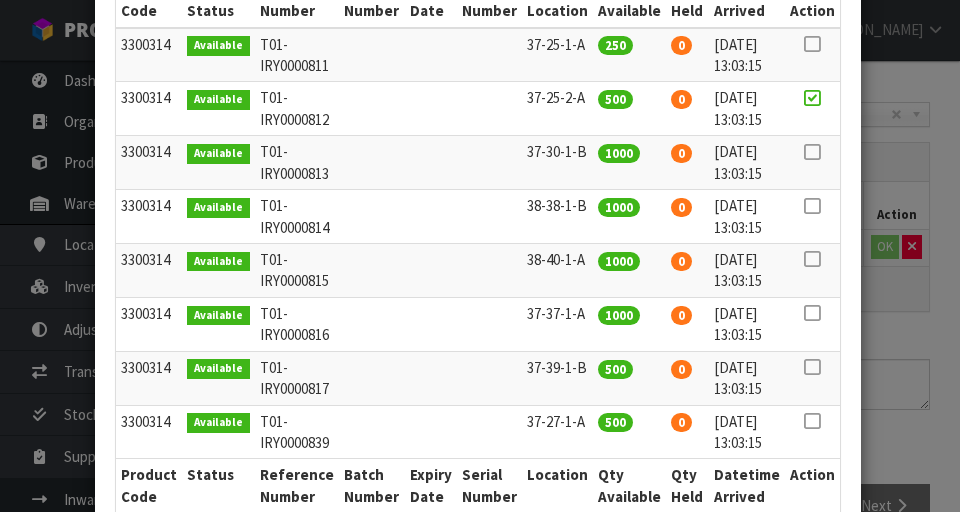 scroll, scrollTop: 505, scrollLeft: 0, axis: vertical 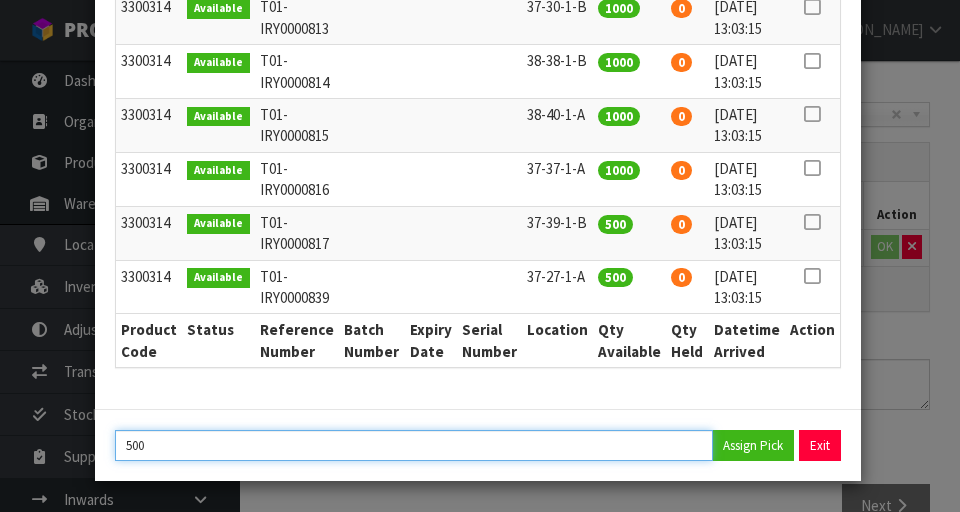 click on "500" at bounding box center [414, 445] 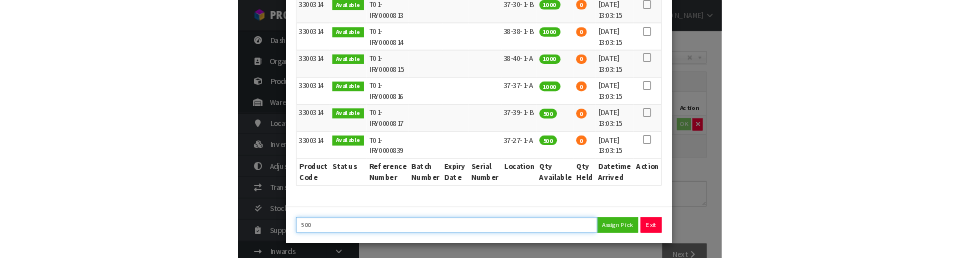 scroll, scrollTop: 403, scrollLeft: 0, axis: vertical 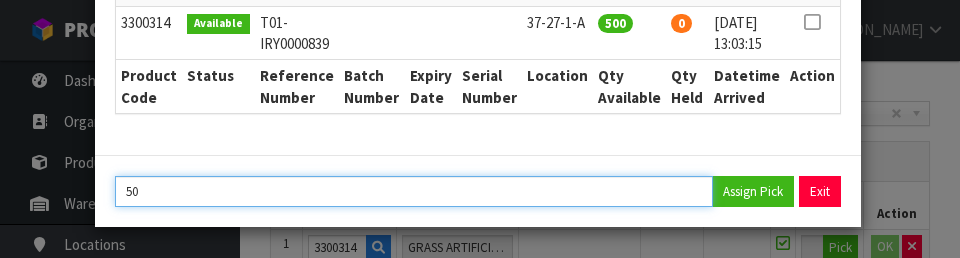 type on "5" 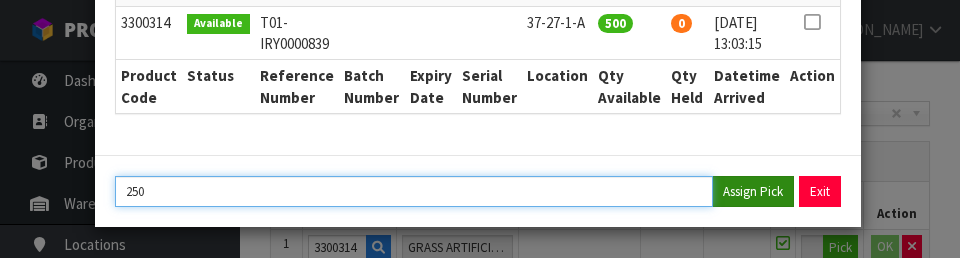 type on "250" 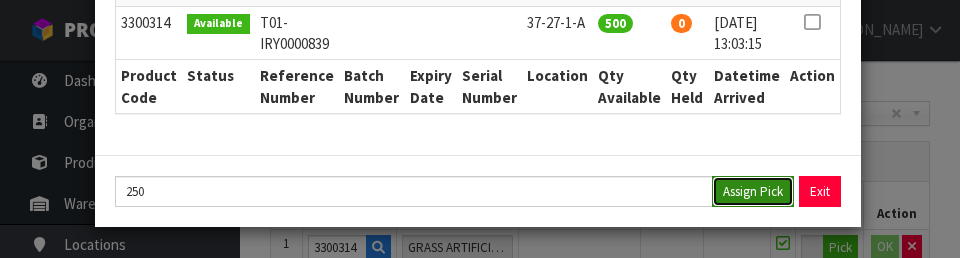 click on "Assign Pick" at bounding box center (753, 191) 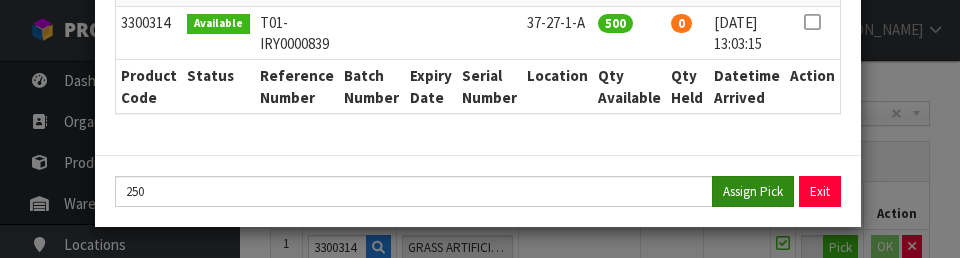 type on "250" 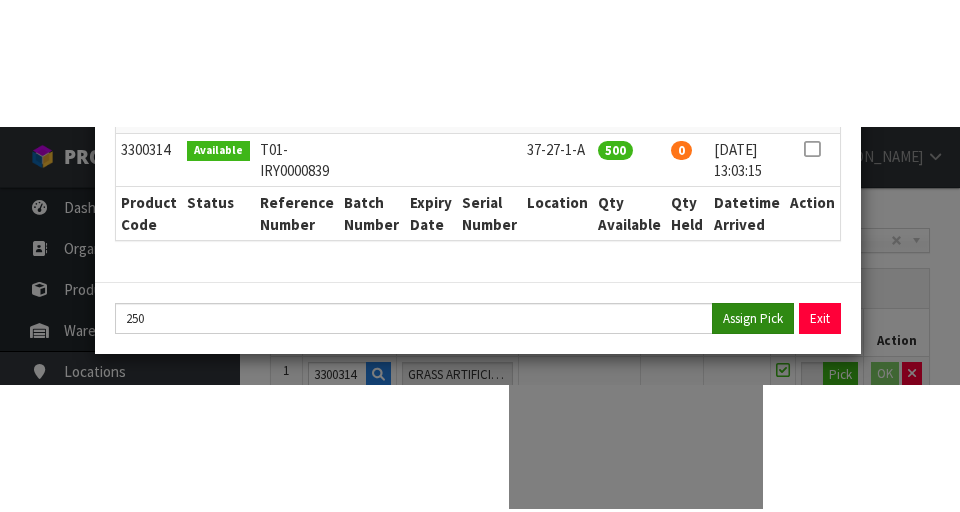 scroll, scrollTop: 412, scrollLeft: 0, axis: vertical 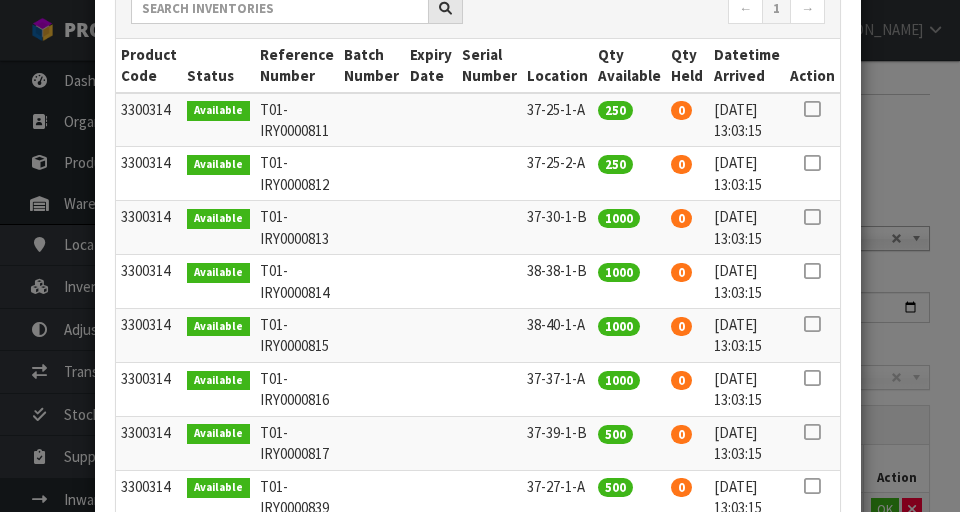 click on "Pick Line
Picks
Product Code
Product Name
Serial No. / Batch No.
Expiry Date
Location
Quantity Picked
Action
3300314
GRASS ARTIFICIAL MAT 7MM 1MX1M (250PCS/BOX)
37-25-2-A
250
←
1
→
Product Code
Status
Reference Number
Batch Number
Expiry Date
Serial Number
Location
Qty Available
Qty Held
Datetime Arrived
Action
0" at bounding box center [480, 256] 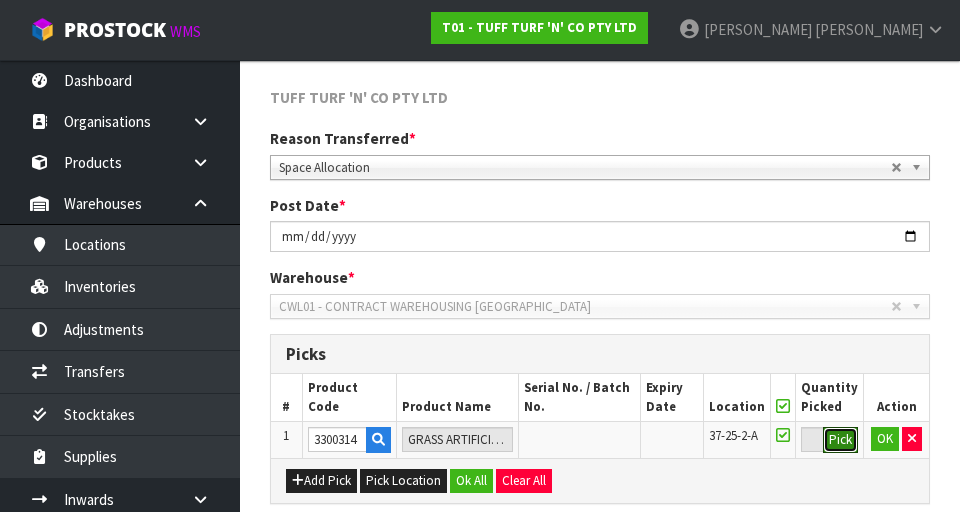 scroll, scrollTop: 379, scrollLeft: 0, axis: vertical 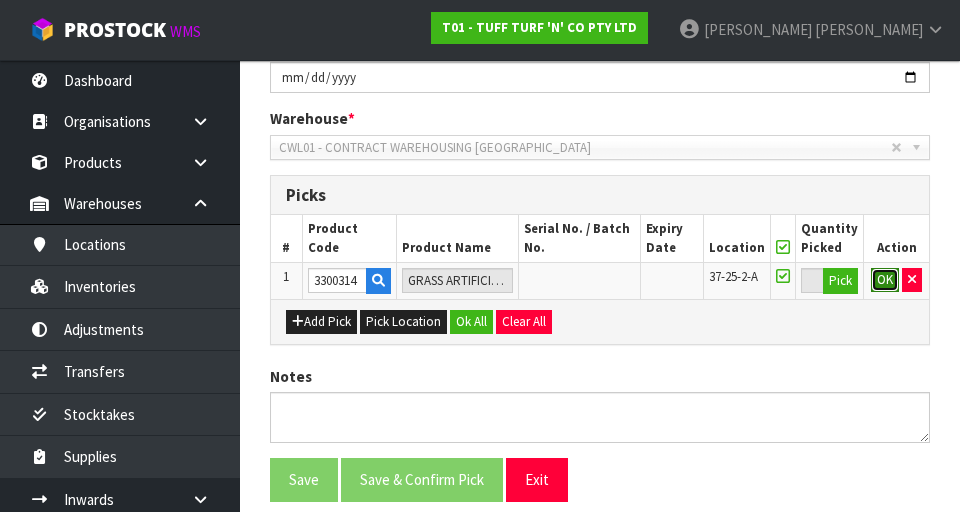 click on "OK" at bounding box center (885, 280) 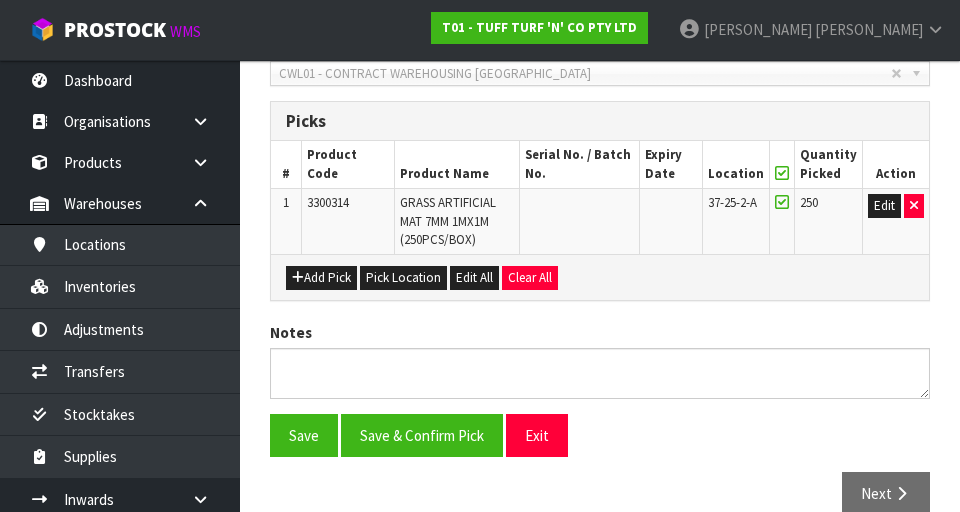 scroll, scrollTop: 486, scrollLeft: 0, axis: vertical 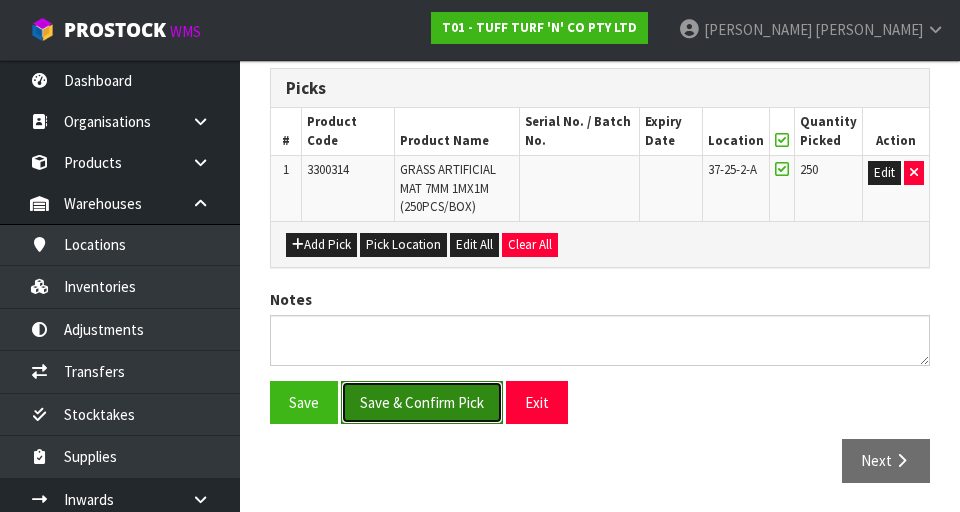 click on "Save & Confirm Pick" at bounding box center [422, 402] 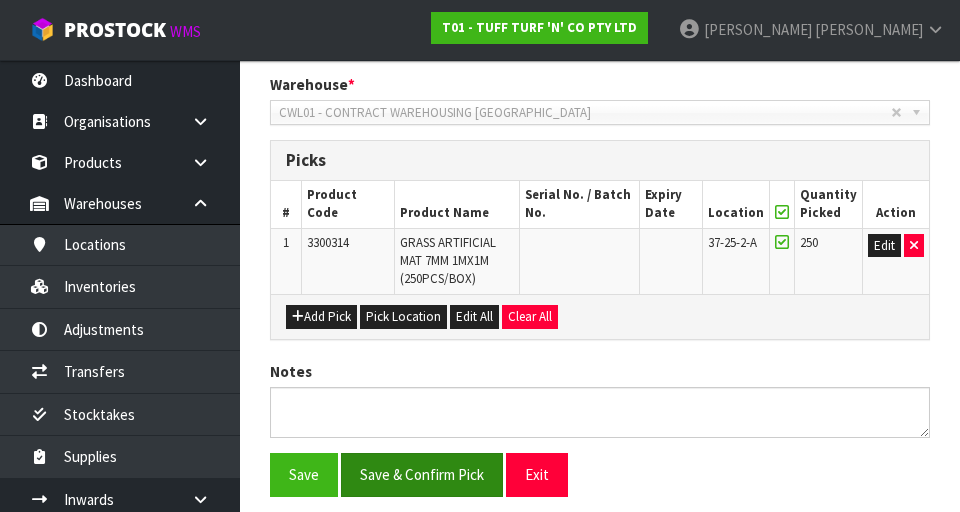 scroll, scrollTop: 0, scrollLeft: 0, axis: both 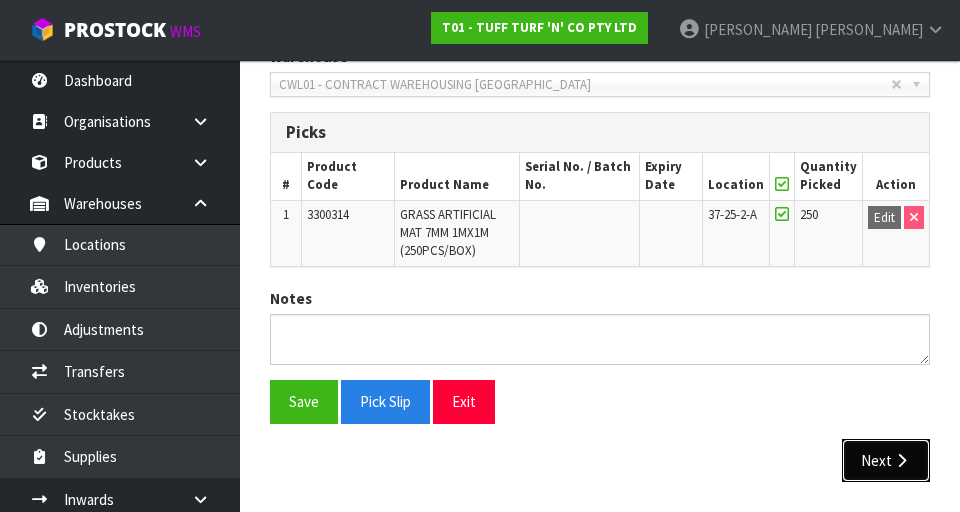 click on "Next" at bounding box center [886, 460] 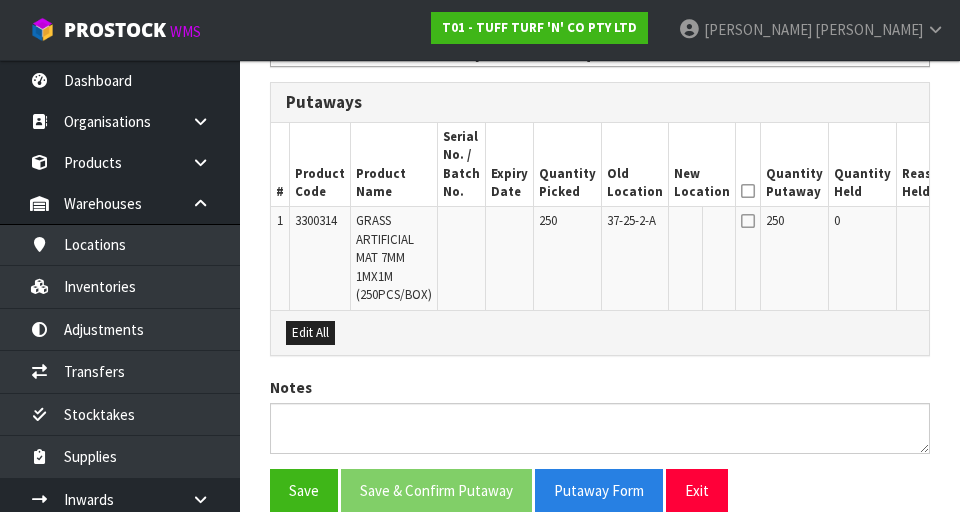 scroll, scrollTop: 543, scrollLeft: 0, axis: vertical 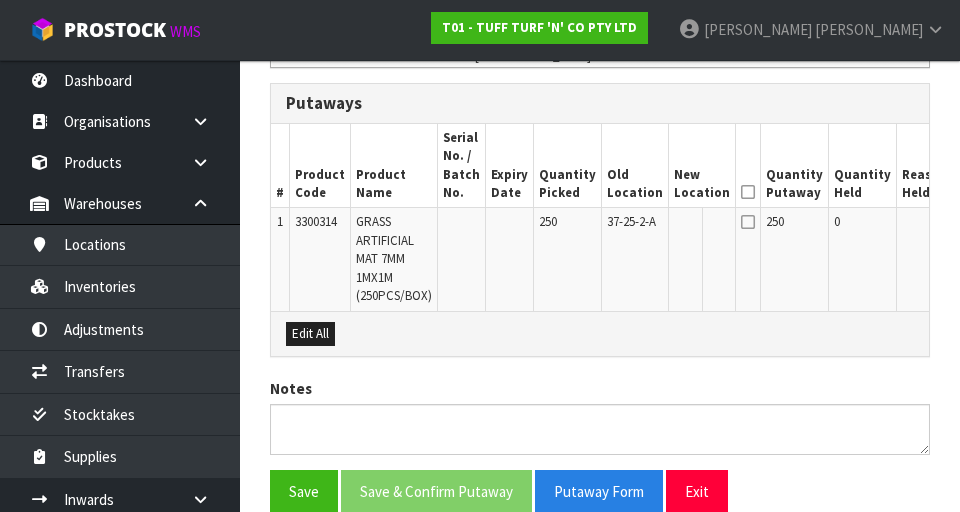 click on "Edit" at bounding box center [974, 225] 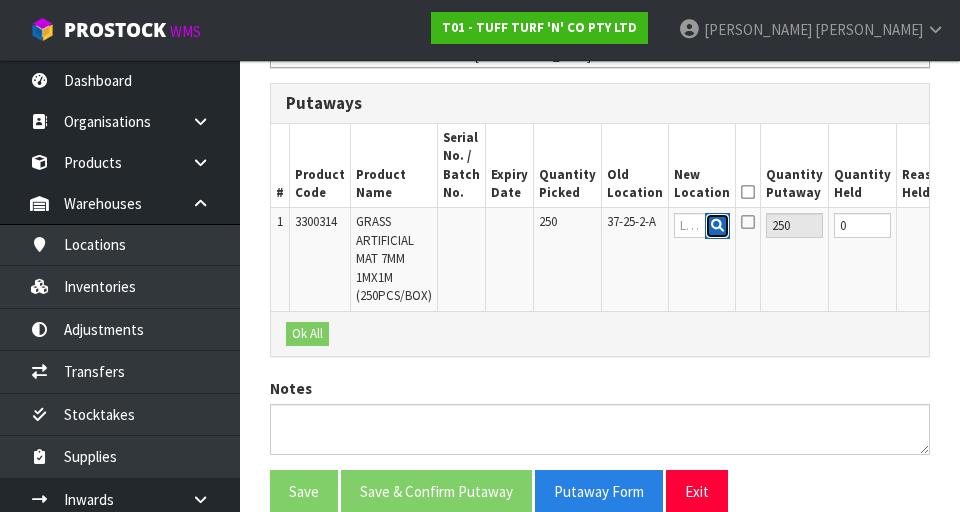 click at bounding box center [717, 225] 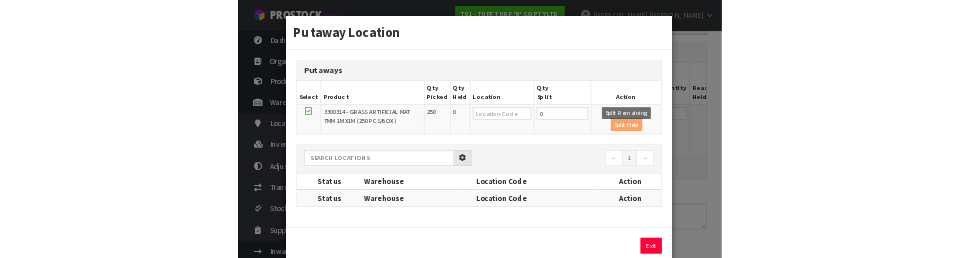 scroll, scrollTop: 534, scrollLeft: 0, axis: vertical 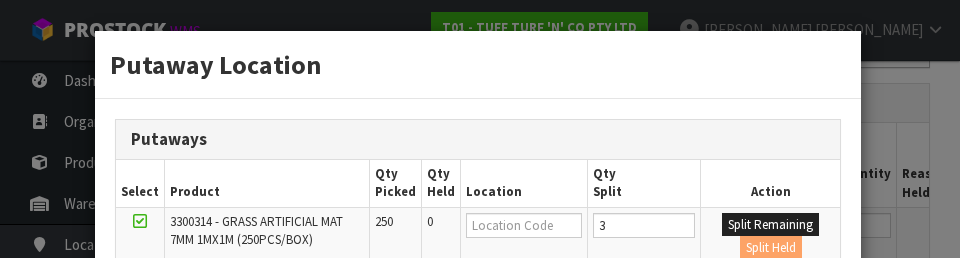 type on "37" 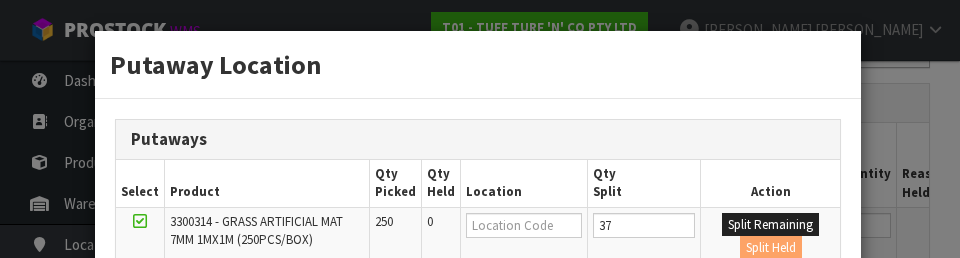 click on "Putaway Location
Putaways
Select
Product
Qty  Picked
Qty  Held
Location
Qty  Split
Action
3300314 - GRASS ARTIFICIAL MAT 7MM 1MX1M (250PCS/BOX)
250
0
37
Split Remaining
Split Held
←
1 2 3 4 5
→
Status
Warehouse
Location Code
Action" at bounding box center [480, 129] 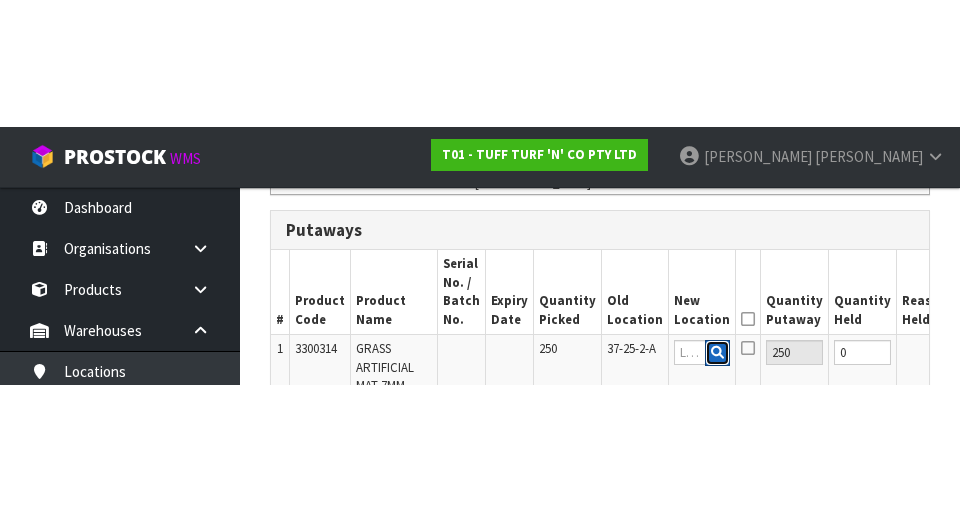 scroll, scrollTop: 543, scrollLeft: 0, axis: vertical 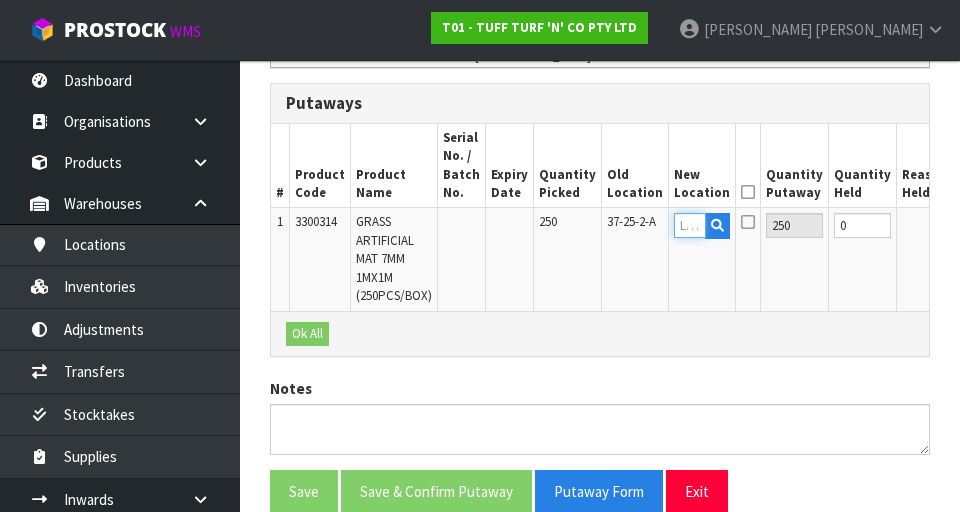 click at bounding box center [690, 225] 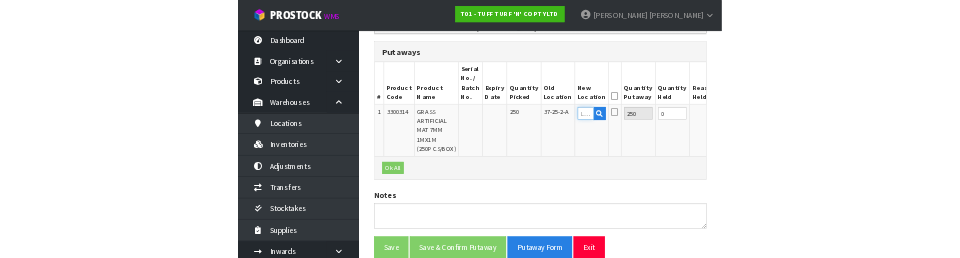 scroll, scrollTop: 534, scrollLeft: 0, axis: vertical 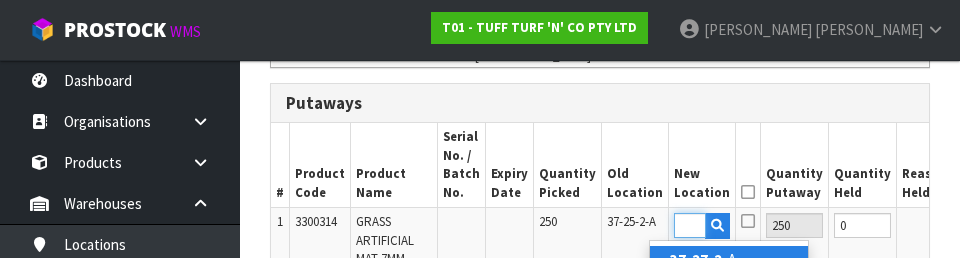 type on "37-27-2-B" 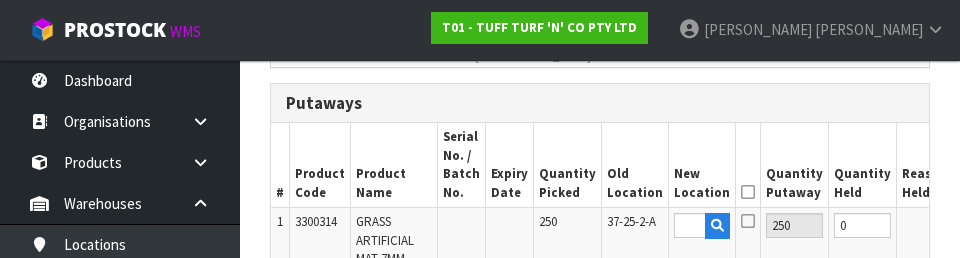 click on "OK" at bounding box center [972, 225] 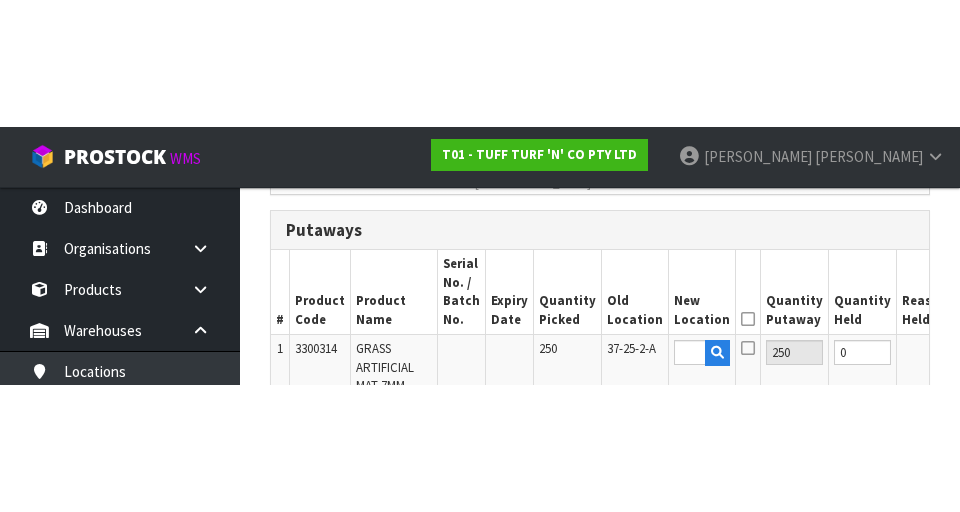 scroll, scrollTop: 543, scrollLeft: 0, axis: vertical 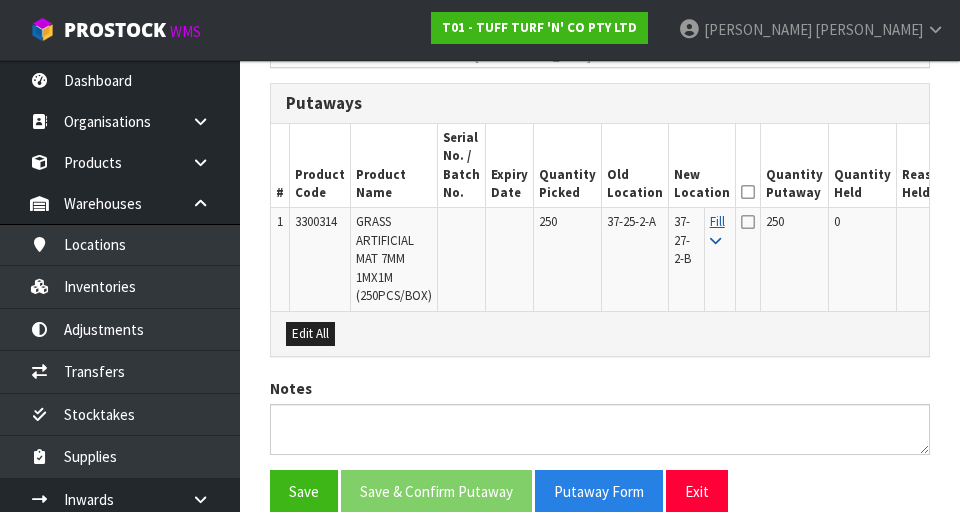 click at bounding box center (715, 241) 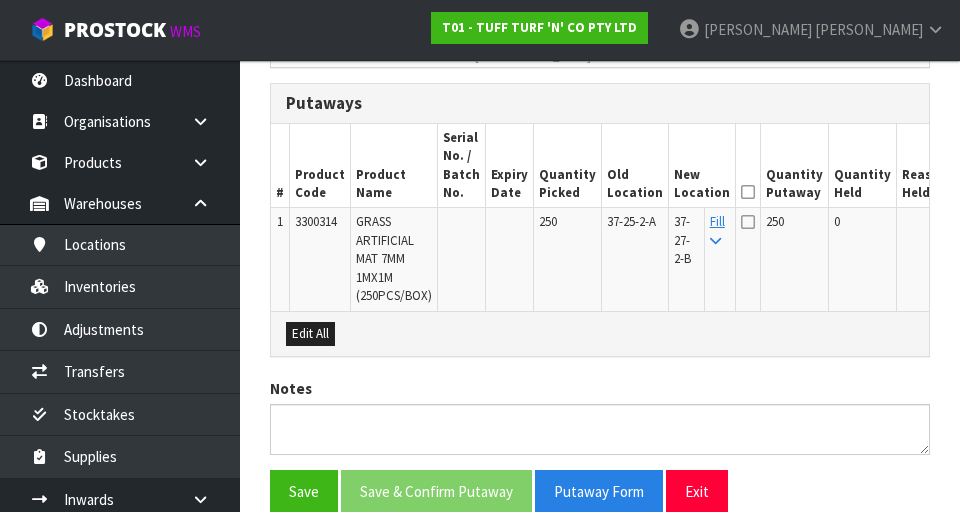 click at bounding box center (748, 192) 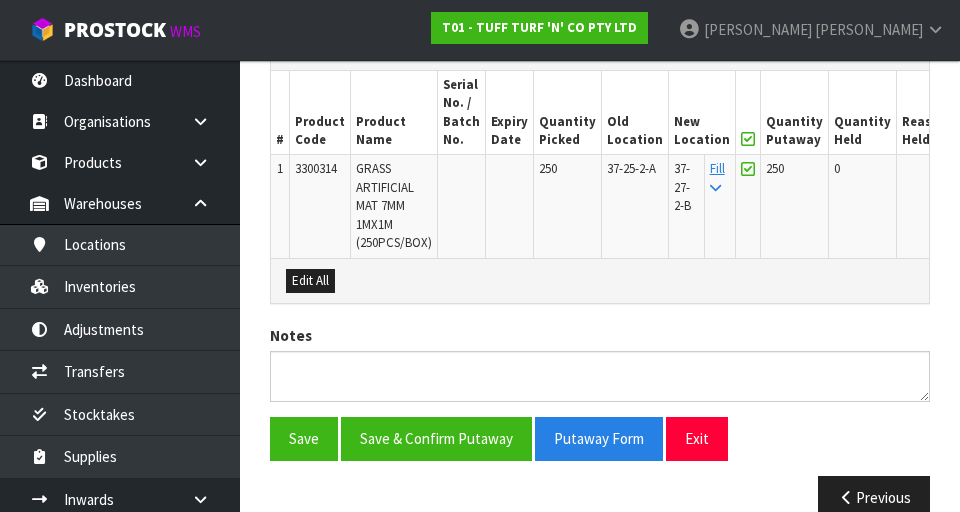 scroll, scrollTop: 607, scrollLeft: 0, axis: vertical 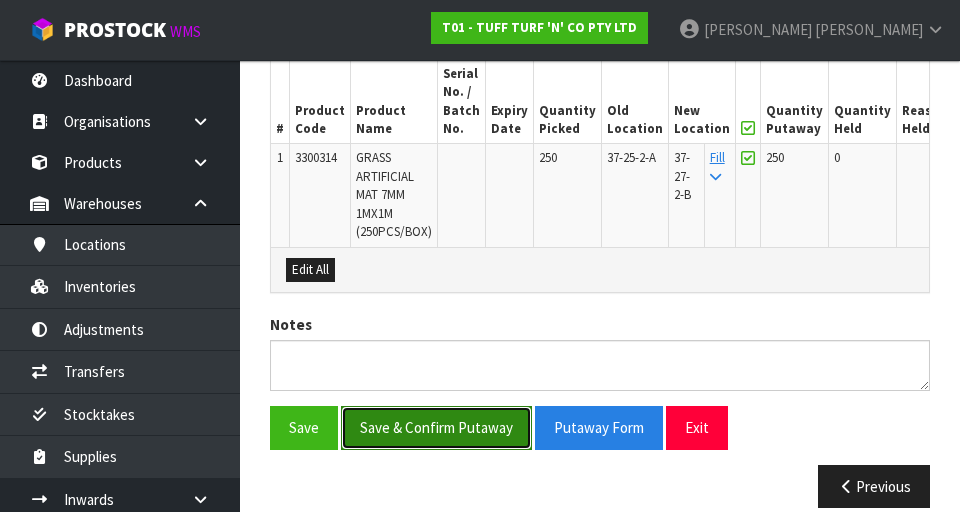 click on "Save & Confirm Putaway" at bounding box center (436, 427) 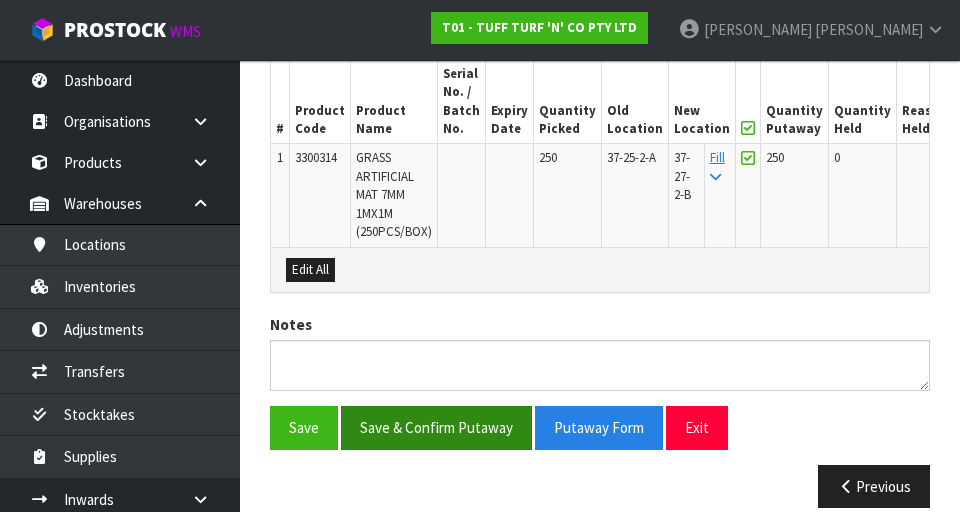 scroll, scrollTop: 0, scrollLeft: 0, axis: both 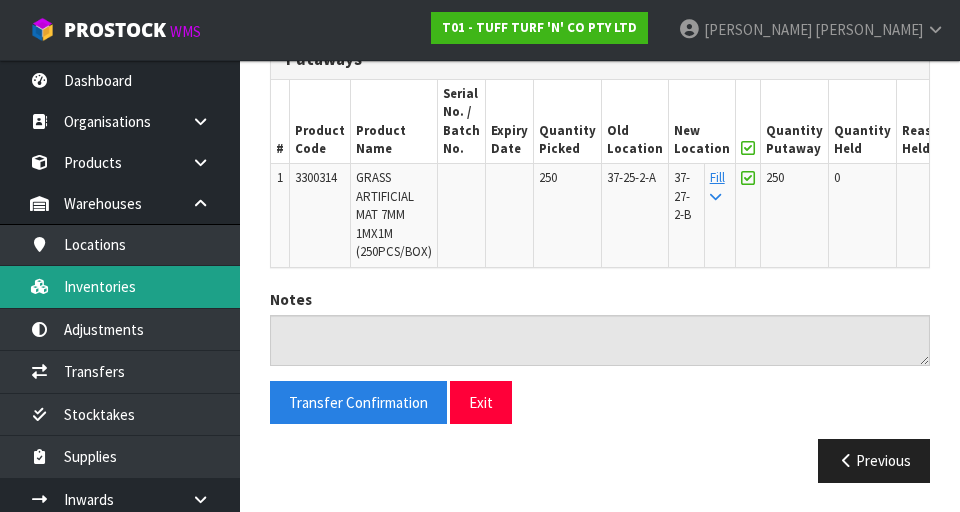 click on "Inventories" at bounding box center [120, 286] 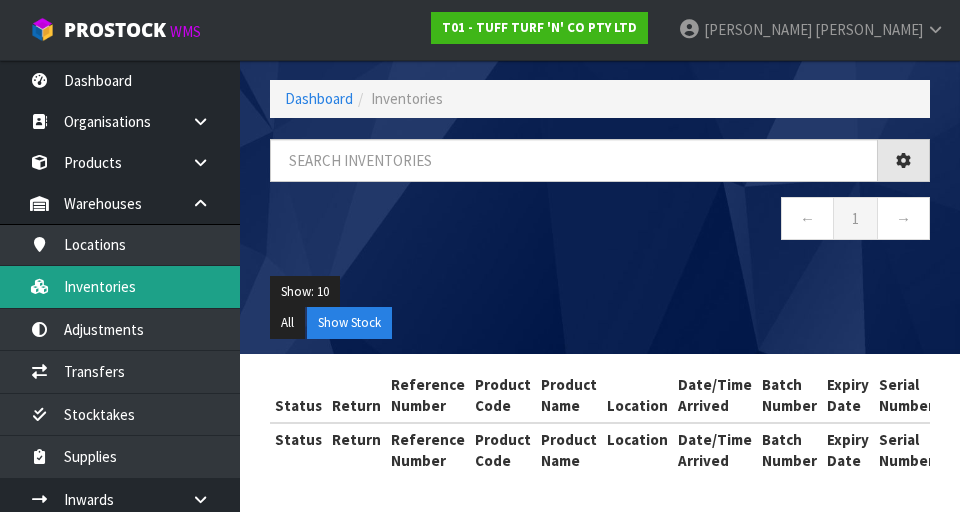 scroll, scrollTop: 587, scrollLeft: 0, axis: vertical 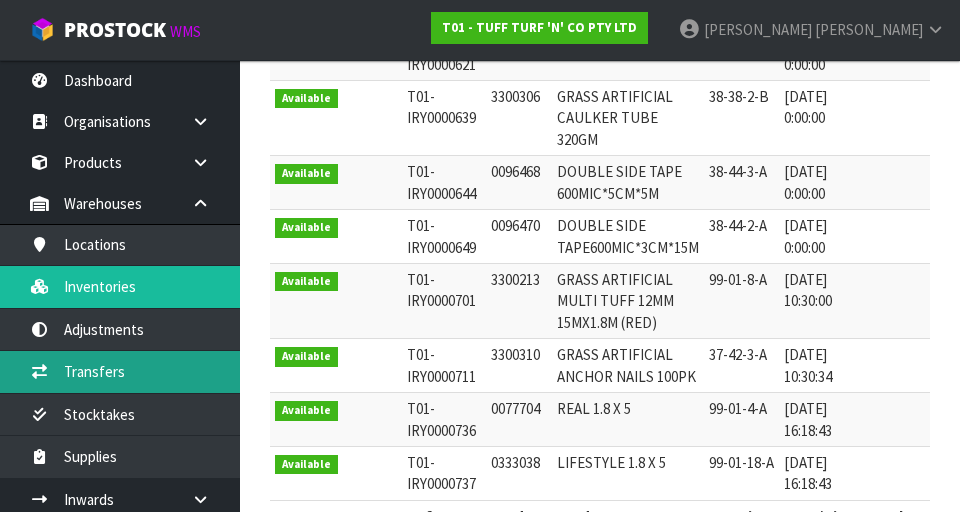 click on "Transfers" at bounding box center (120, 371) 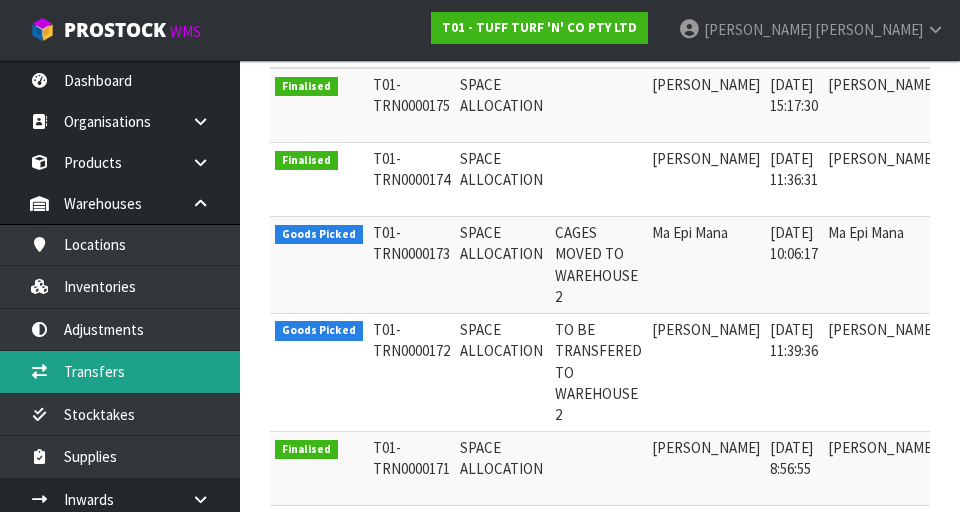 scroll, scrollTop: 486, scrollLeft: 0, axis: vertical 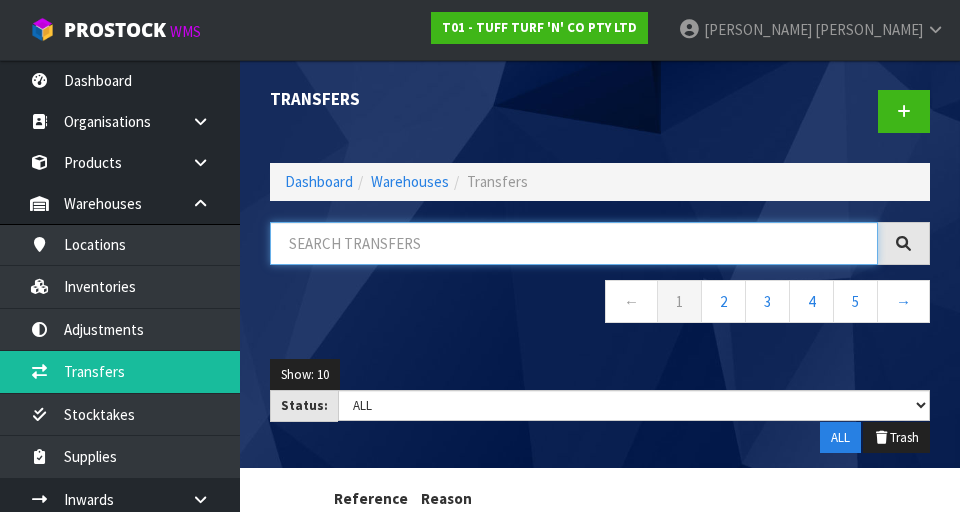 click at bounding box center [574, 243] 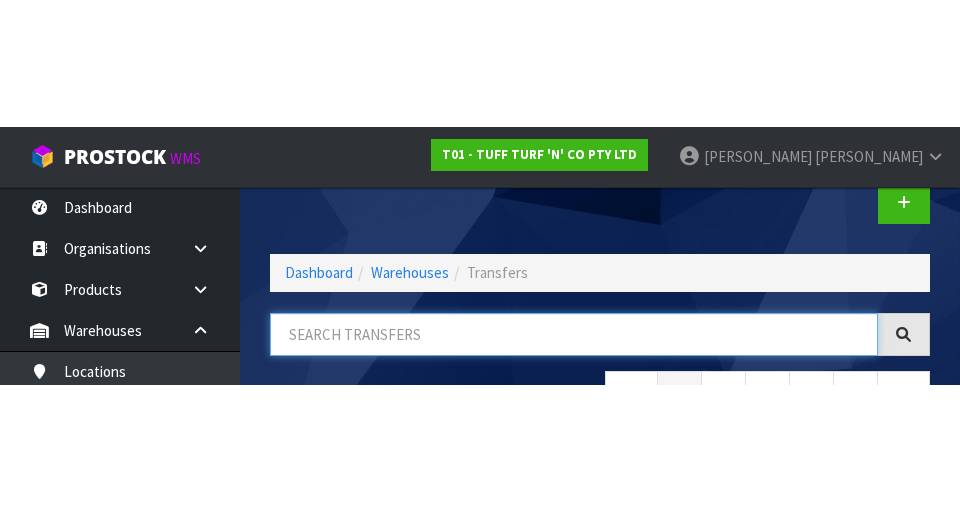 scroll, scrollTop: 114, scrollLeft: 0, axis: vertical 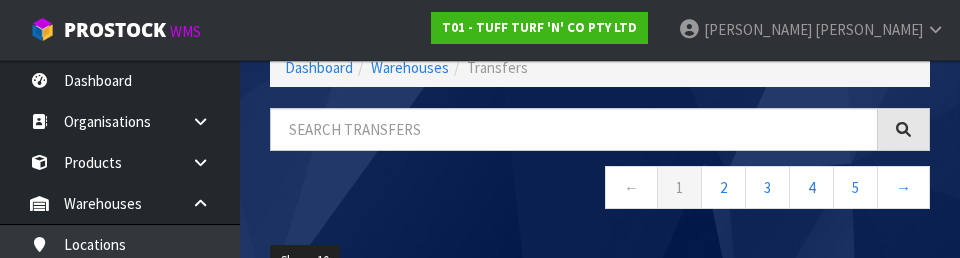 click on "←
1 2 3 4 5
→" at bounding box center [600, 190] 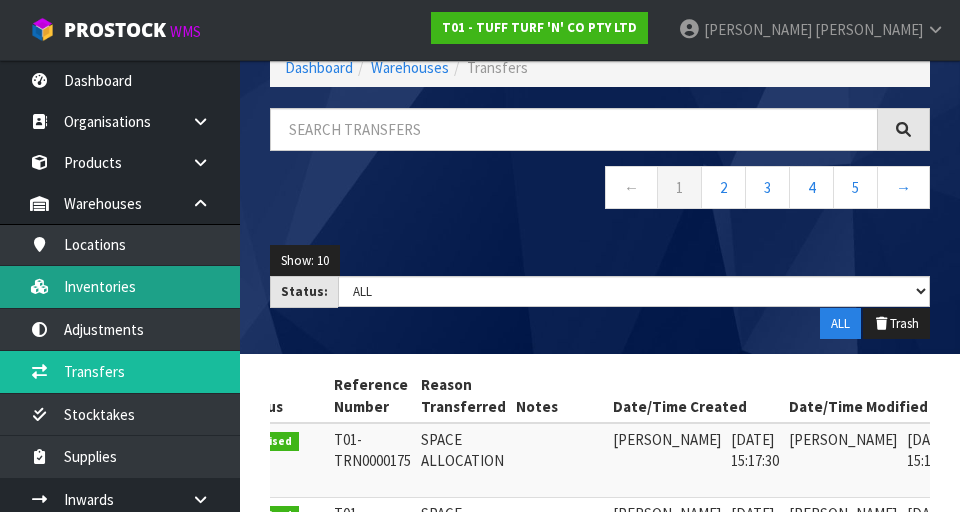 click on "Inventories" at bounding box center (120, 286) 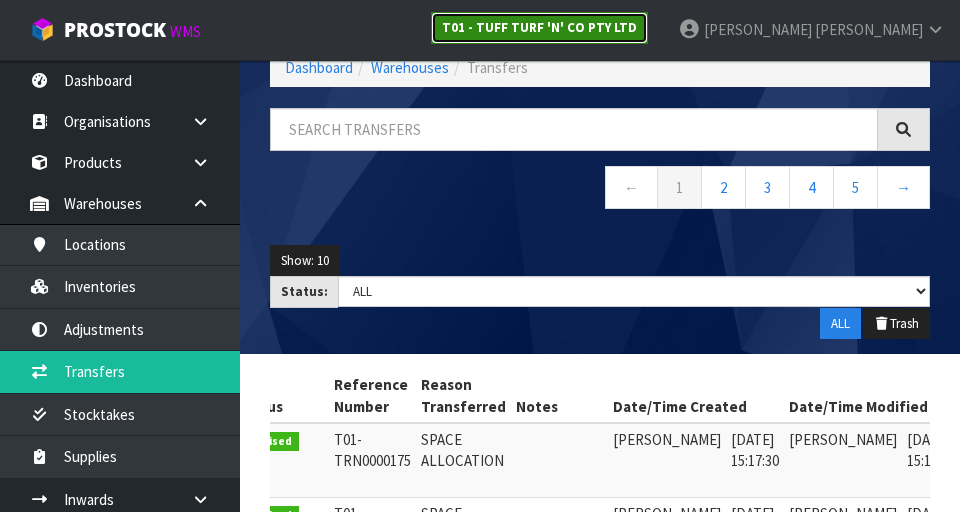 click on "T01 - TUFF TURF 'N' CO PTY LTD" at bounding box center (539, 27) 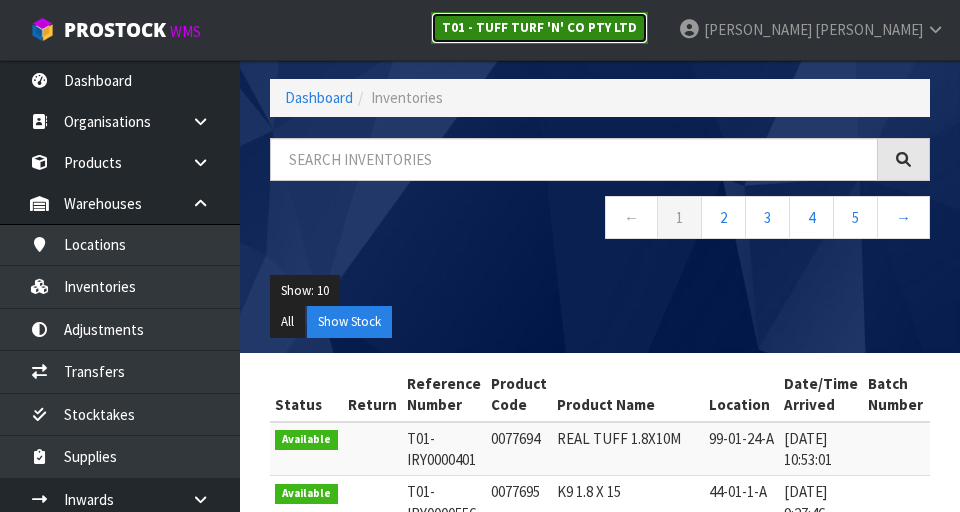 scroll, scrollTop: 114, scrollLeft: 0, axis: vertical 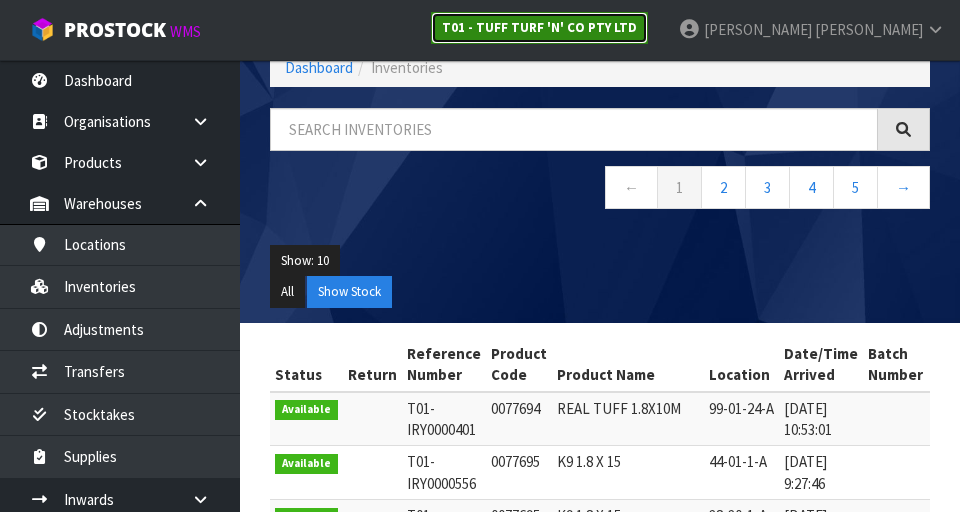 click on "T01 - TUFF TURF 'N' CO PTY LTD" at bounding box center (539, 27) 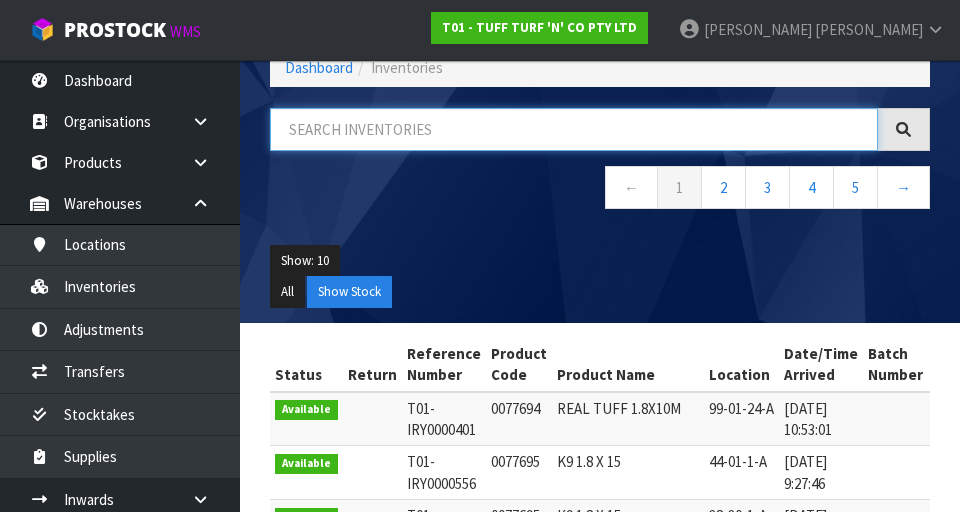 click at bounding box center (574, 129) 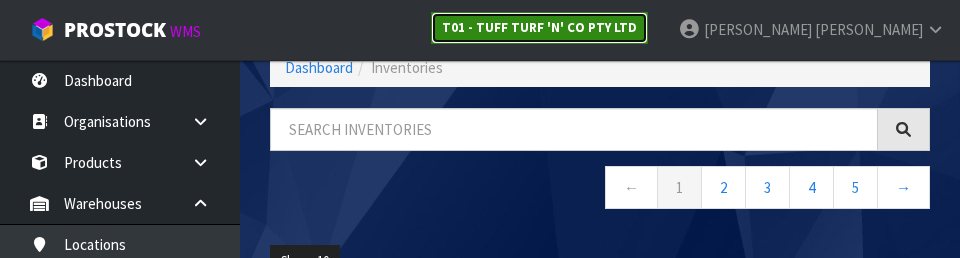 click on "T01 - TUFF TURF 'N' CO PTY LTD" at bounding box center [539, 27] 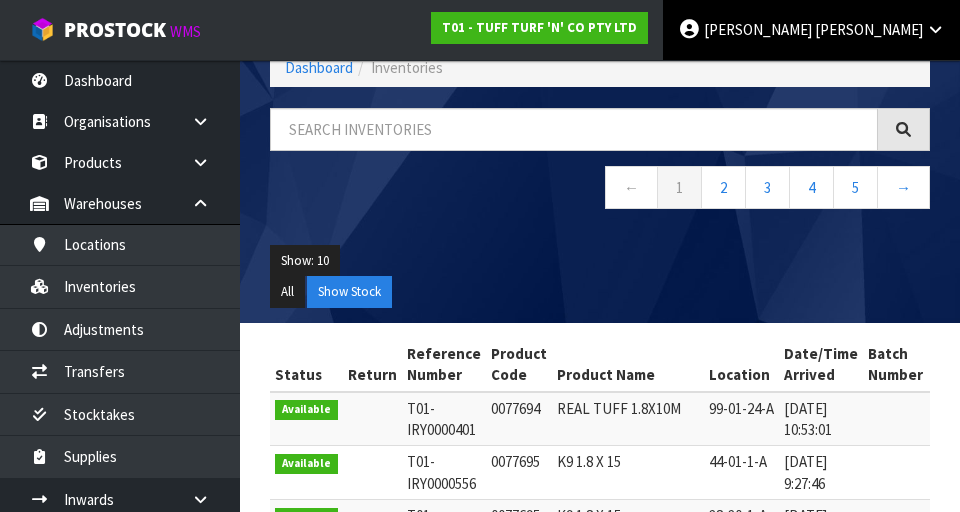 click on "[PERSON_NAME]" at bounding box center [869, 29] 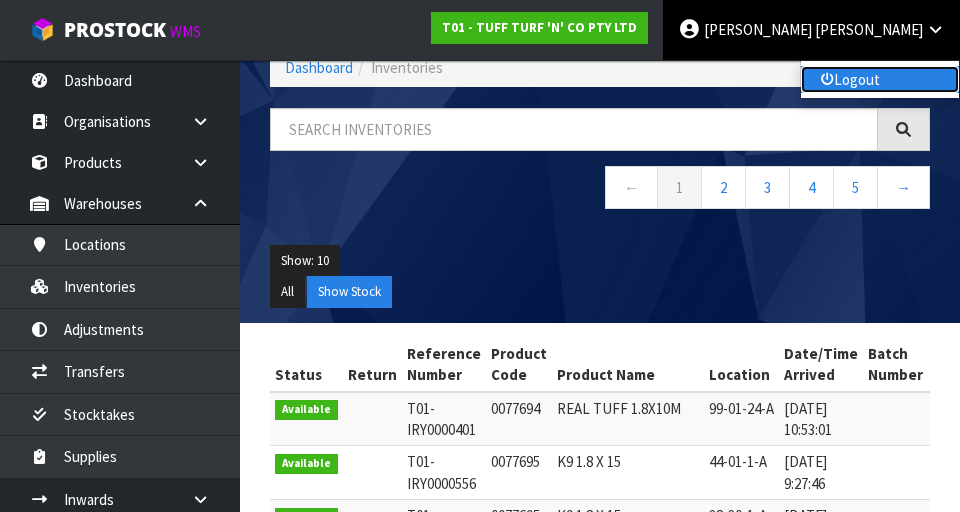 click on "Logout" at bounding box center [880, 79] 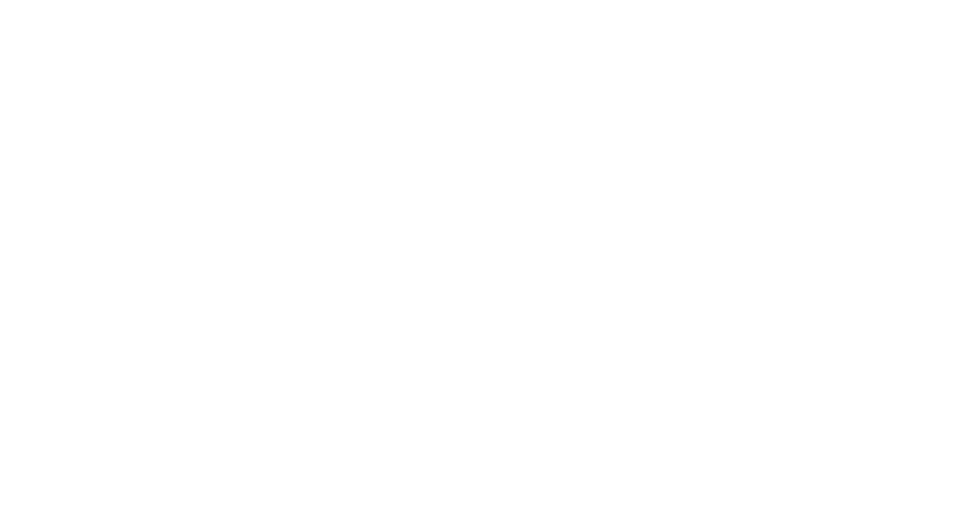 scroll, scrollTop: 0, scrollLeft: 0, axis: both 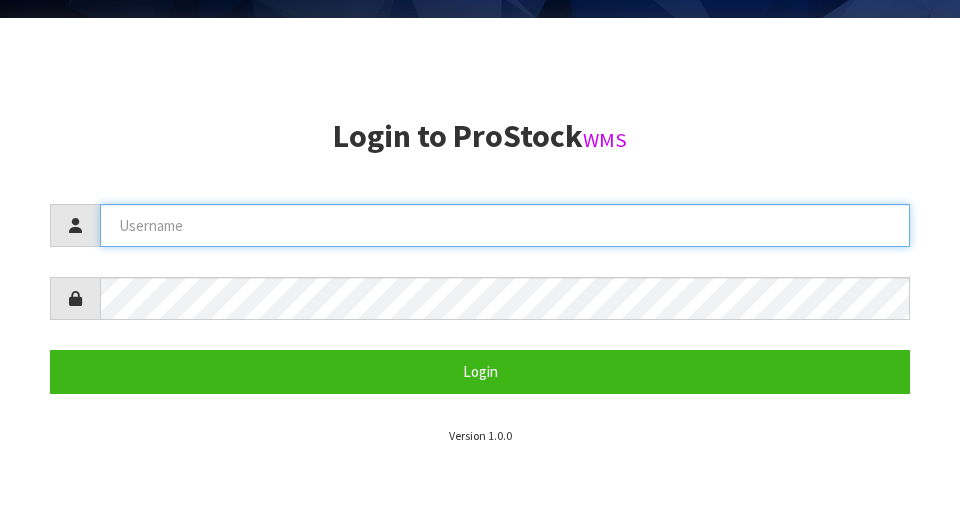 click at bounding box center [505, 225] 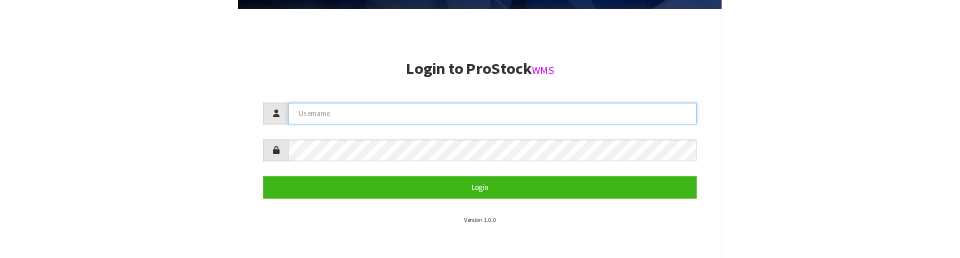 scroll, scrollTop: 427, scrollLeft: 0, axis: vertical 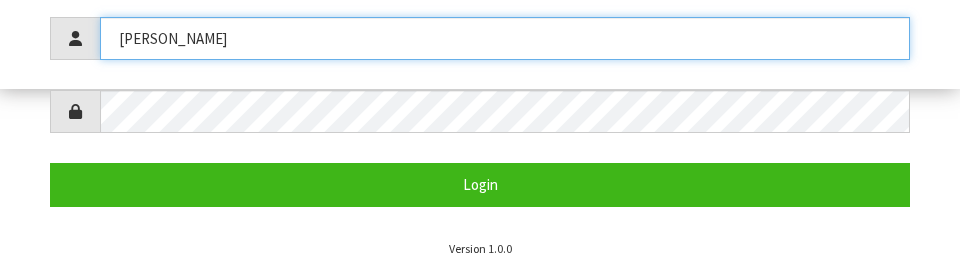 type on "[PERSON_NAME]" 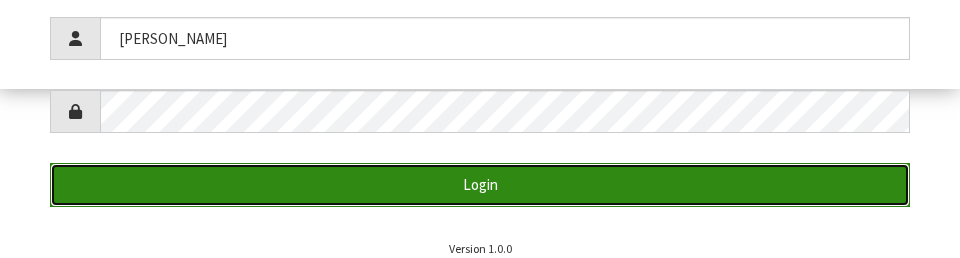 click on "Login" at bounding box center [480, 184] 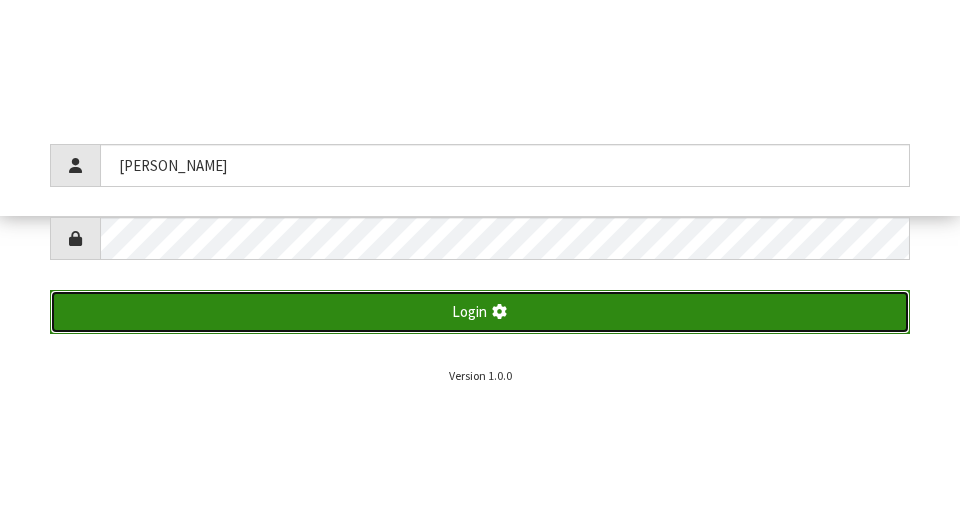 scroll, scrollTop: 512, scrollLeft: 0, axis: vertical 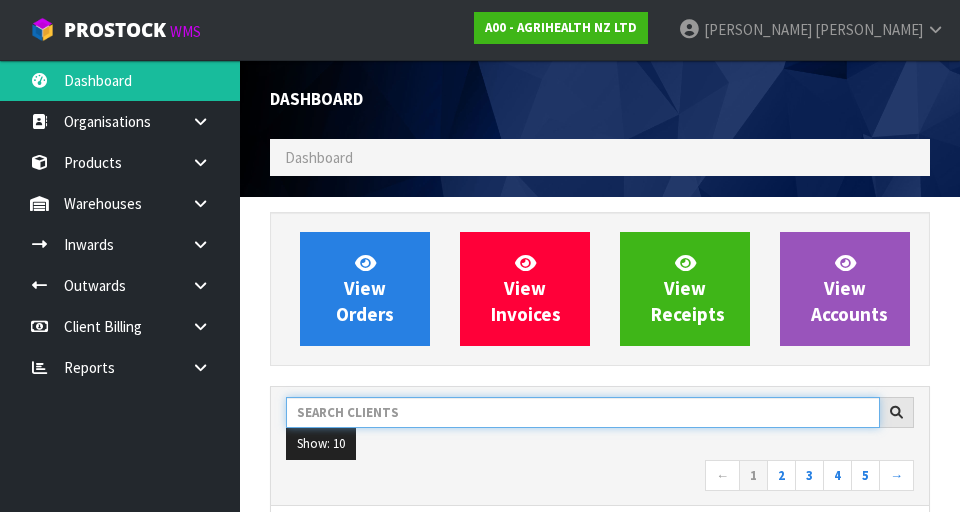 click at bounding box center (583, 412) 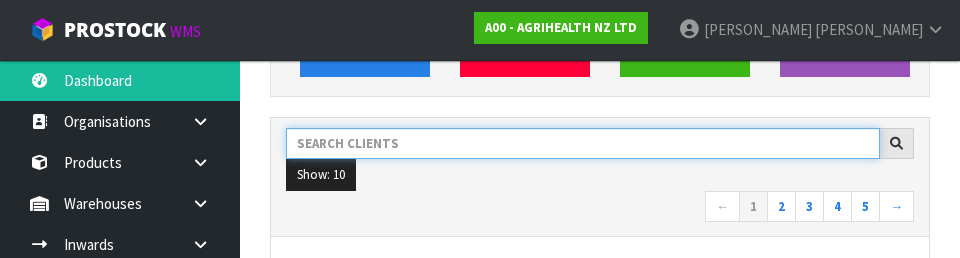 scroll, scrollTop: 274, scrollLeft: 0, axis: vertical 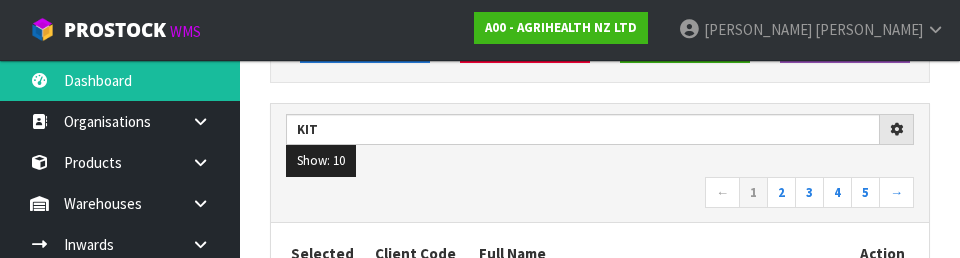 click on "←
1 2 3 4 5
→" at bounding box center [600, 194] 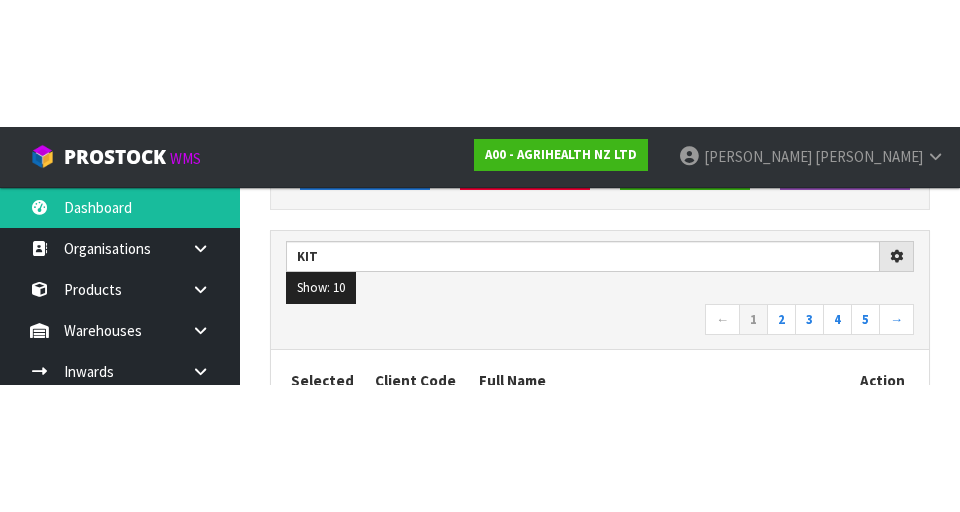 scroll, scrollTop: 283, scrollLeft: 0, axis: vertical 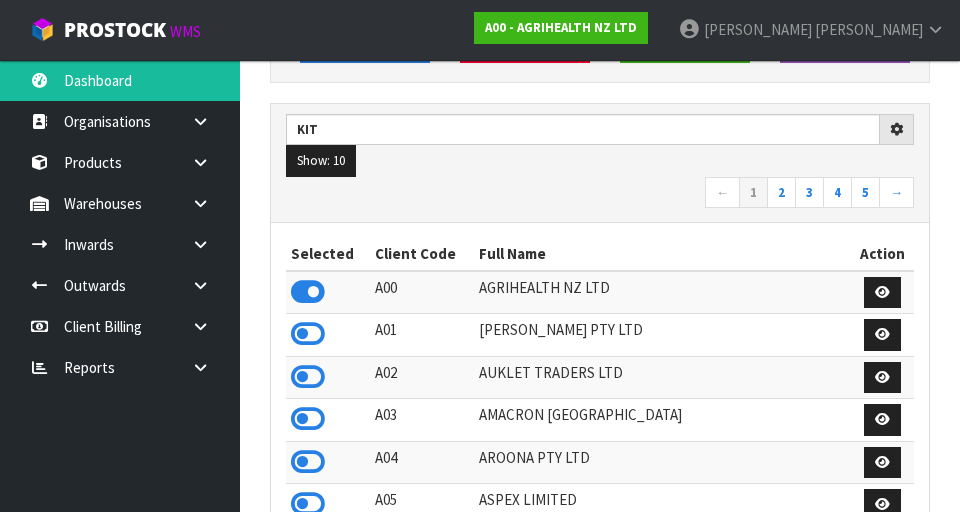 type on "KIT" 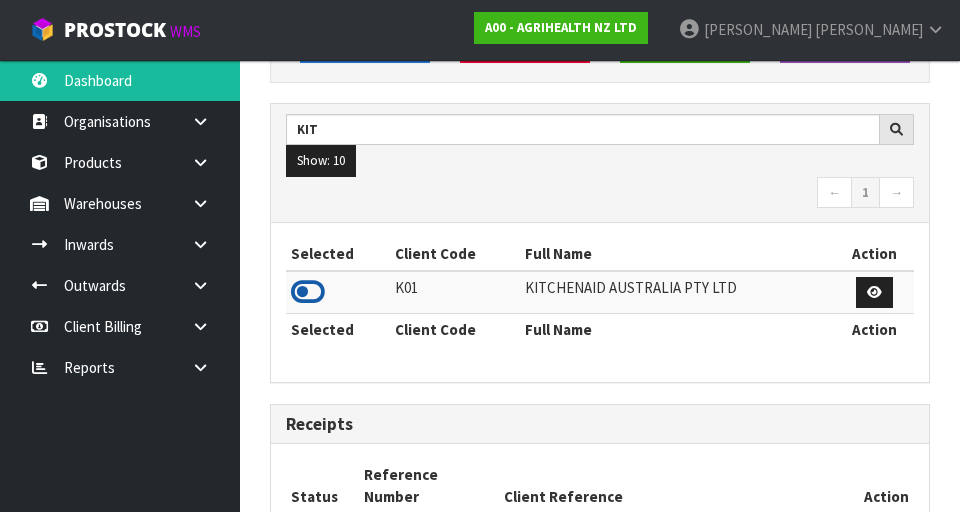 click at bounding box center [308, 292] 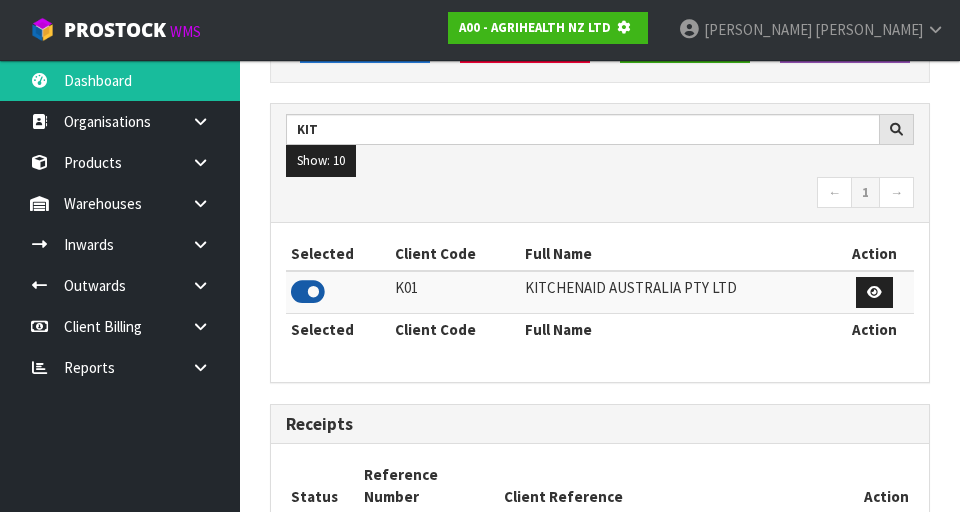 scroll, scrollTop: 1318, scrollLeft: 690, axis: both 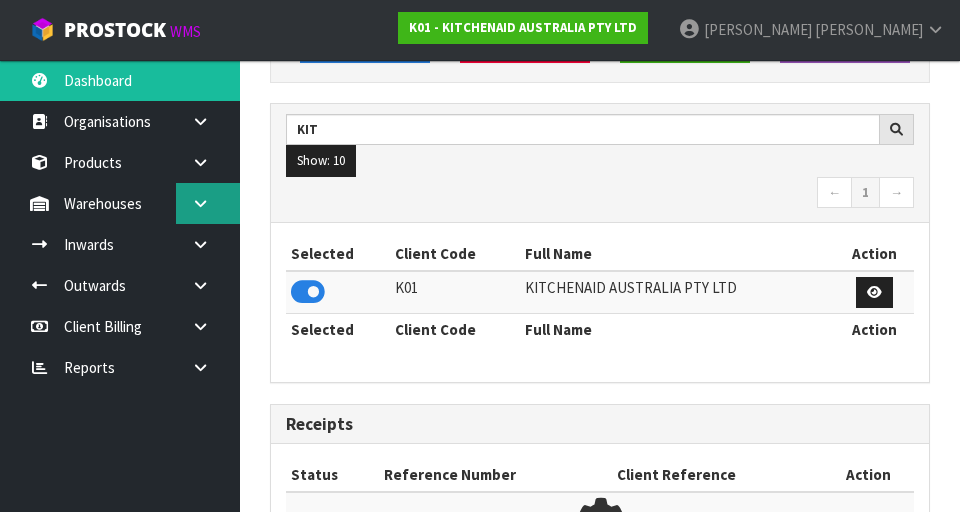 click at bounding box center [208, 203] 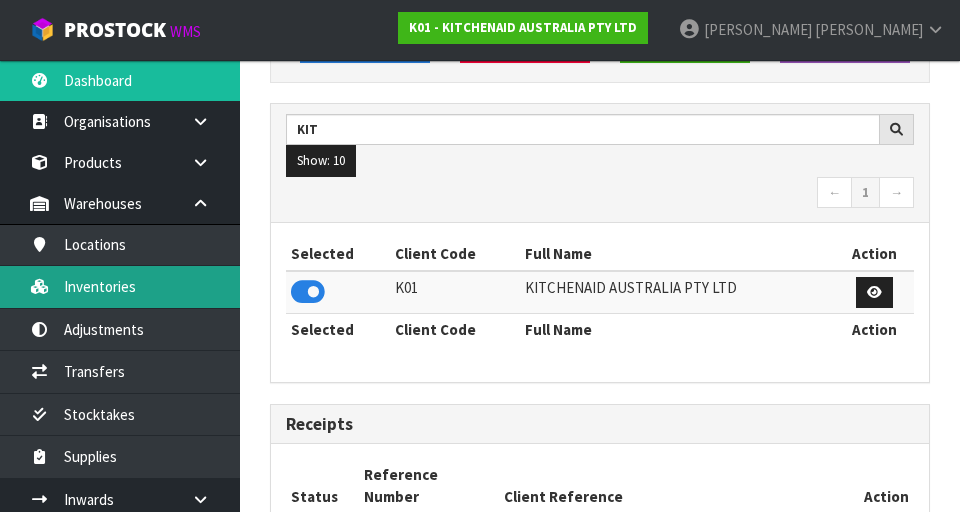click on "Inventories" at bounding box center (120, 286) 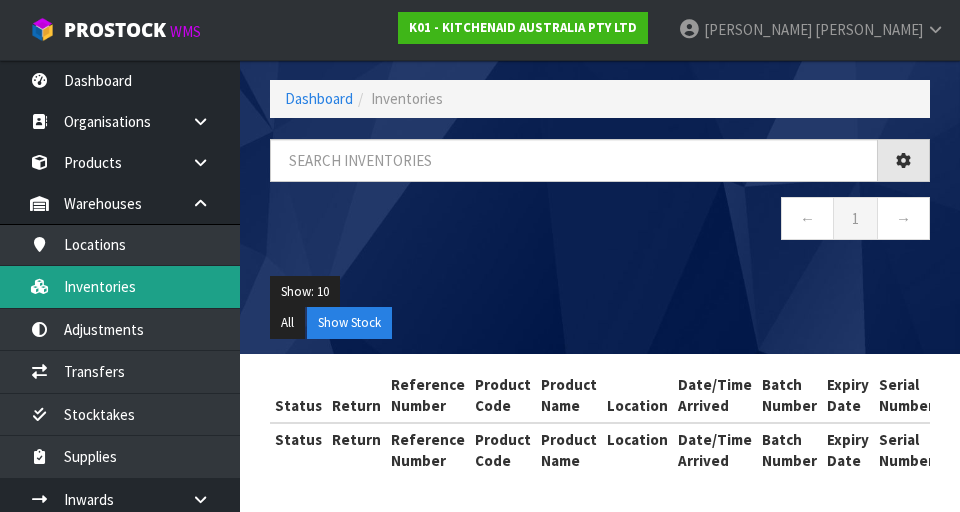 scroll, scrollTop: 84, scrollLeft: 0, axis: vertical 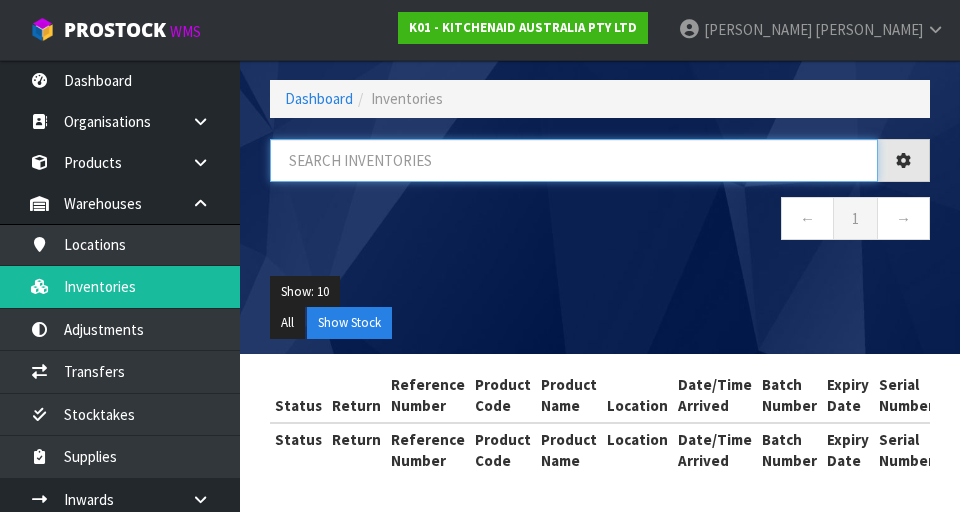 click at bounding box center (574, 160) 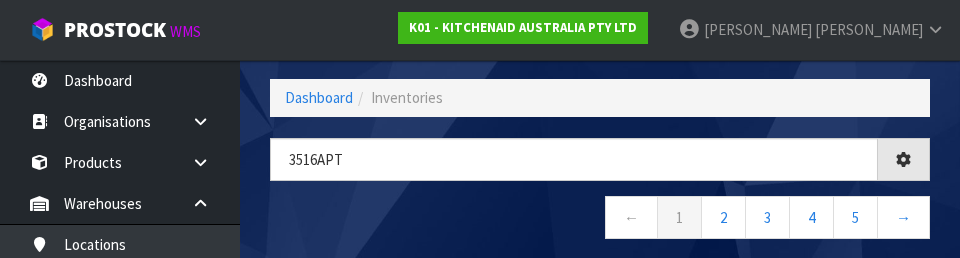 click on "←
1 2 3 4 5
→" at bounding box center [600, 220] 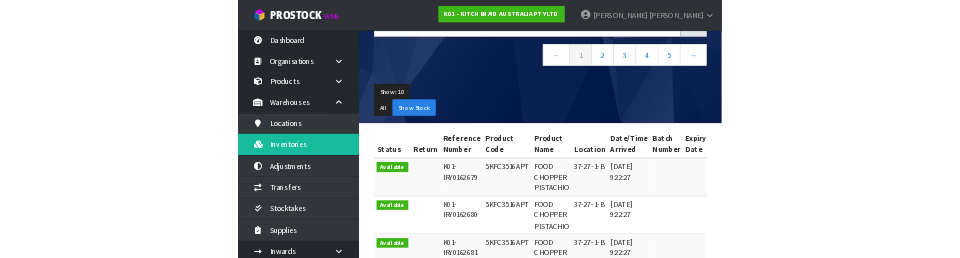 scroll, scrollTop: 0, scrollLeft: 0, axis: both 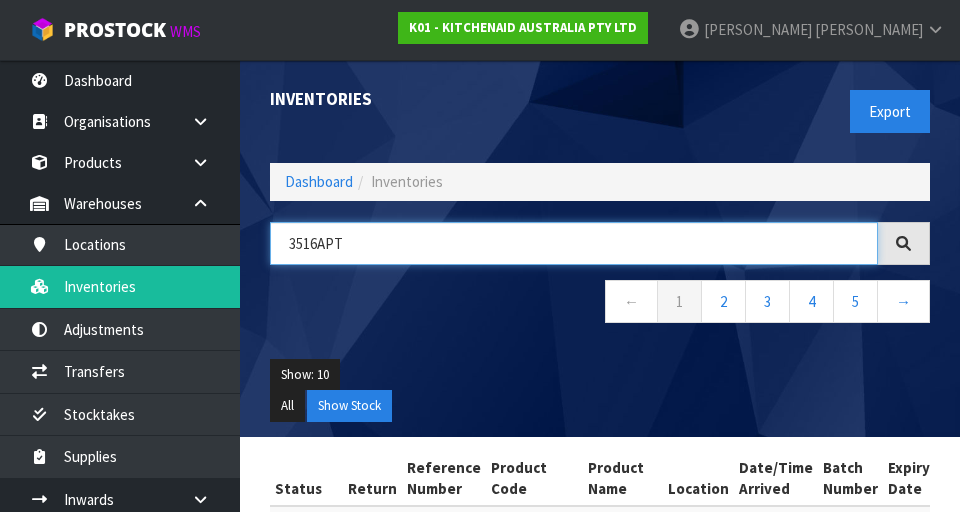 click on "3516APT" at bounding box center [574, 243] 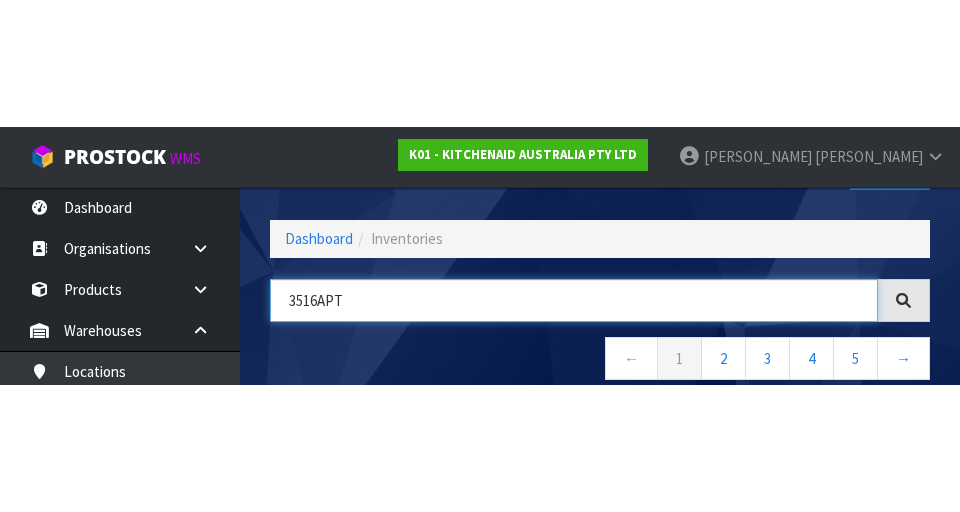 scroll, scrollTop: 114, scrollLeft: 0, axis: vertical 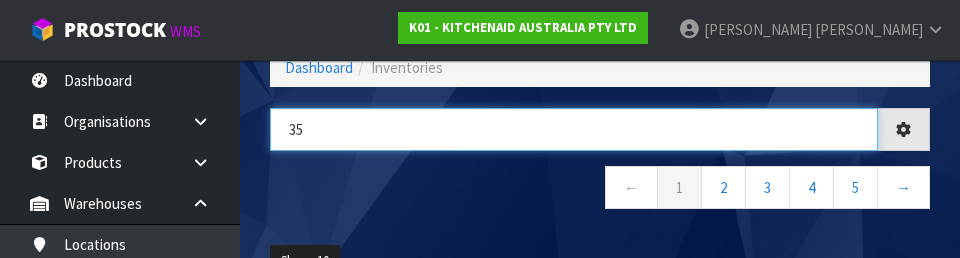 type on "3" 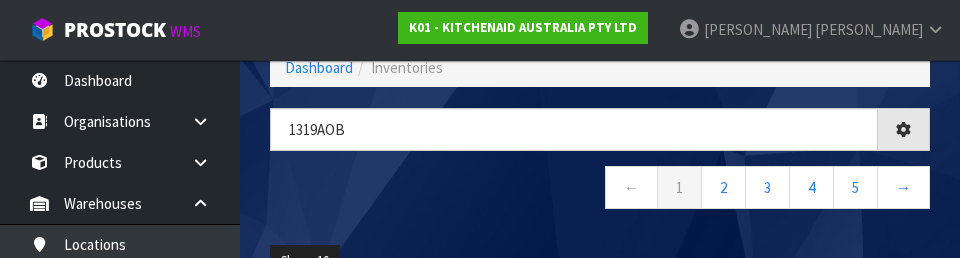 click on "Show: 10
5
10
25
50
All
Show Stock" at bounding box center [600, 276] 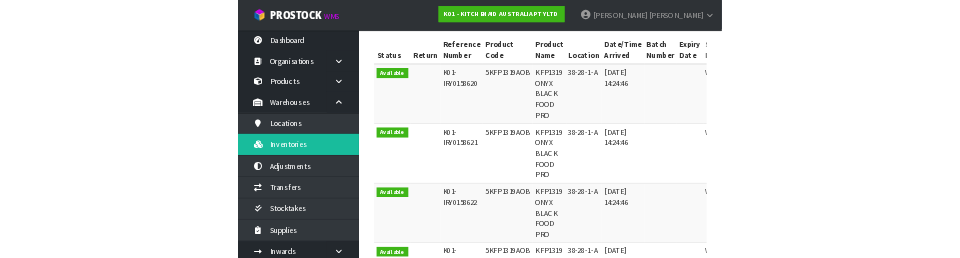 scroll, scrollTop: 0, scrollLeft: 0, axis: both 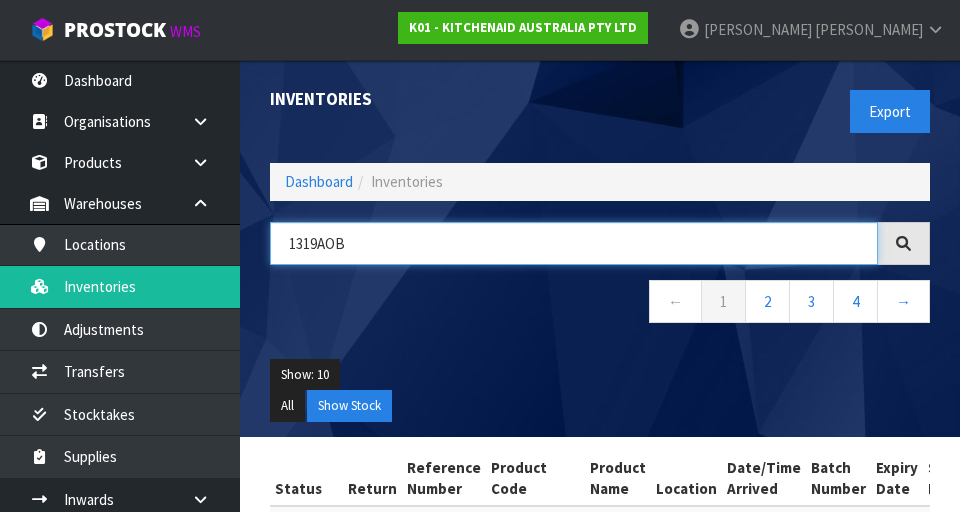 click on "1319AOB" at bounding box center [574, 243] 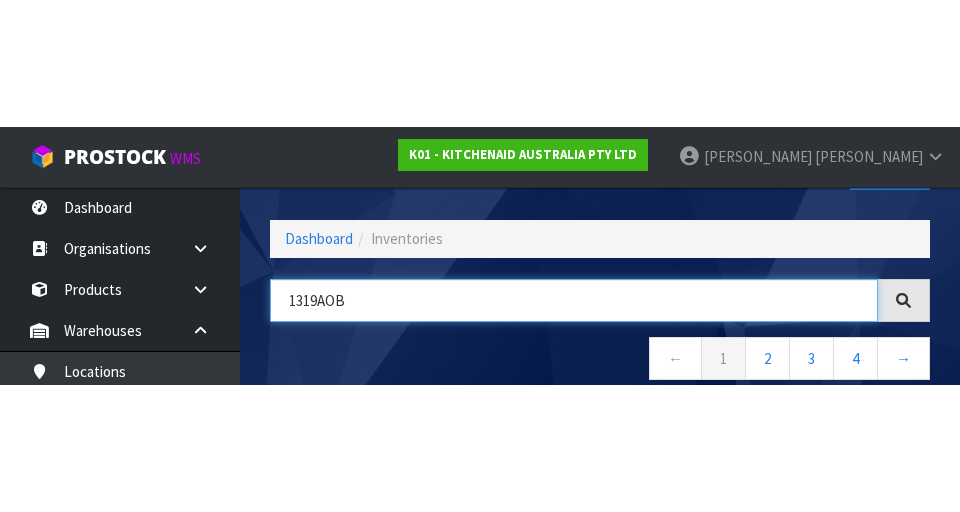 scroll, scrollTop: 114, scrollLeft: 0, axis: vertical 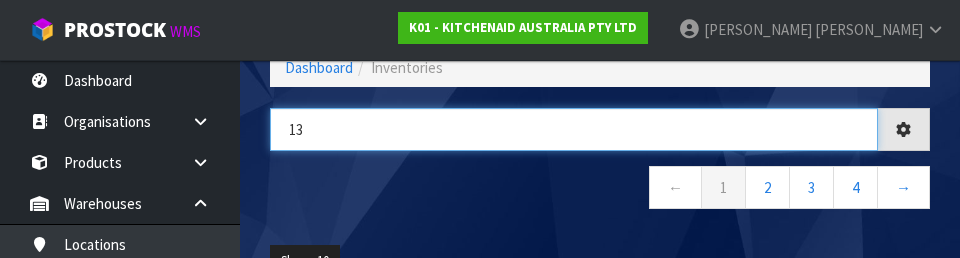 type on "1" 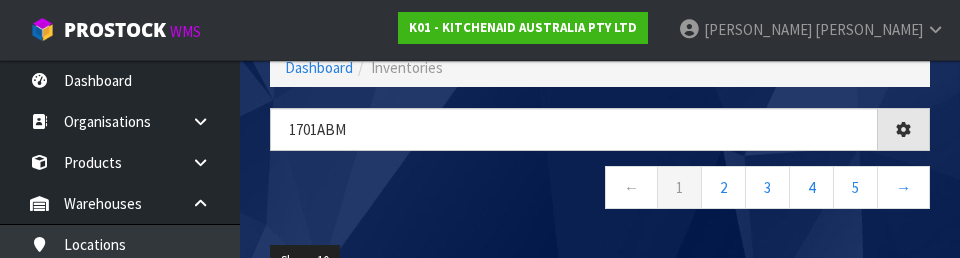 click on "←
1 2 3 4 5
→" at bounding box center (600, 190) 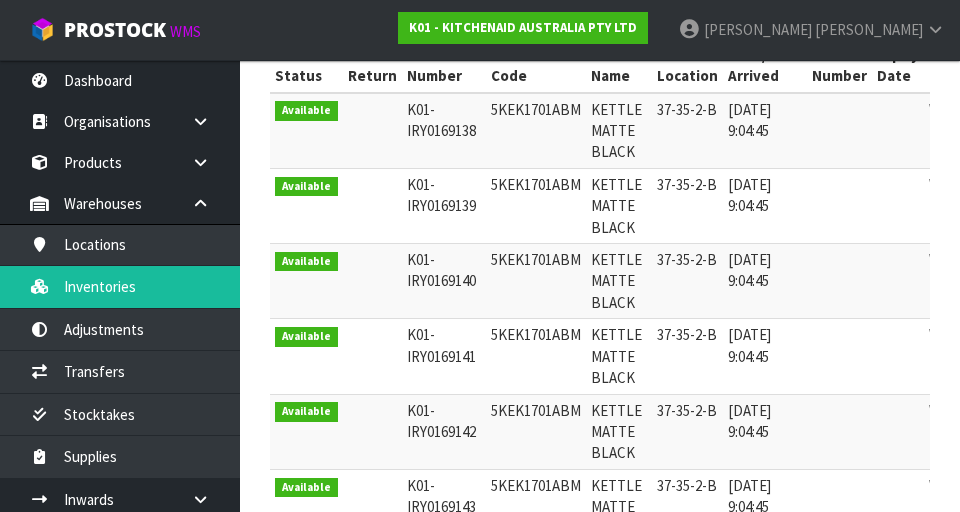 scroll, scrollTop: 836, scrollLeft: 0, axis: vertical 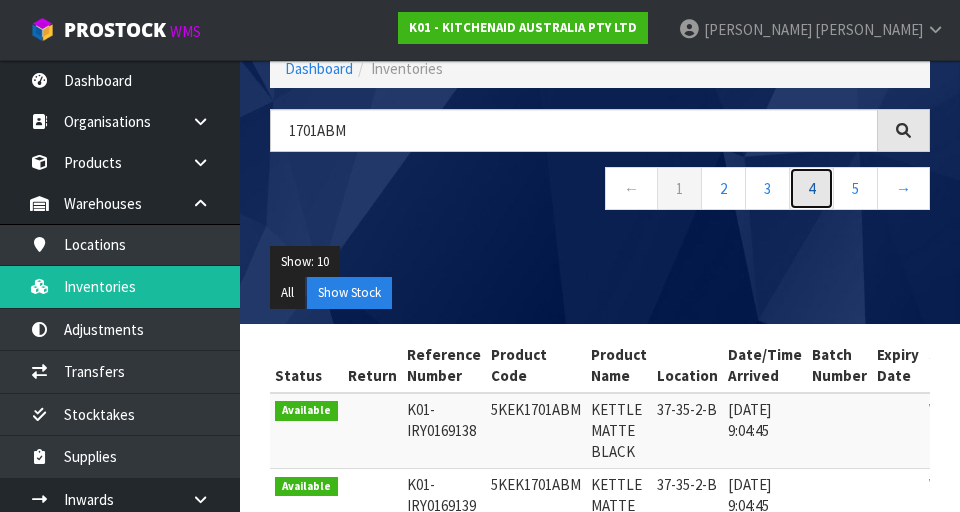 click on "4" at bounding box center (811, 188) 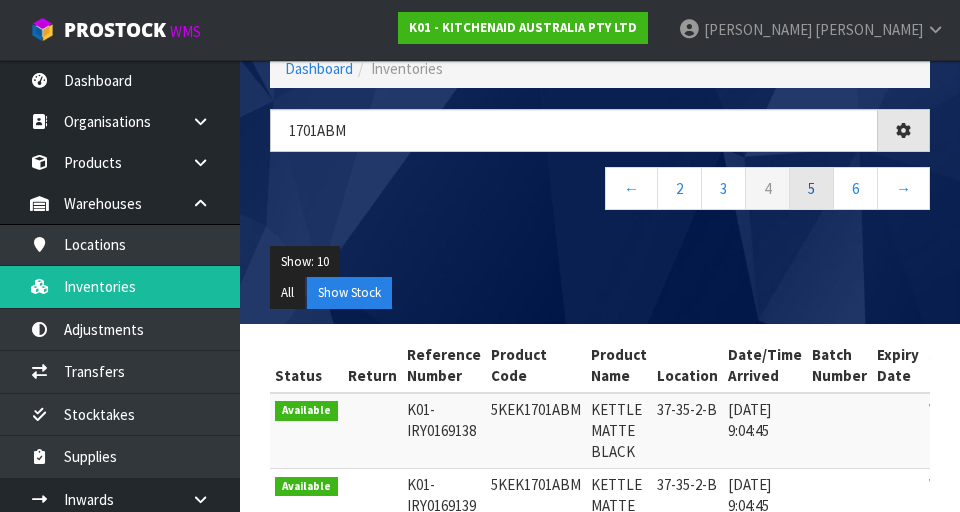 scroll, scrollTop: 0, scrollLeft: 0, axis: both 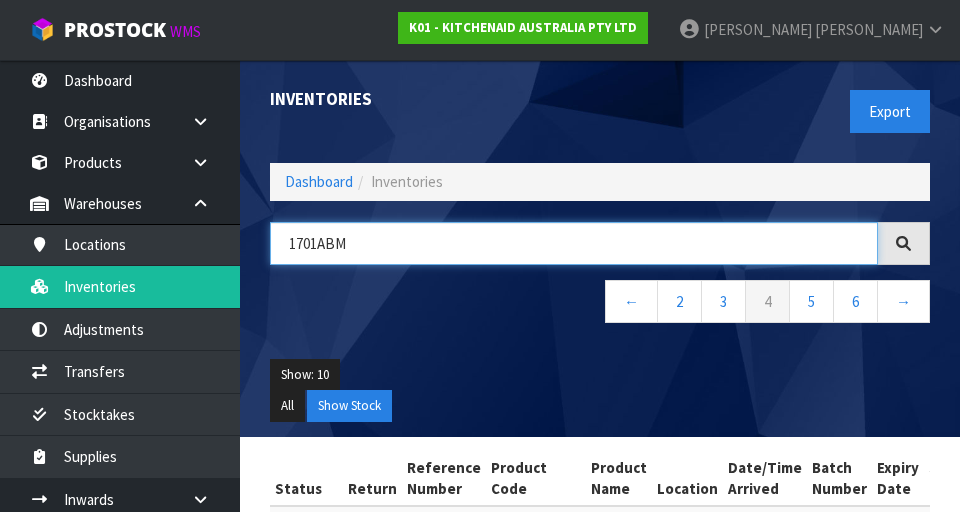 click on "1701ABM" at bounding box center [574, 243] 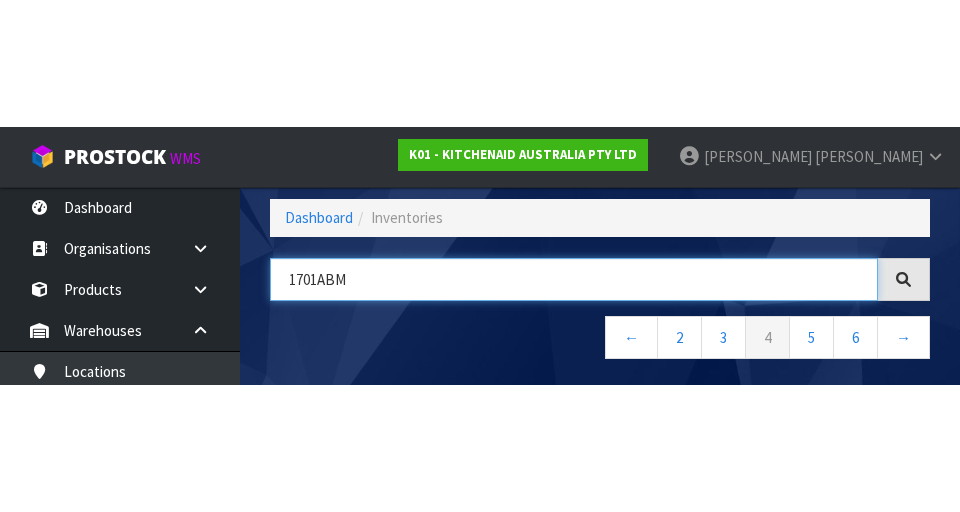 scroll, scrollTop: 114, scrollLeft: 0, axis: vertical 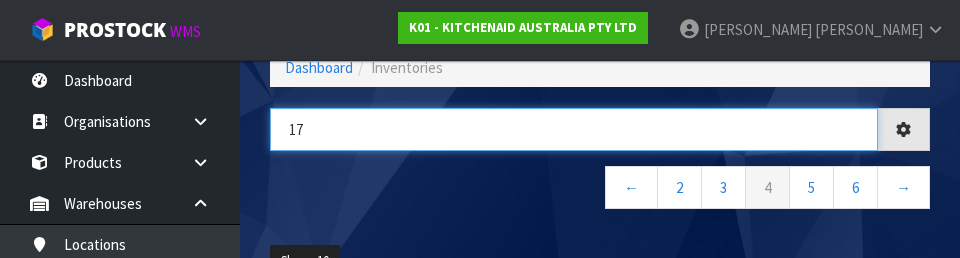 type on "1" 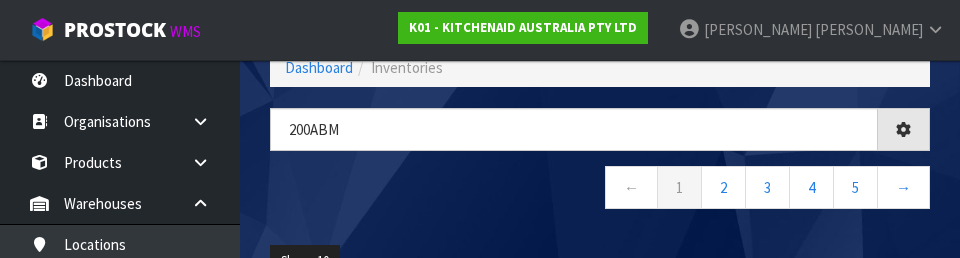 click on "←
1 2 3 4 5
→" at bounding box center [600, 190] 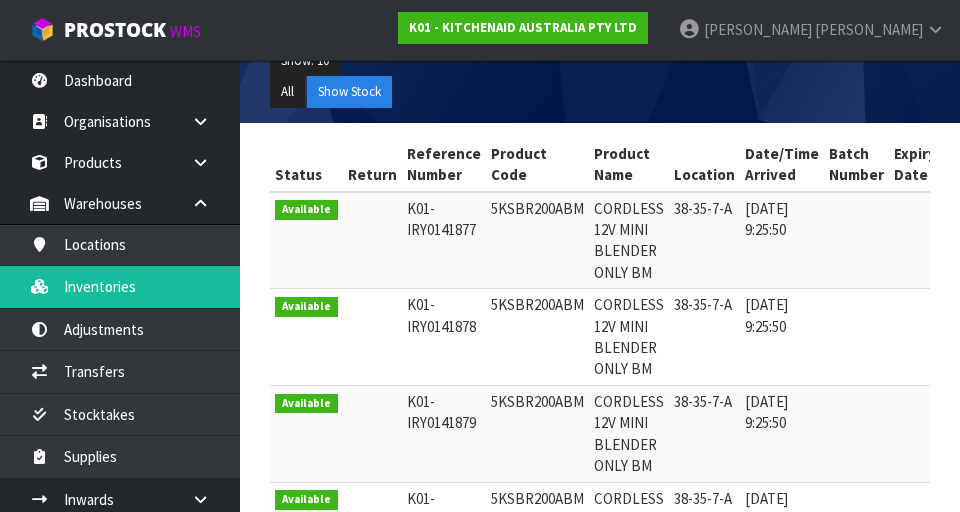 scroll, scrollTop: 315, scrollLeft: 0, axis: vertical 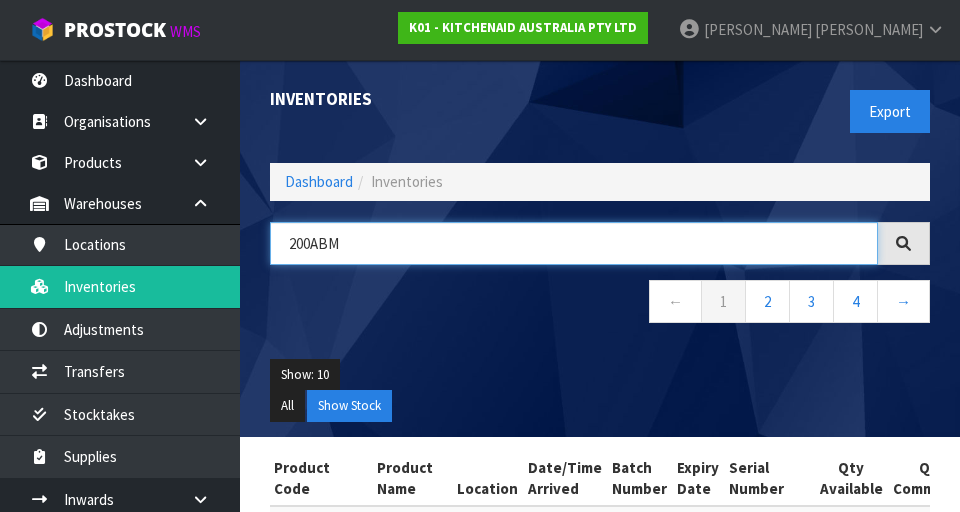 click on "200ABM" at bounding box center [574, 243] 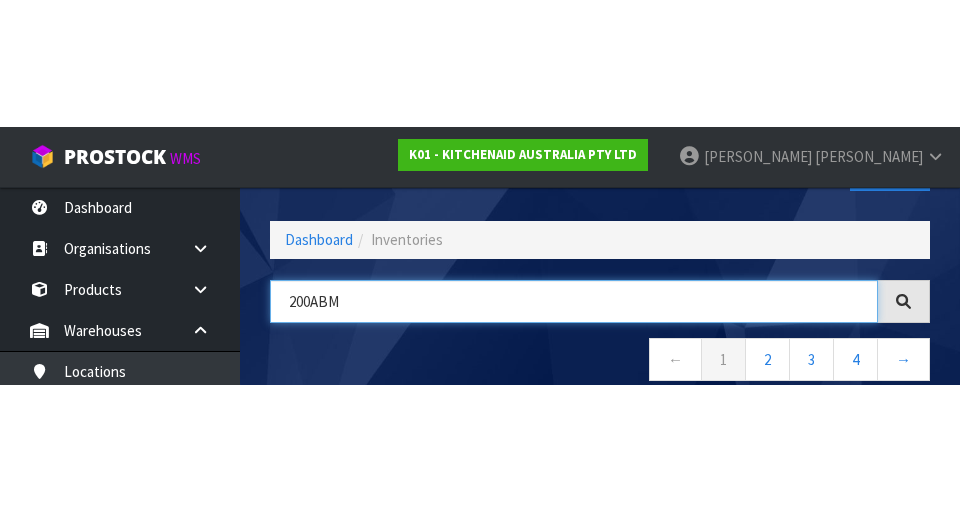 scroll, scrollTop: 114, scrollLeft: 0, axis: vertical 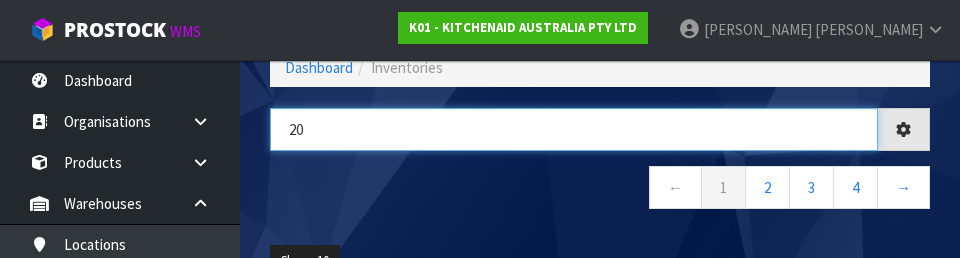 type on "2" 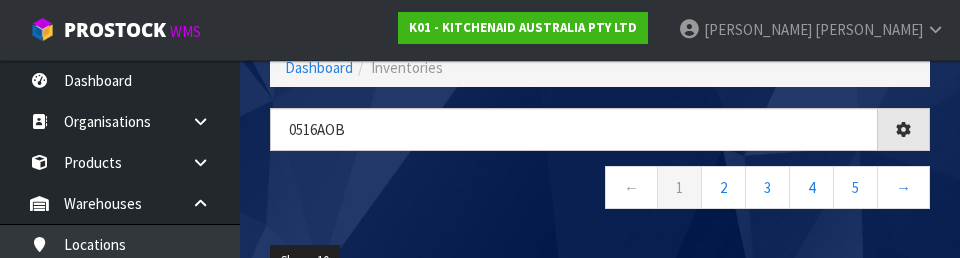 click on "0516AOb
←
1 2 3 4 5
→" at bounding box center (600, 169) 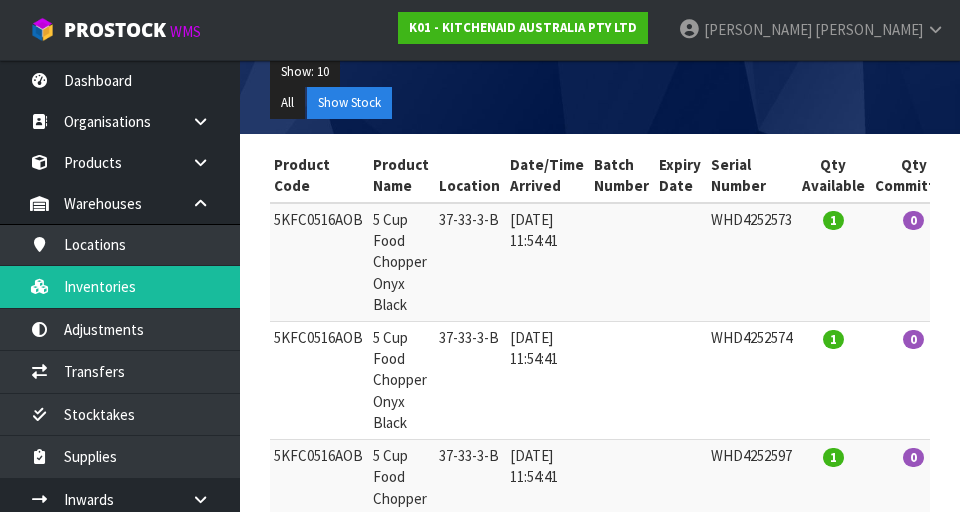 scroll, scrollTop: 308, scrollLeft: 0, axis: vertical 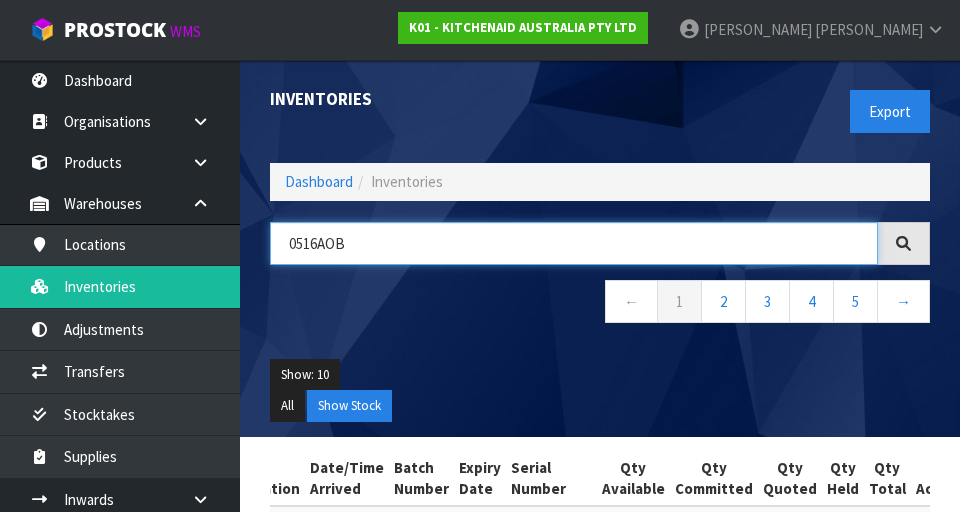 click on "0516AOB" at bounding box center [574, 243] 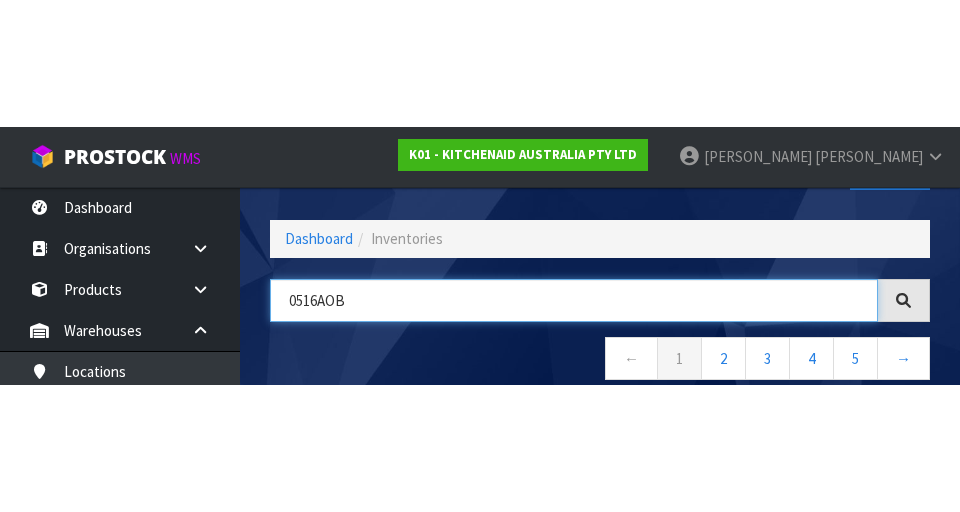 scroll, scrollTop: 114, scrollLeft: 0, axis: vertical 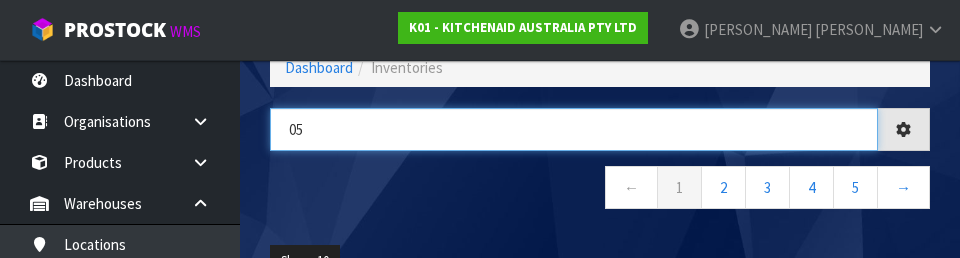 type on "0" 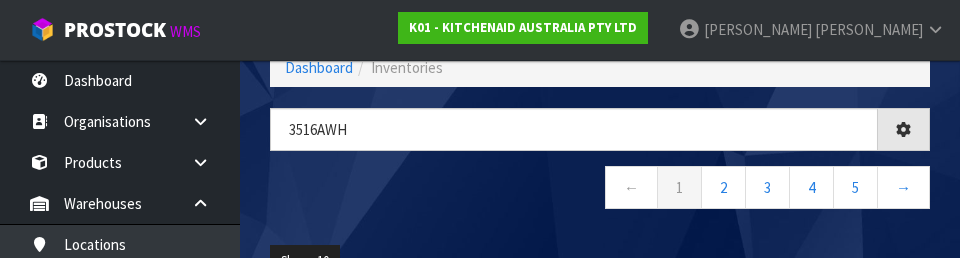 click on "3516awh
←
1 2 3 4 5
→" at bounding box center (600, 169) 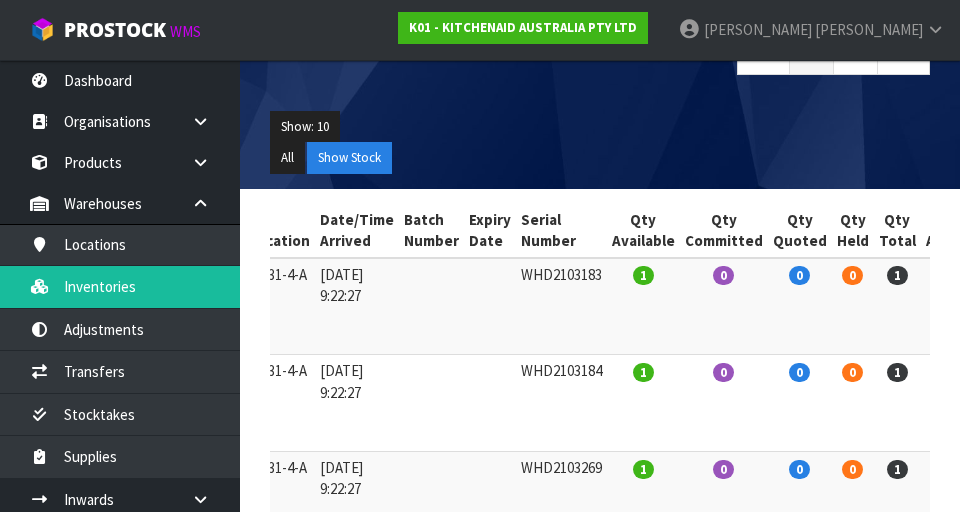 scroll, scrollTop: 250, scrollLeft: 0, axis: vertical 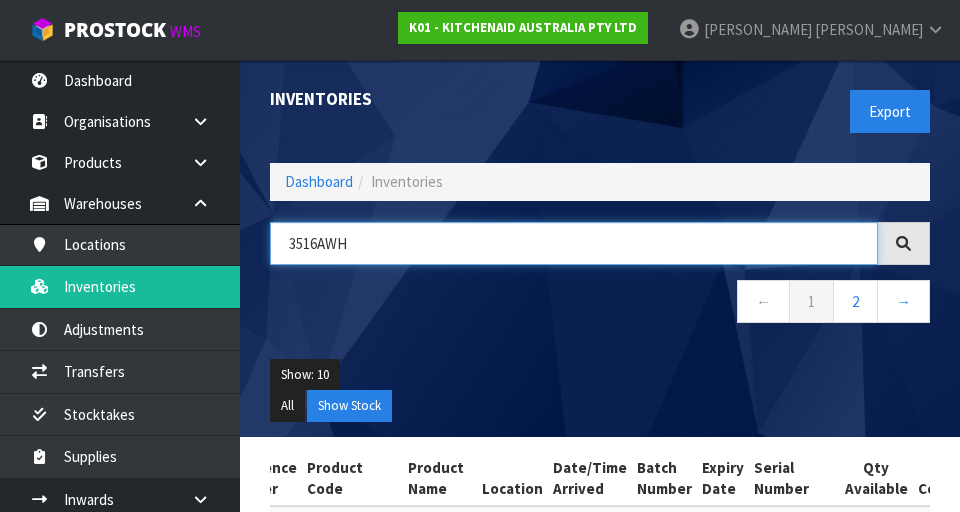 click on "3516AWH" at bounding box center (574, 243) 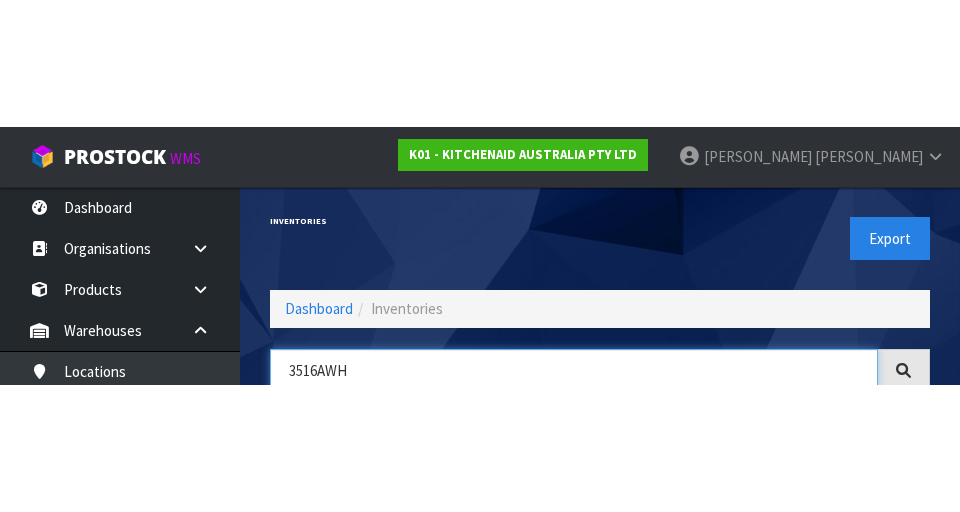 scroll, scrollTop: 114, scrollLeft: 0, axis: vertical 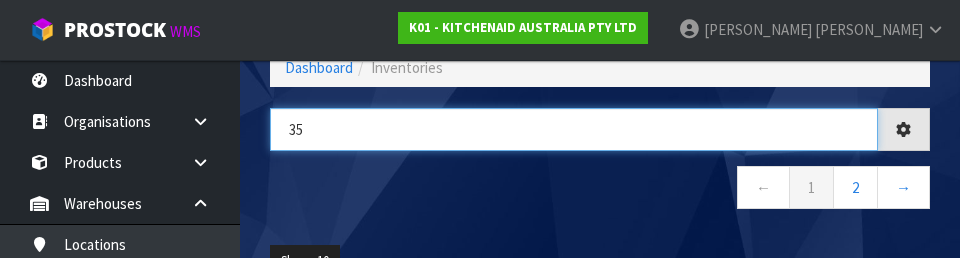 type on "3" 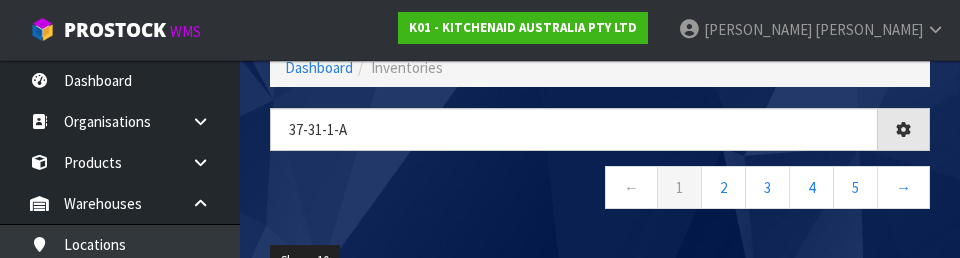 click on "←
1 2 3 4 5
→" at bounding box center [600, 190] 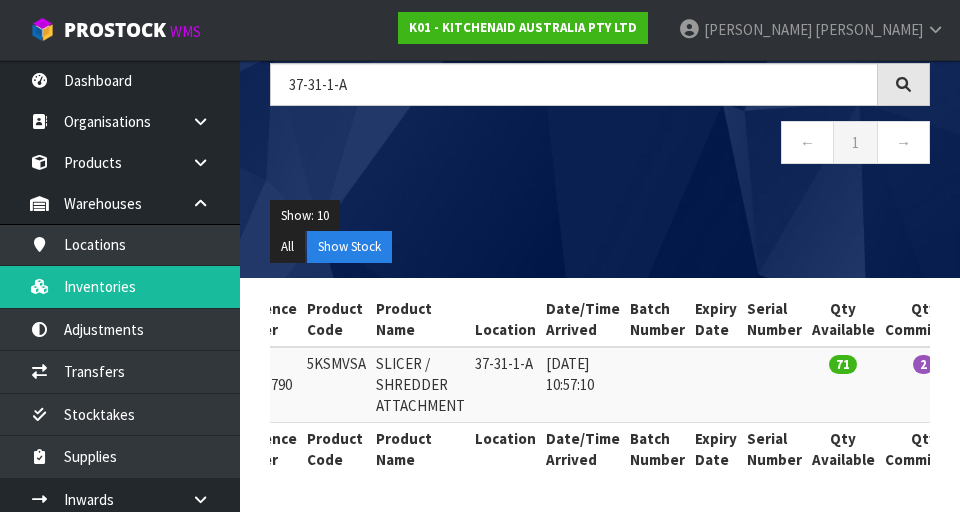 scroll, scrollTop: 159, scrollLeft: 0, axis: vertical 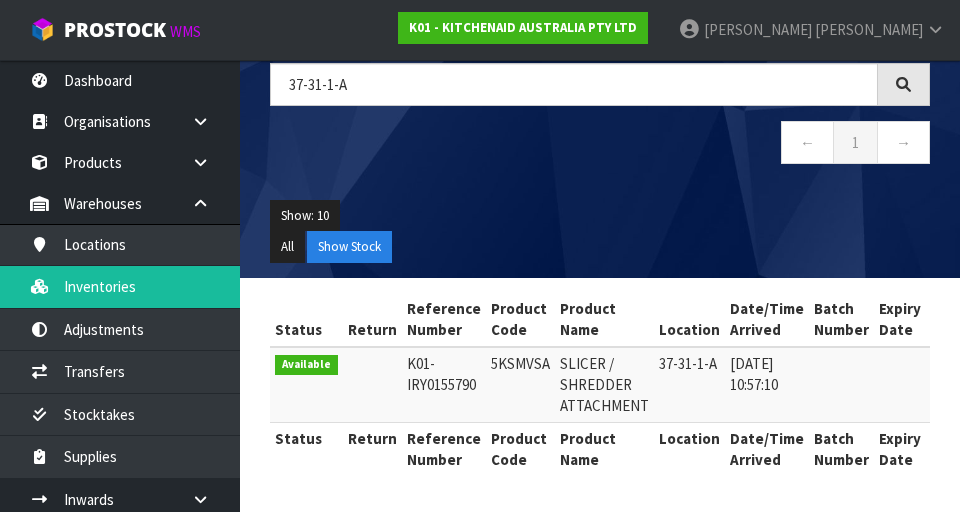 copy on "5KSMVSA" 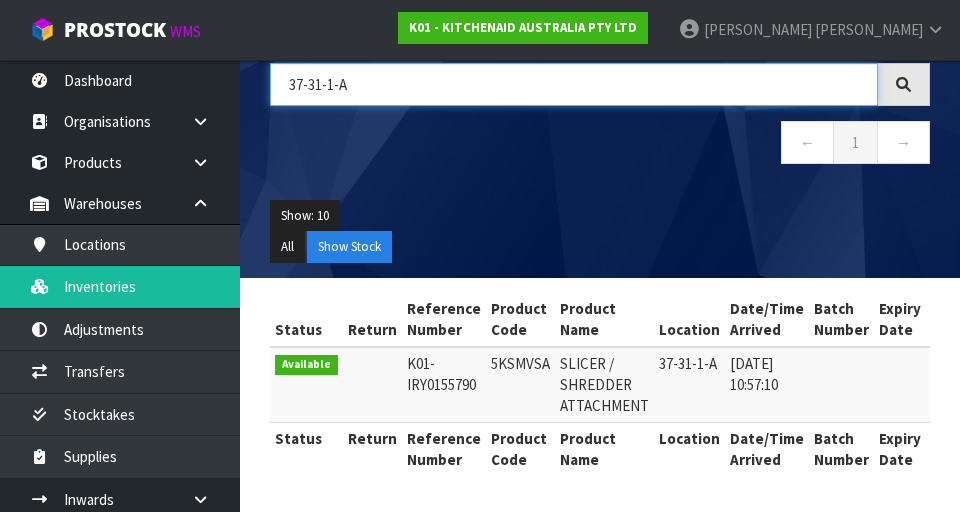 click on "37-31-1-A" at bounding box center (574, 84) 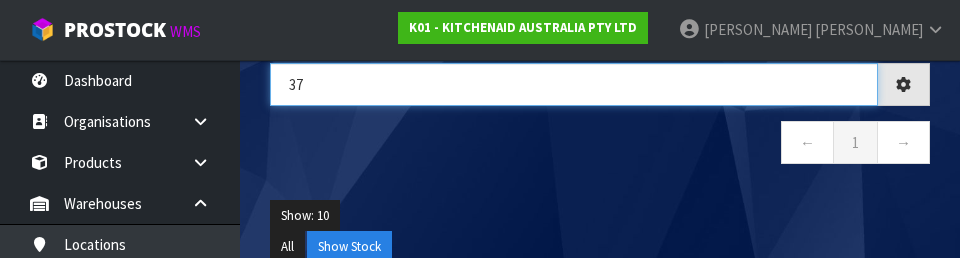 type on "3" 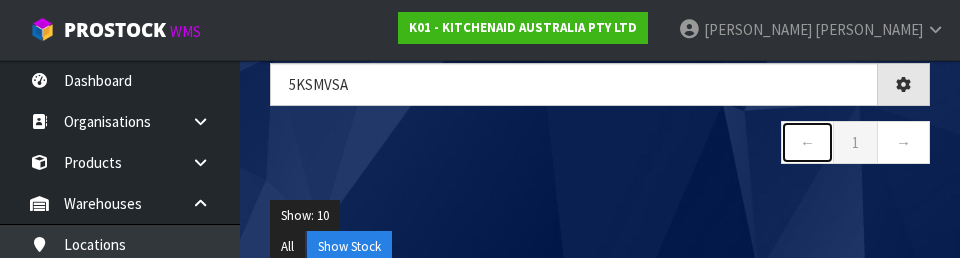 click on "←" at bounding box center (807, 142) 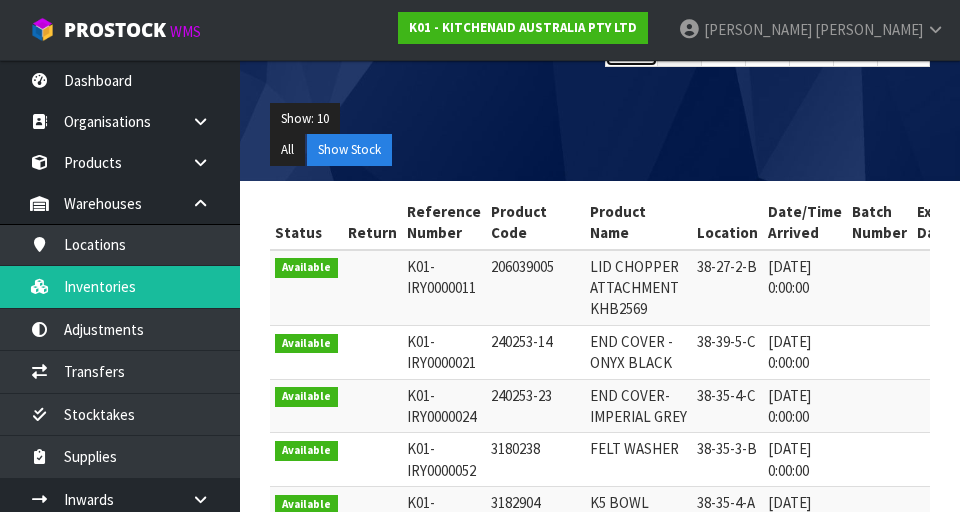 scroll, scrollTop: 159, scrollLeft: 0, axis: vertical 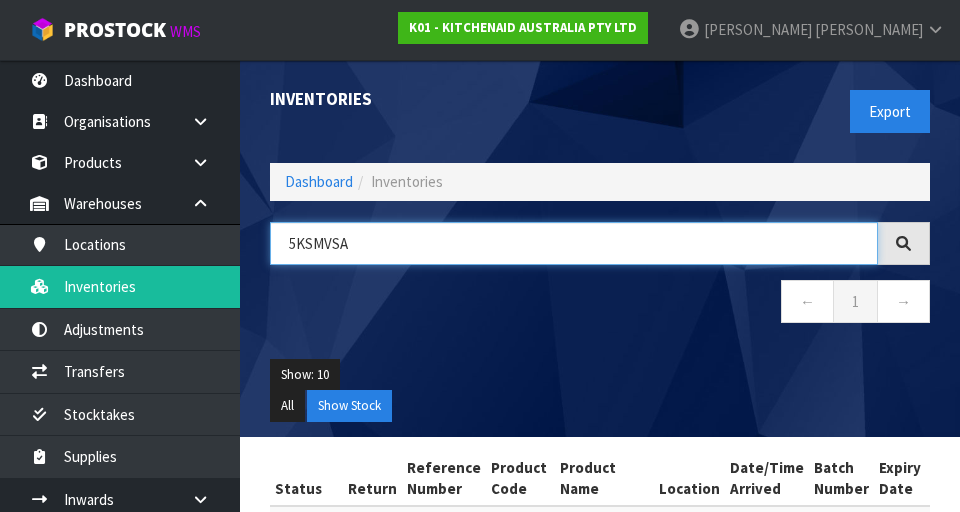 click on "5KSMVSA" at bounding box center (574, 243) 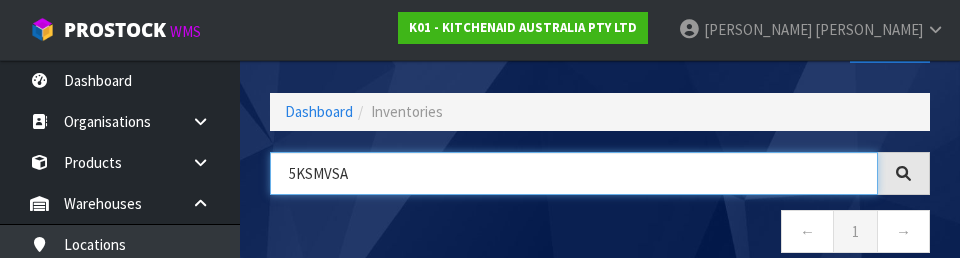 scroll, scrollTop: 114, scrollLeft: 0, axis: vertical 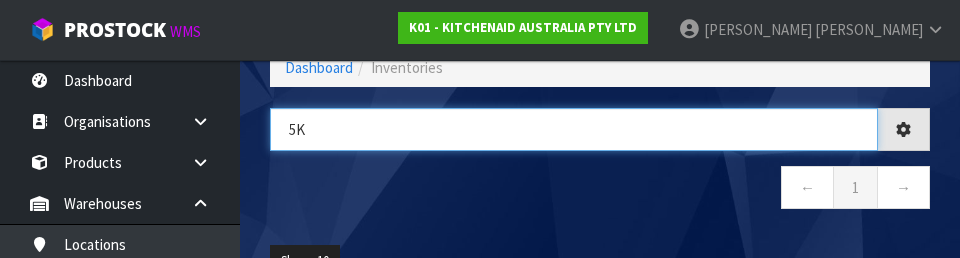 type on "5" 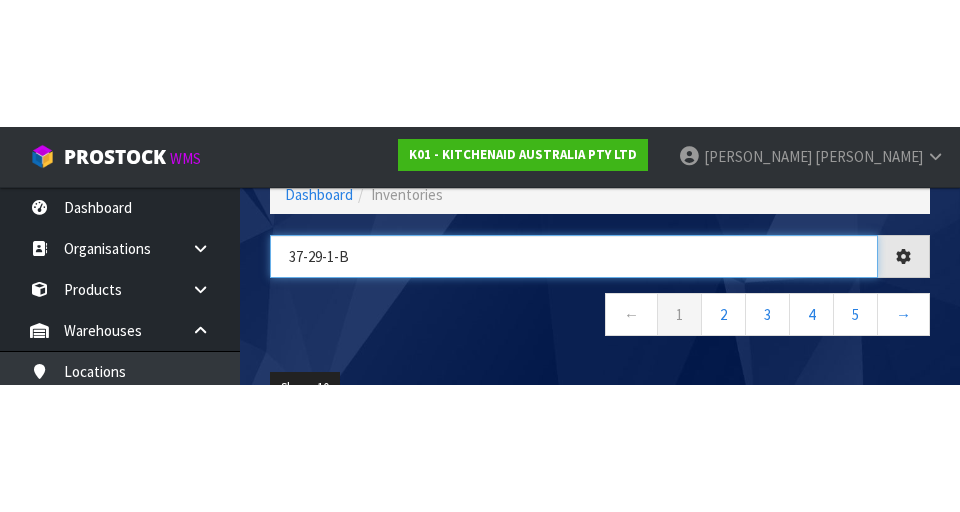 scroll, scrollTop: 107, scrollLeft: 0, axis: vertical 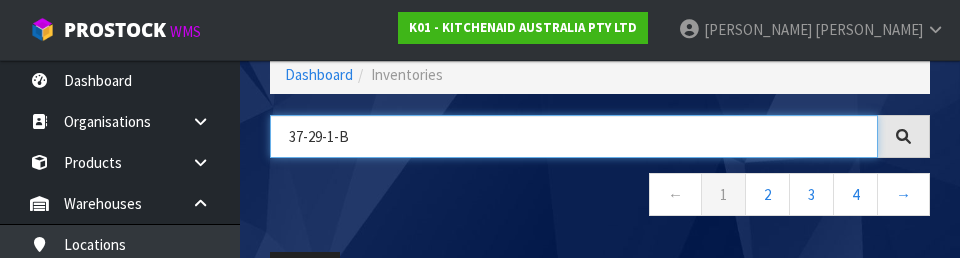 type on "37-29-1-B" 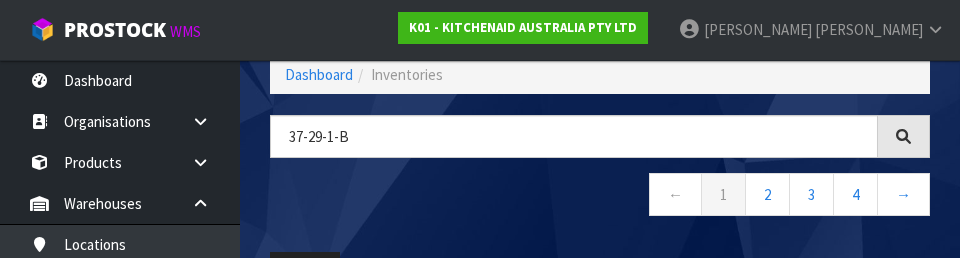 click on "←
1 2 3 4
→" at bounding box center (600, 197) 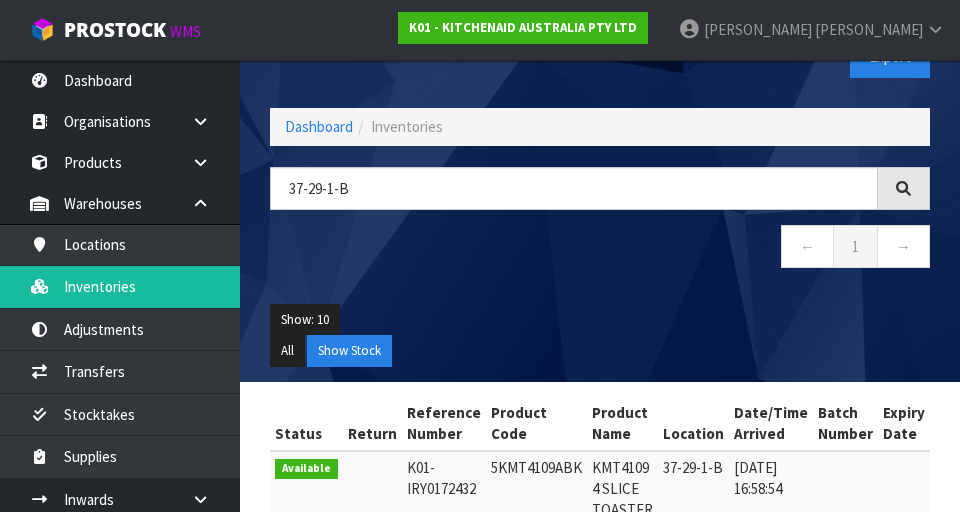 scroll, scrollTop: 152, scrollLeft: 0, axis: vertical 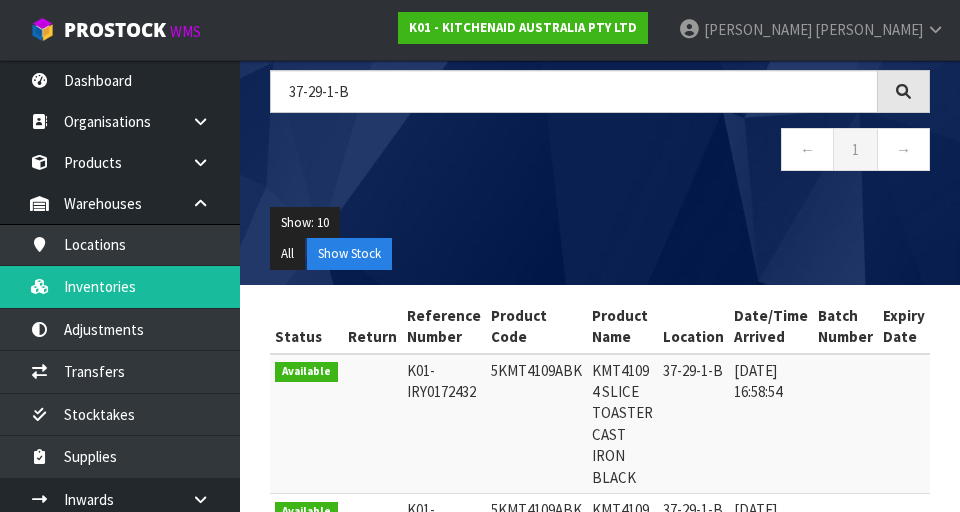 copy on "5KMT4109ABK" 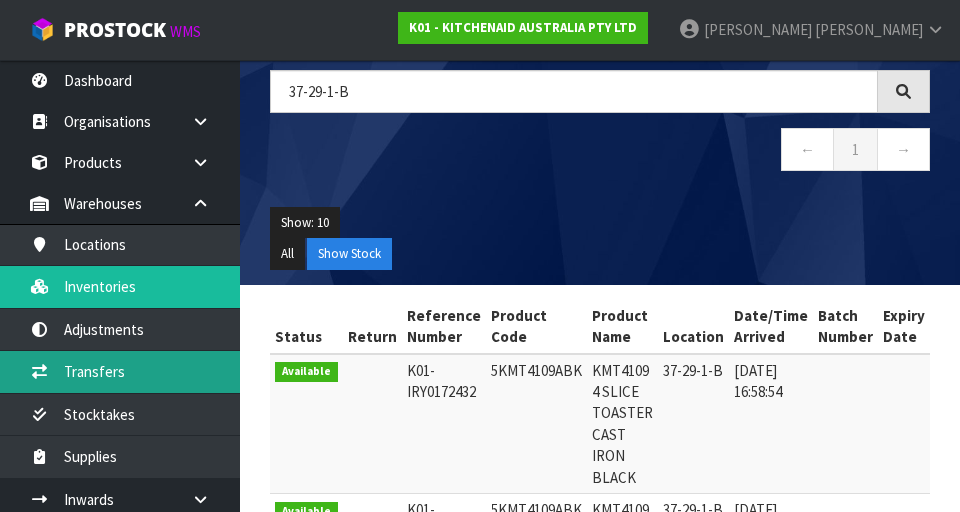 click on "Transfers" at bounding box center (120, 371) 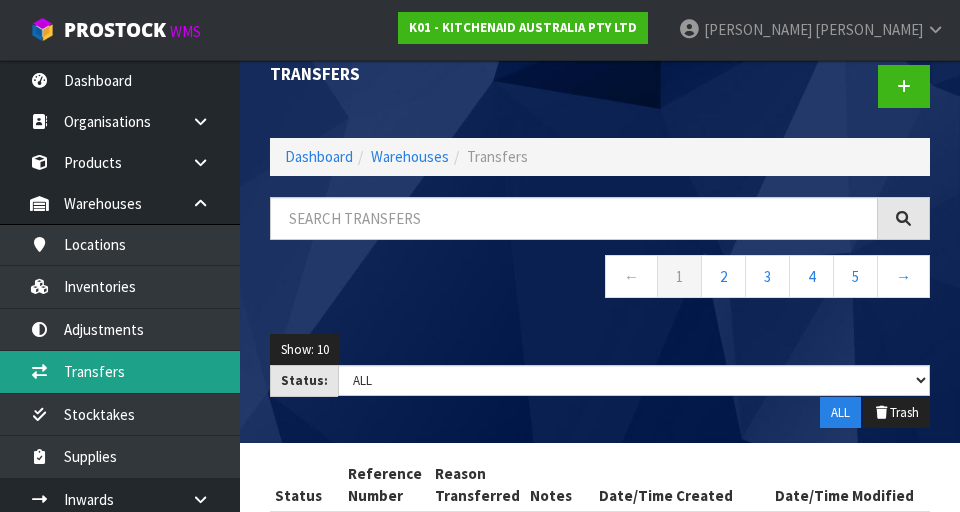 scroll, scrollTop: 0, scrollLeft: 0, axis: both 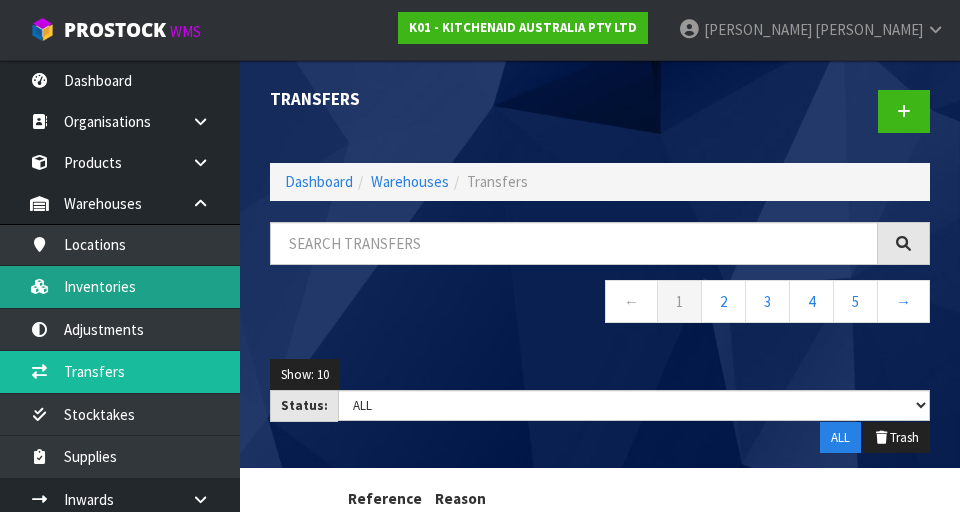 click on "Inventories" at bounding box center (120, 286) 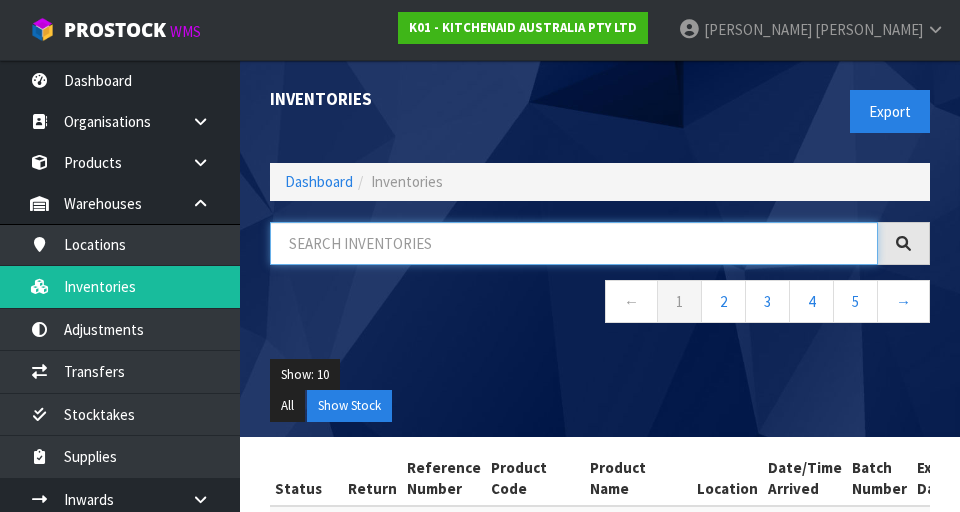 paste on "5KMT4109ABK" 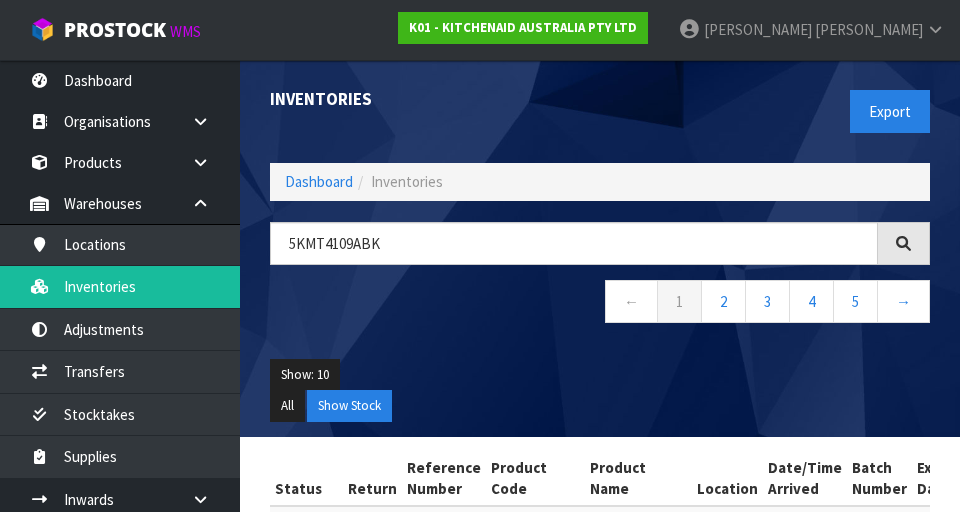 click on "Show: 10
5
10
25
50" at bounding box center [600, 375] 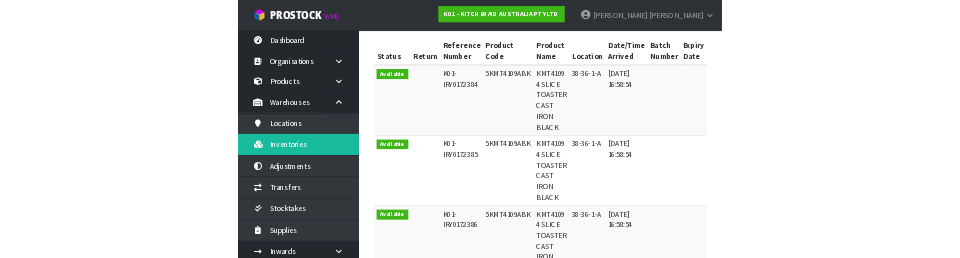 scroll, scrollTop: 0, scrollLeft: 0, axis: both 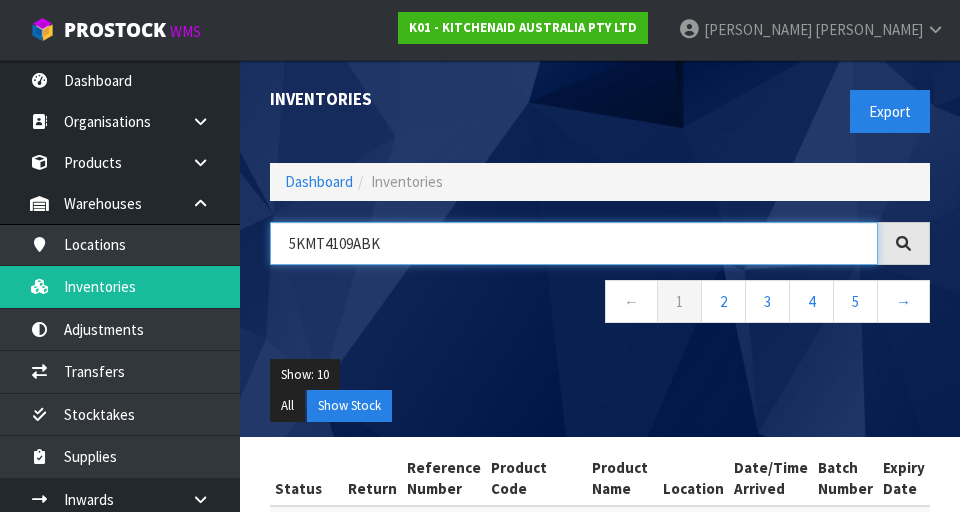 click on "5KMT4109ABK" at bounding box center (574, 243) 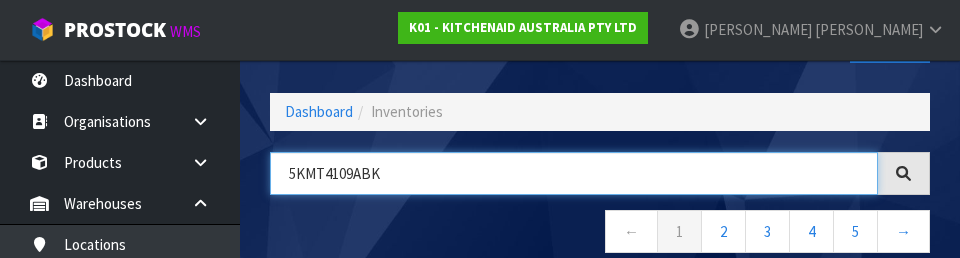 scroll, scrollTop: 114, scrollLeft: 0, axis: vertical 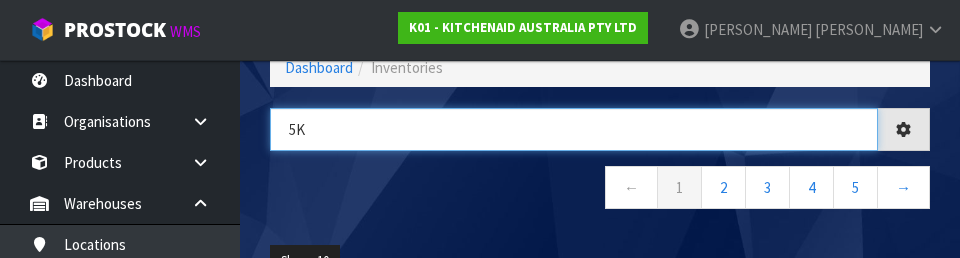 type on "5" 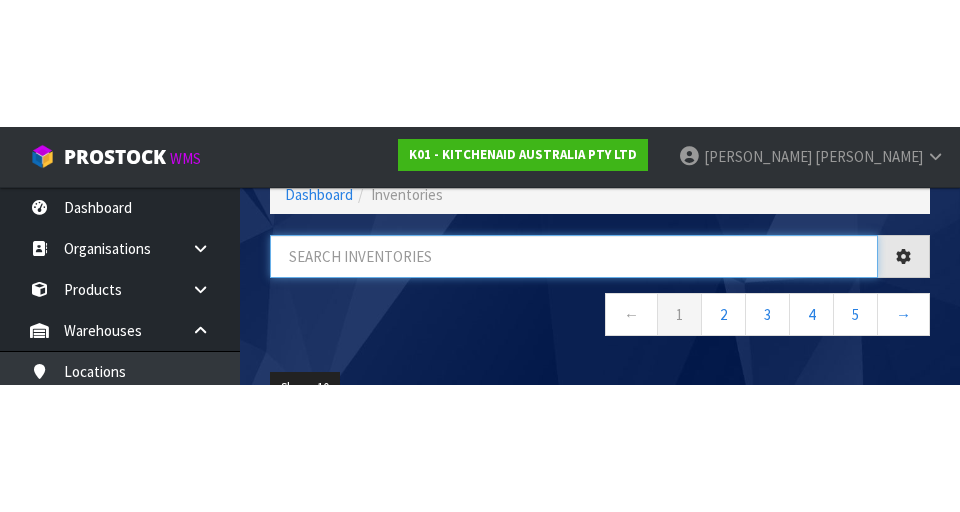 scroll, scrollTop: 0, scrollLeft: 0, axis: both 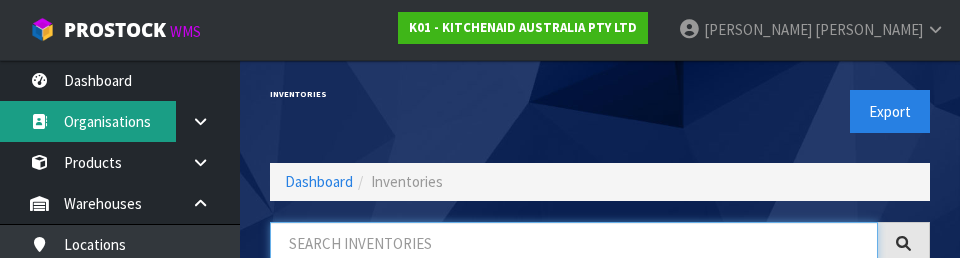 type 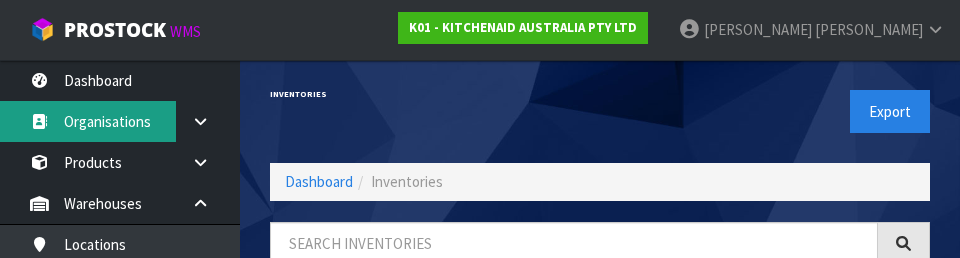 click on "Organisations" at bounding box center [120, 121] 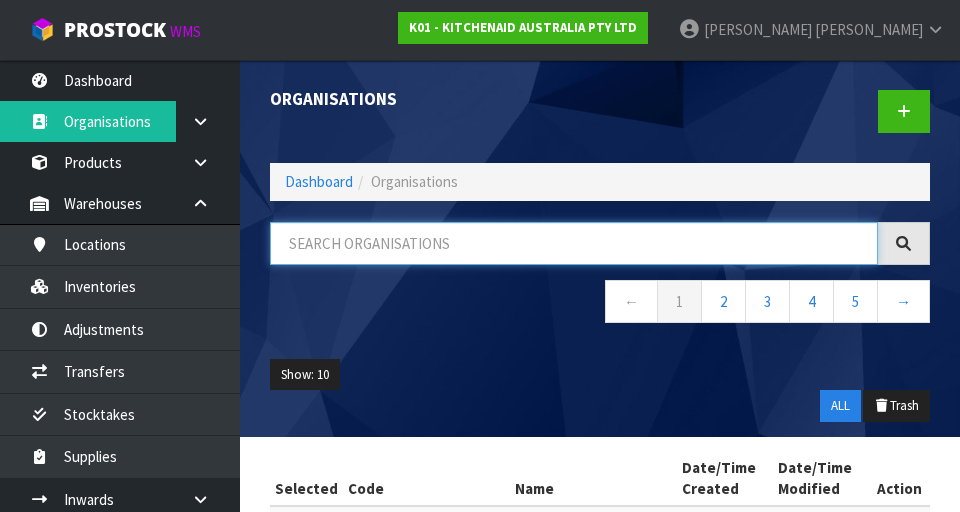 click at bounding box center [574, 243] 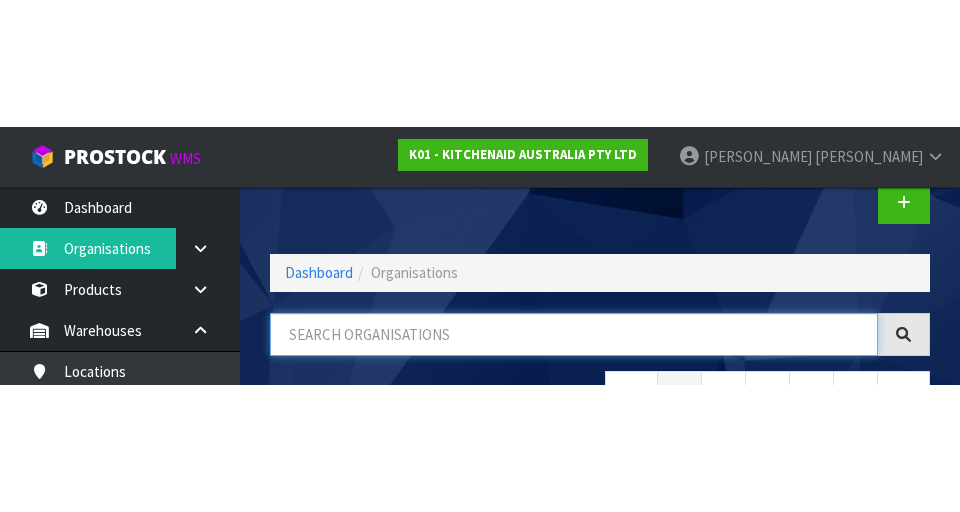 scroll, scrollTop: 114, scrollLeft: 0, axis: vertical 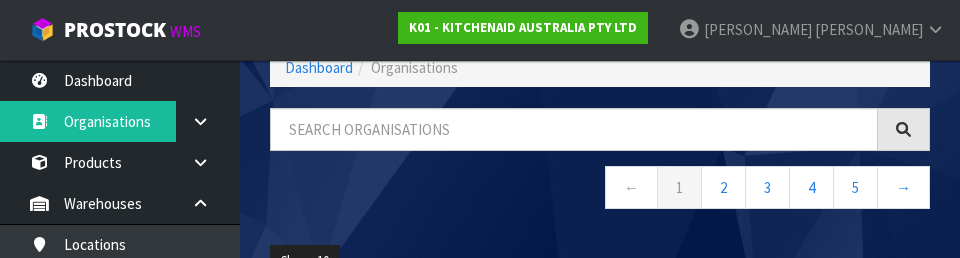 click on "Show: 10
5
10
25
50
ALL
Trash" at bounding box center [600, 276] 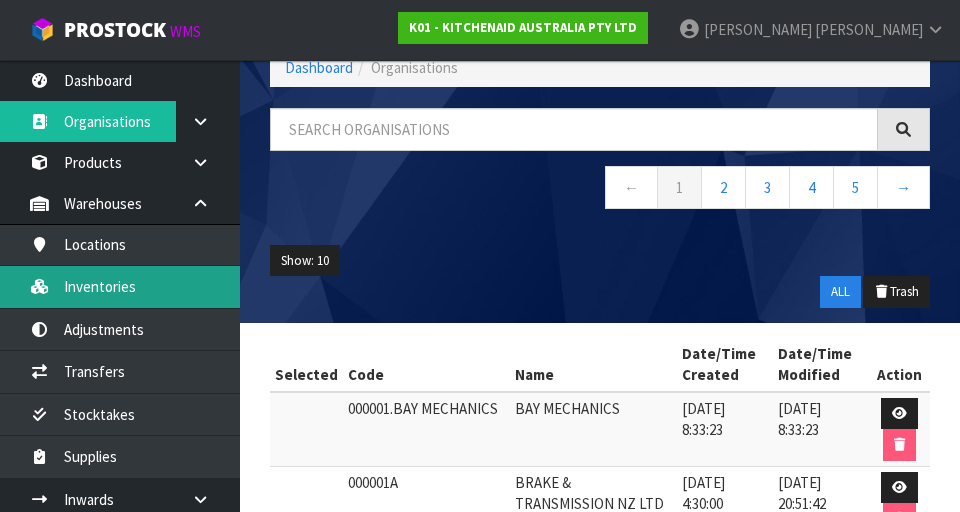 click on "Inventories" at bounding box center (120, 286) 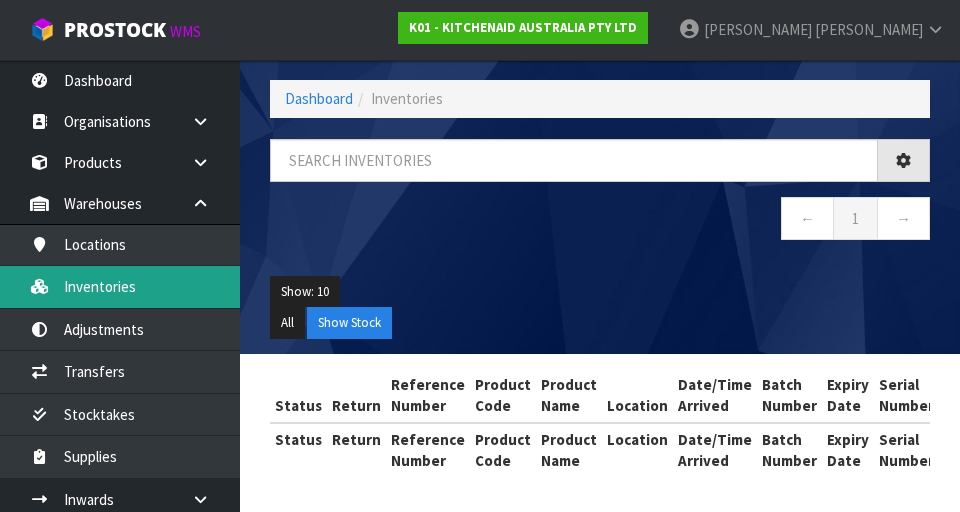 scroll, scrollTop: 84, scrollLeft: 0, axis: vertical 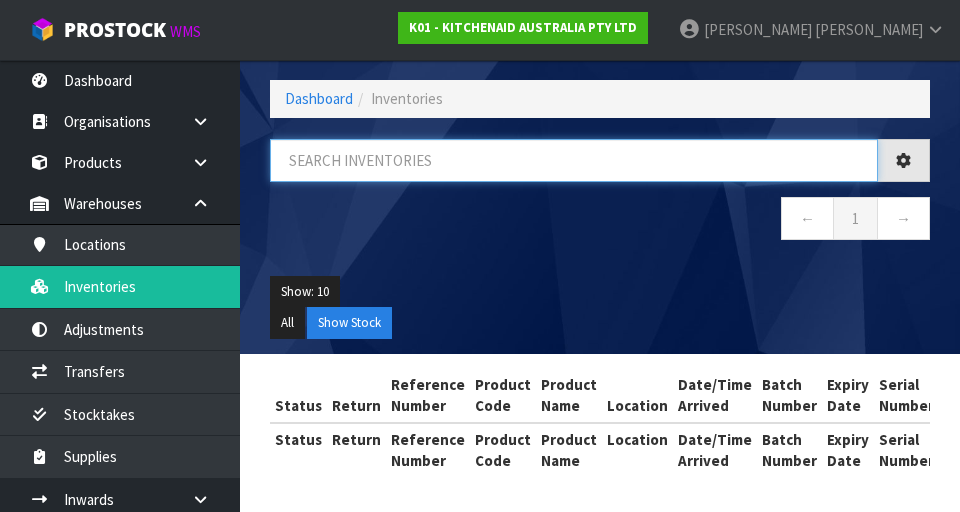 click at bounding box center [574, 160] 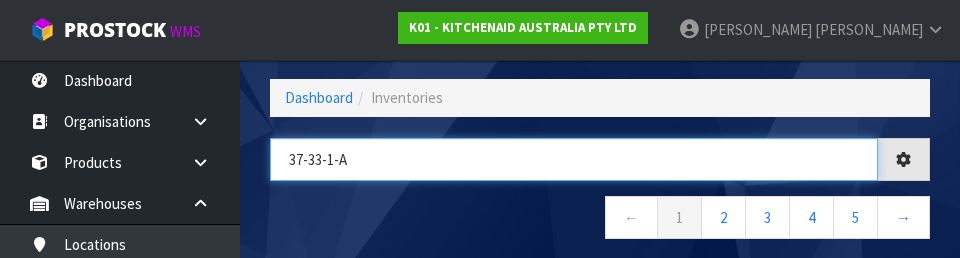 click on "37-33-1-a" at bounding box center (574, 159) 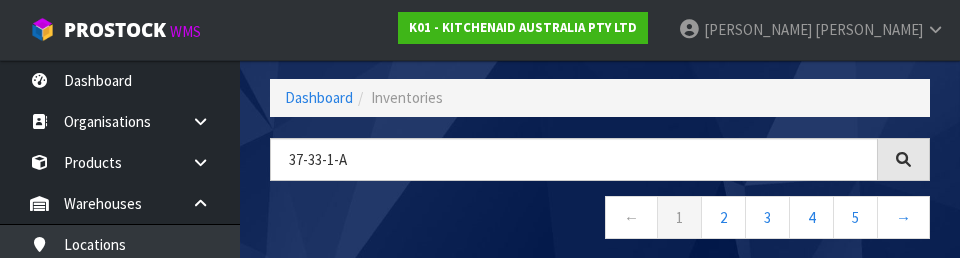 click on "←
1 2 3 4 5
→" at bounding box center [600, 220] 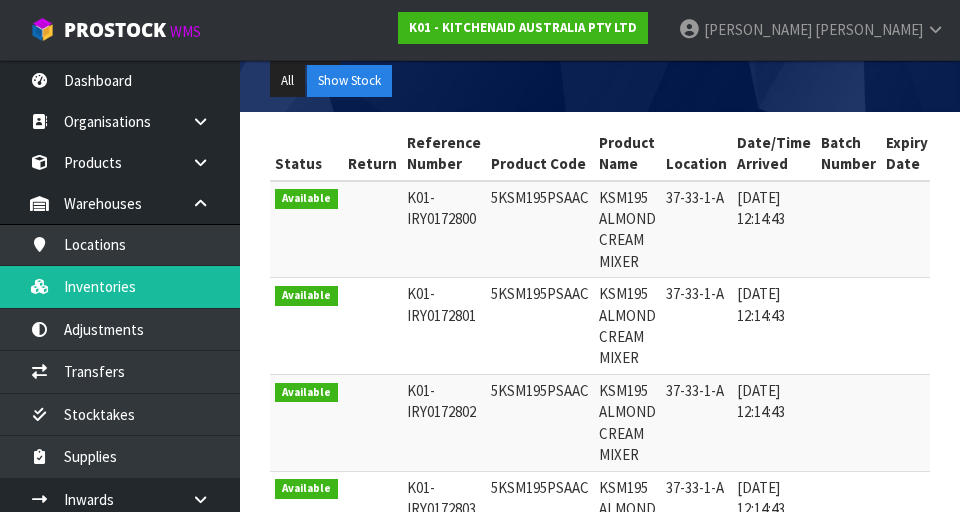 scroll, scrollTop: 324, scrollLeft: 0, axis: vertical 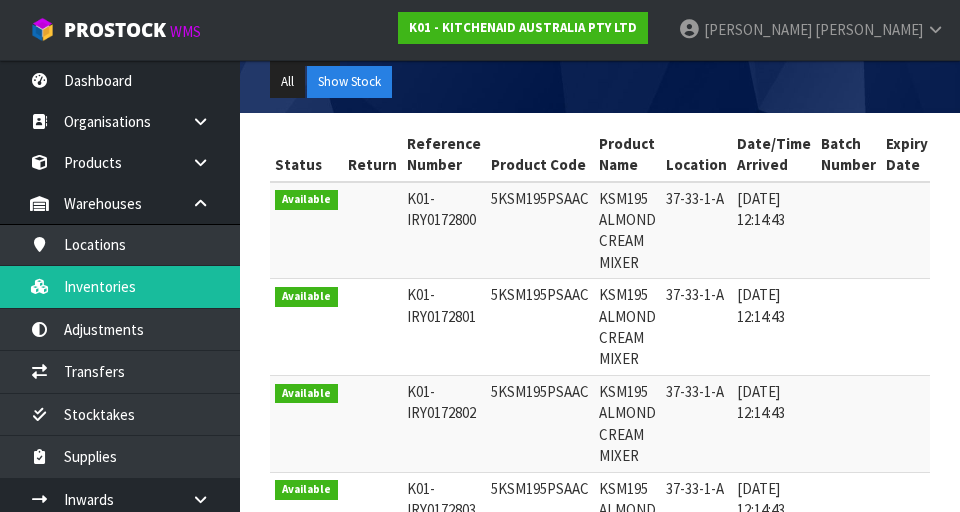 copy on "5KSM195PSAAC" 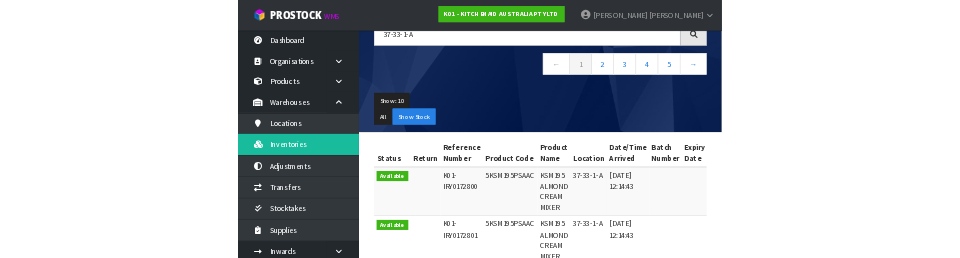 scroll, scrollTop: 0, scrollLeft: 0, axis: both 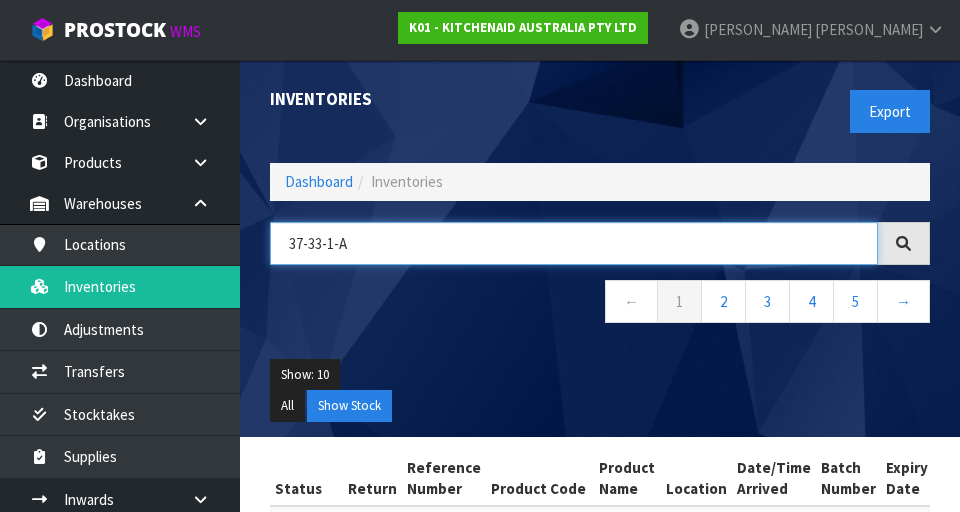 click on "37-33-1-A" at bounding box center (574, 243) 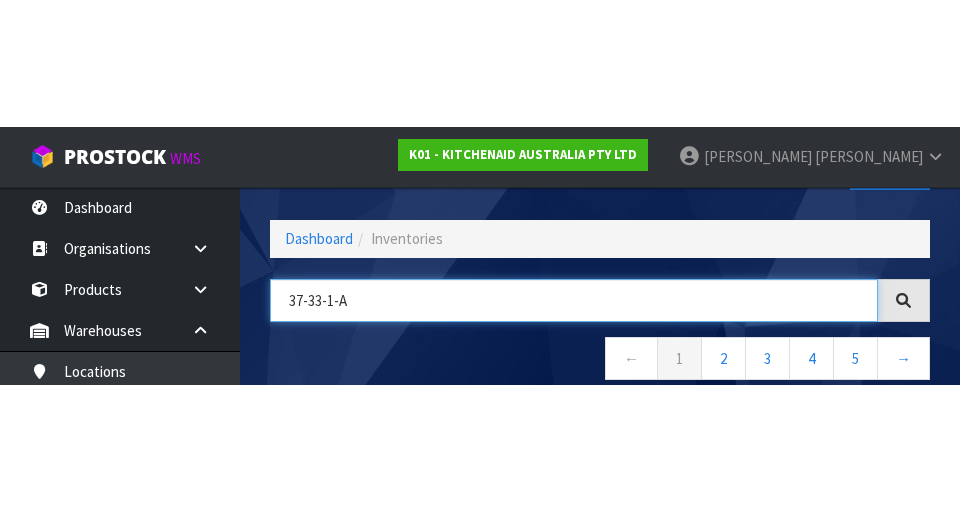 scroll, scrollTop: 114, scrollLeft: 0, axis: vertical 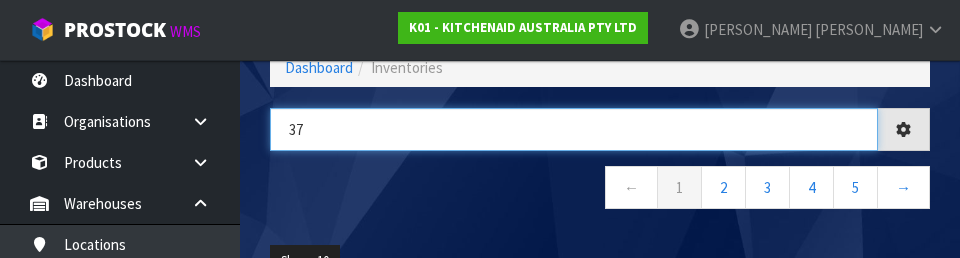 type on "3" 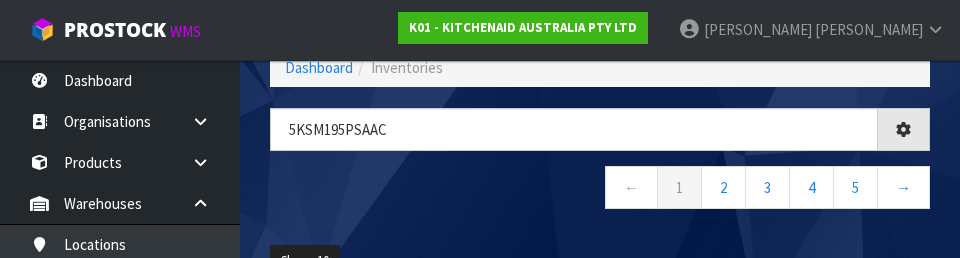 click on "←
1 2 3 4 5
→" at bounding box center (600, 190) 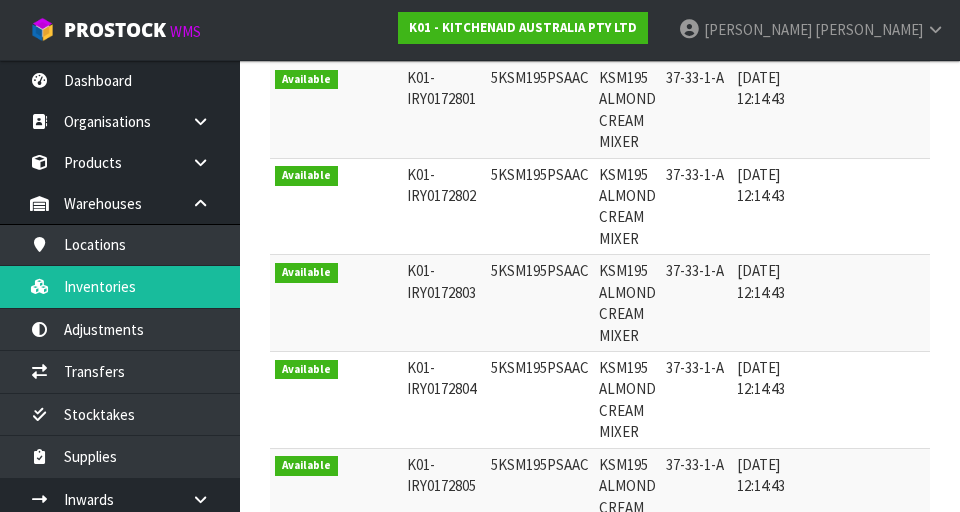 scroll, scrollTop: 0, scrollLeft: 0, axis: both 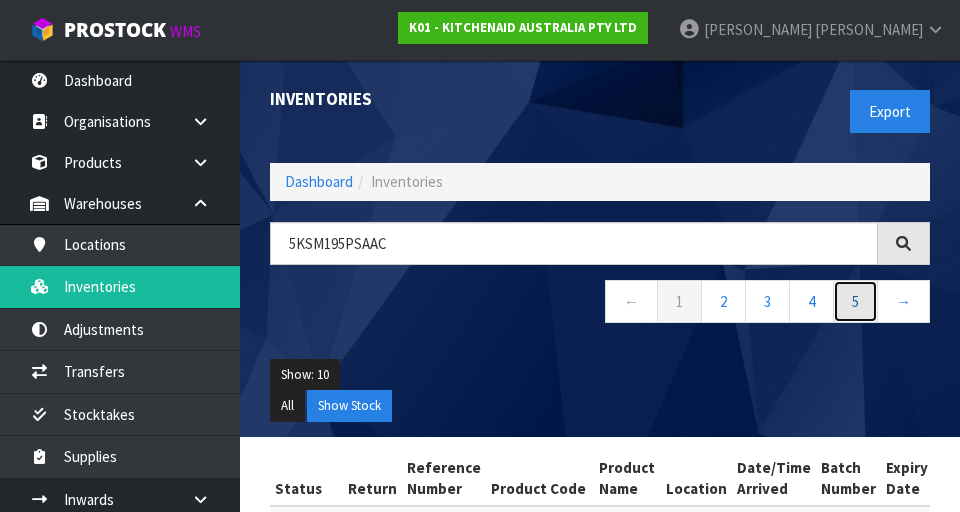 click on "5" at bounding box center (855, 301) 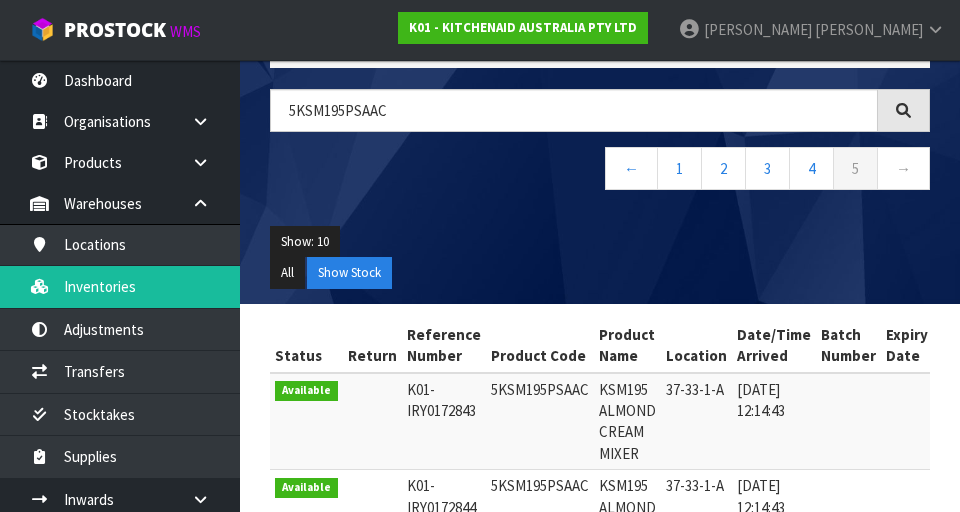 scroll, scrollTop: 0, scrollLeft: 0, axis: both 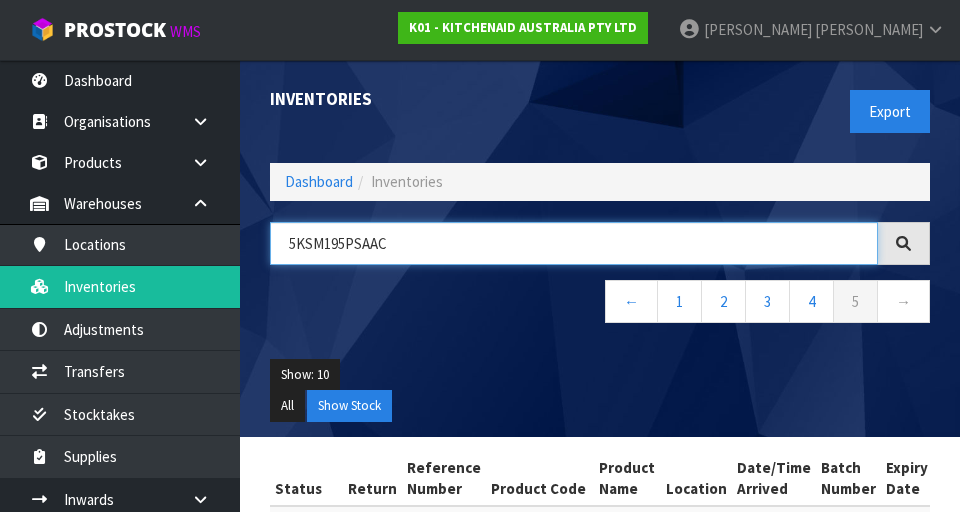 click on "5KSM195PSAAC" at bounding box center (574, 243) 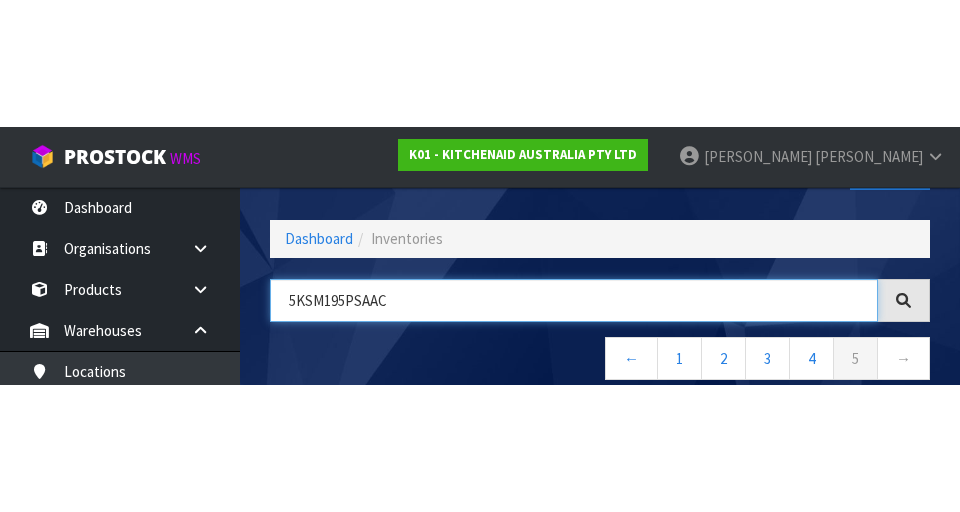 scroll, scrollTop: 114, scrollLeft: 0, axis: vertical 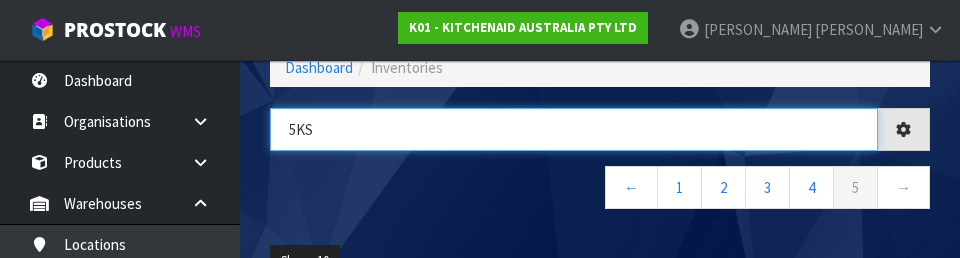 type on "5K" 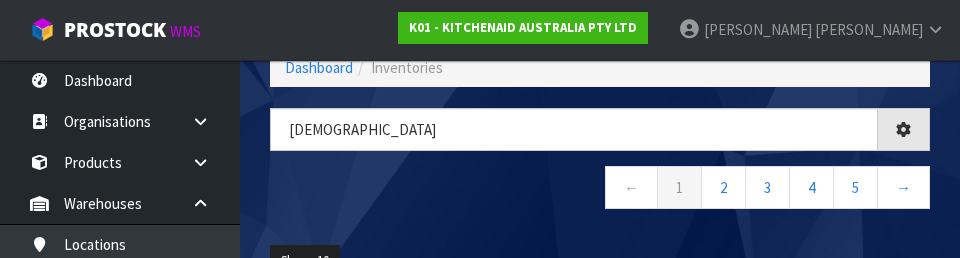 click on "←
1 2 3 4 5
→" at bounding box center [600, 190] 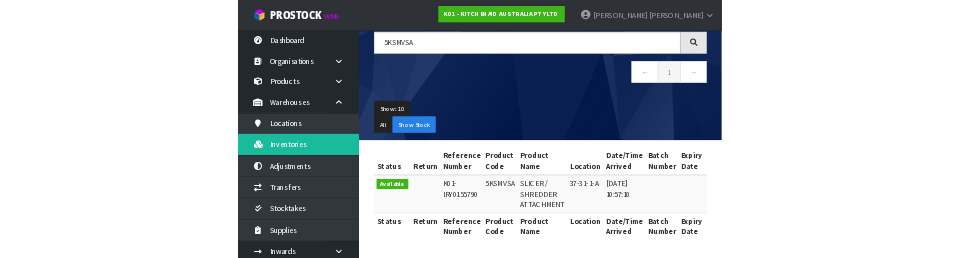 scroll, scrollTop: 0, scrollLeft: 0, axis: both 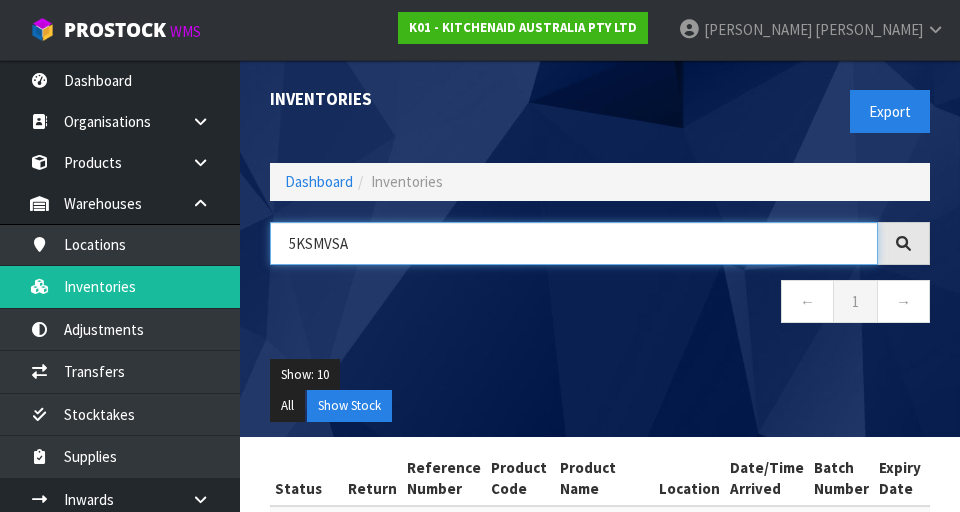 click on "5KSMVSA" at bounding box center (574, 243) 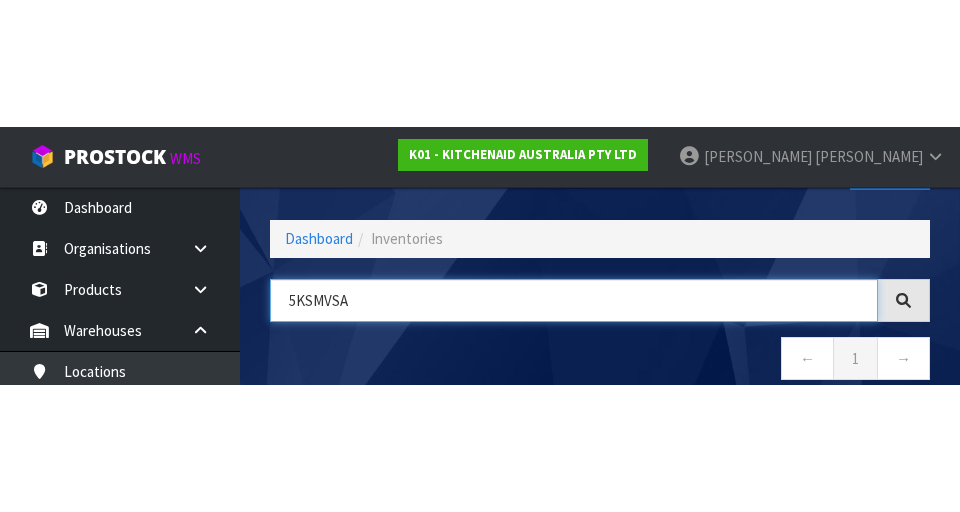 scroll, scrollTop: 114, scrollLeft: 0, axis: vertical 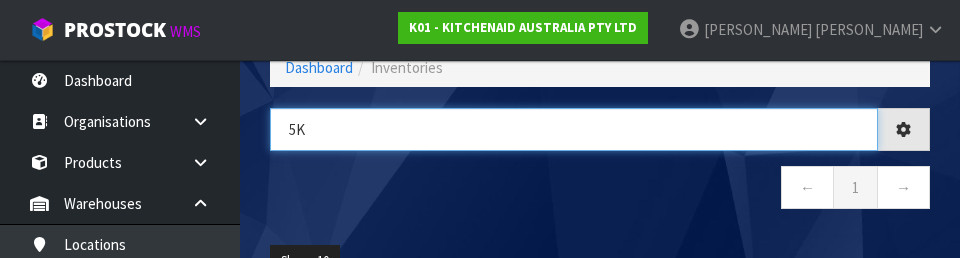 type on "5" 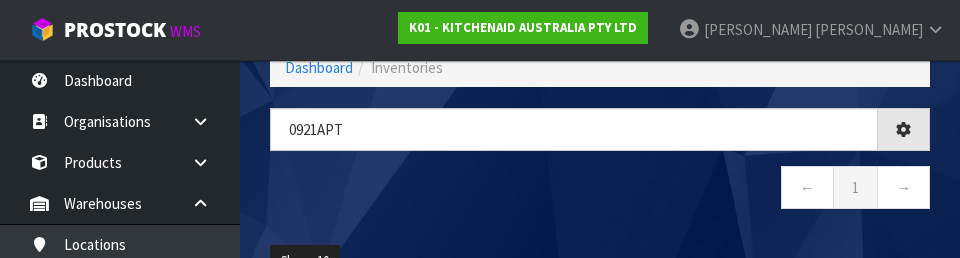 click on "←
1
→" at bounding box center (600, 190) 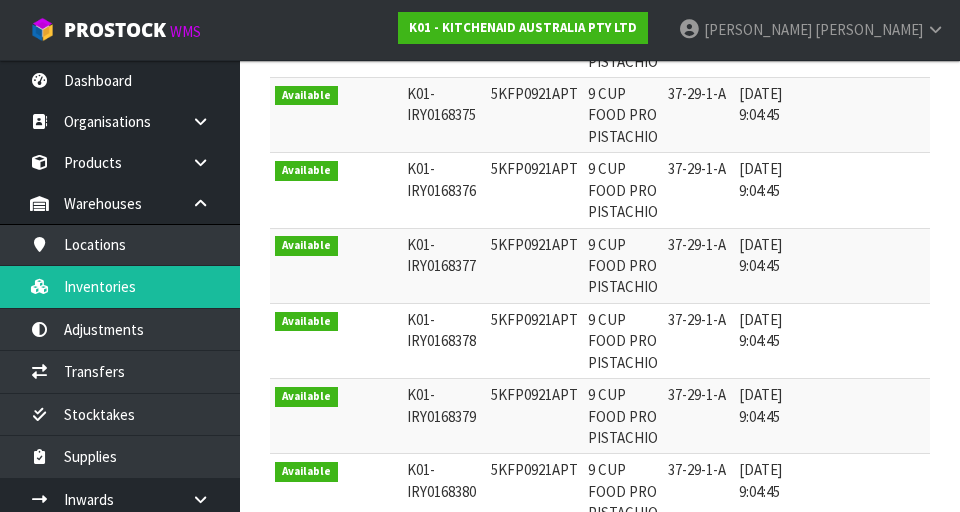 scroll, scrollTop: 0, scrollLeft: 0, axis: both 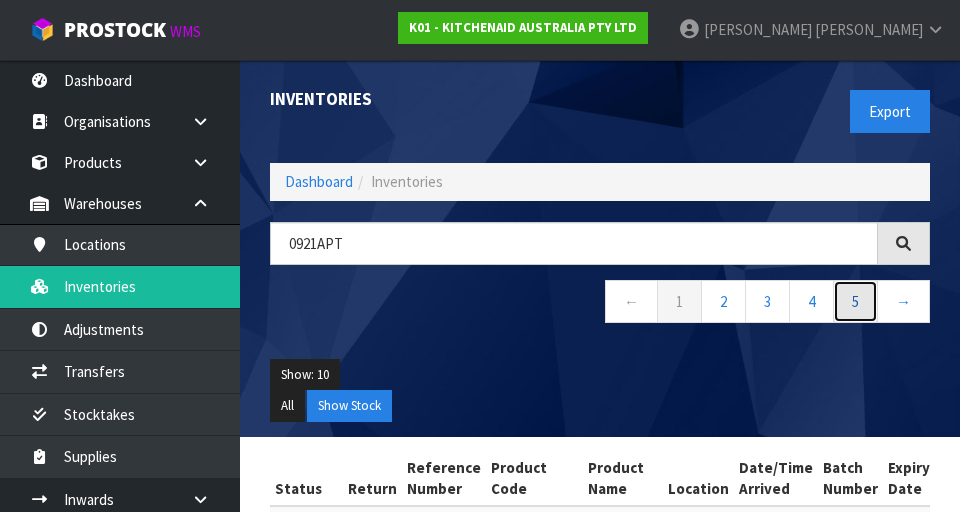 click on "5" at bounding box center [855, 301] 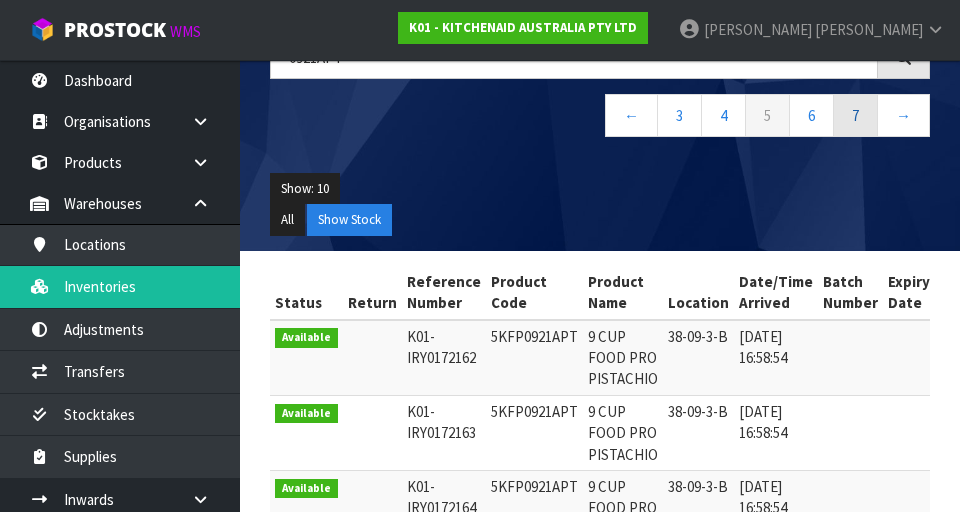 scroll, scrollTop: 190, scrollLeft: 0, axis: vertical 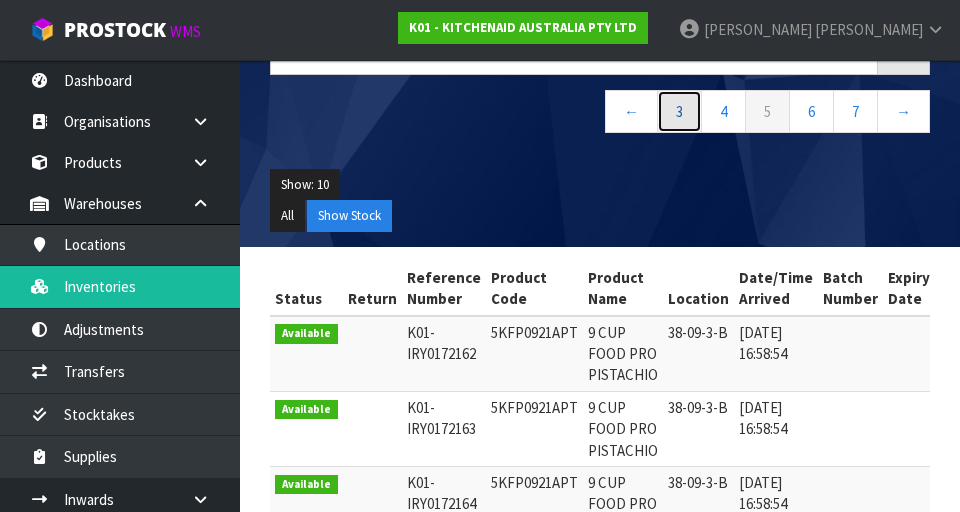 click on "3" at bounding box center [679, 111] 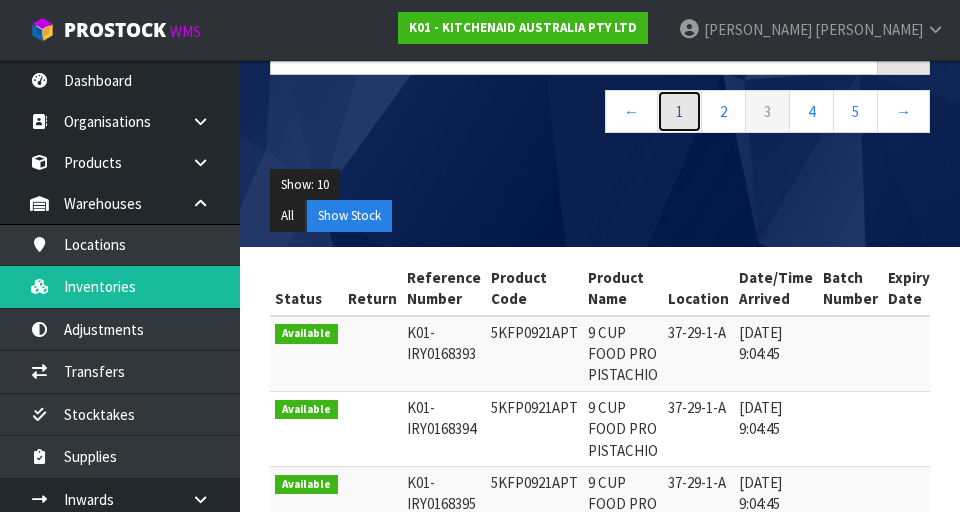 click on "1" at bounding box center [679, 111] 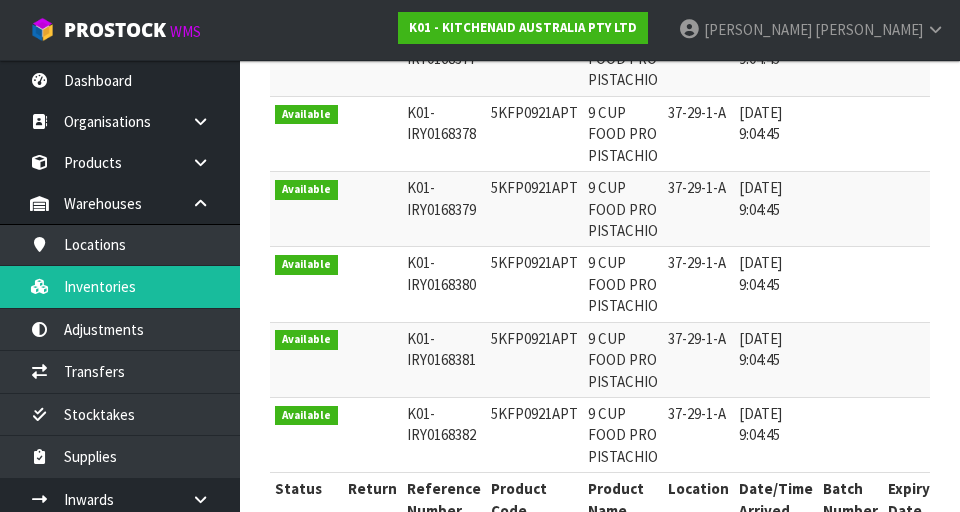 scroll, scrollTop: 836, scrollLeft: 0, axis: vertical 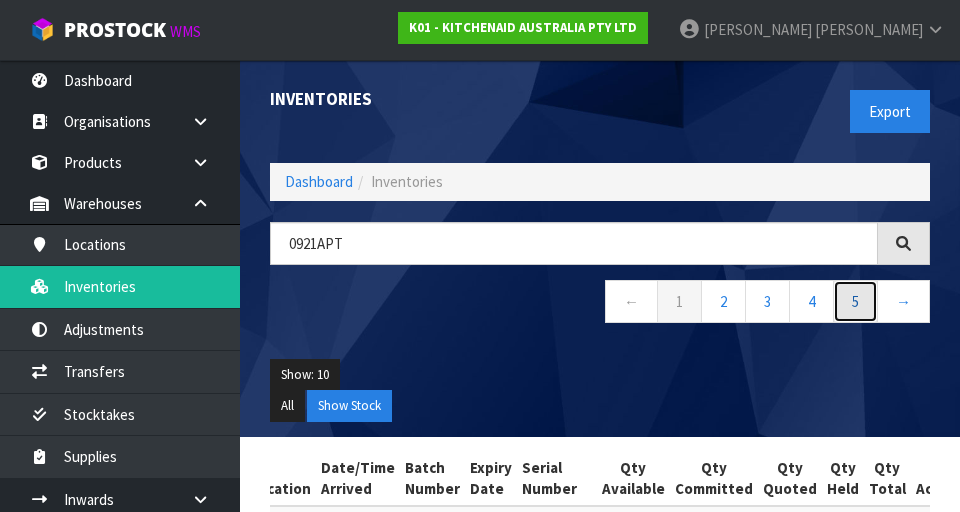 click on "5" at bounding box center (855, 301) 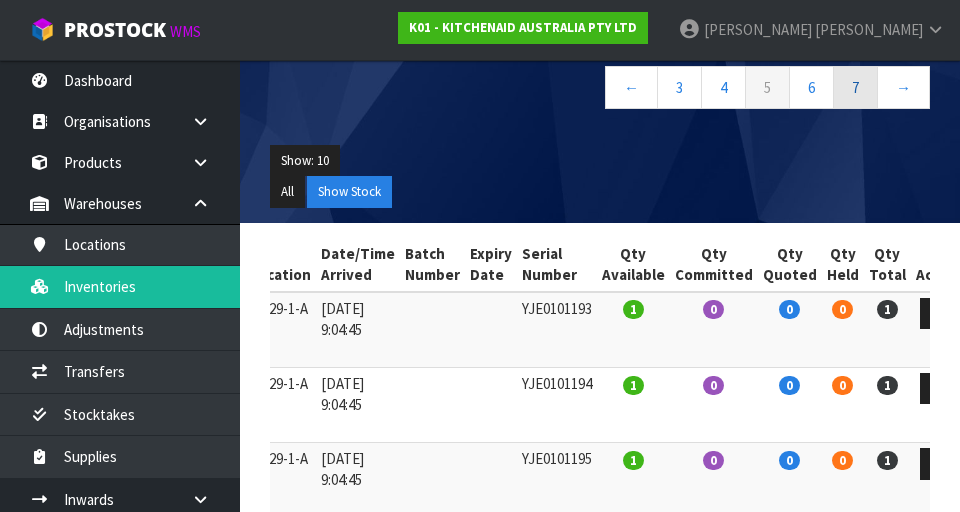 scroll, scrollTop: 224, scrollLeft: 0, axis: vertical 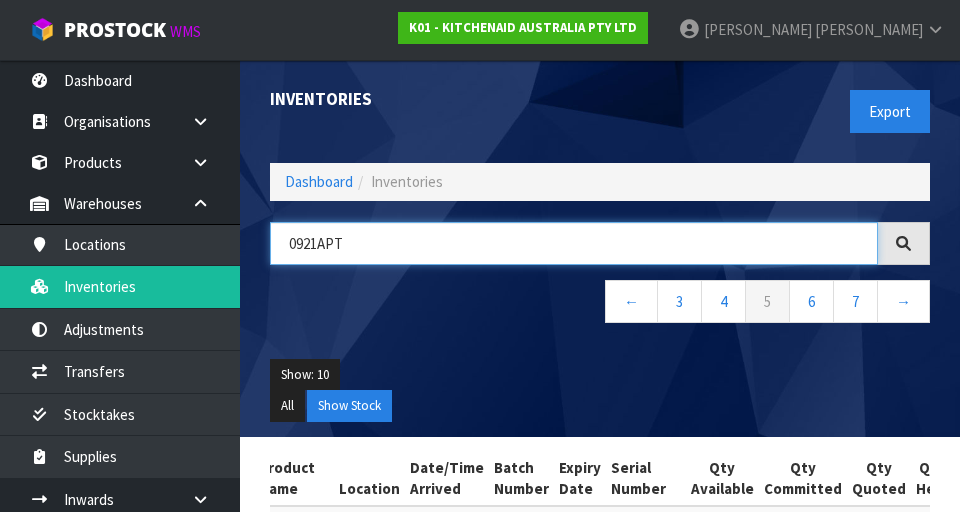 click on "0921APT" at bounding box center (574, 243) 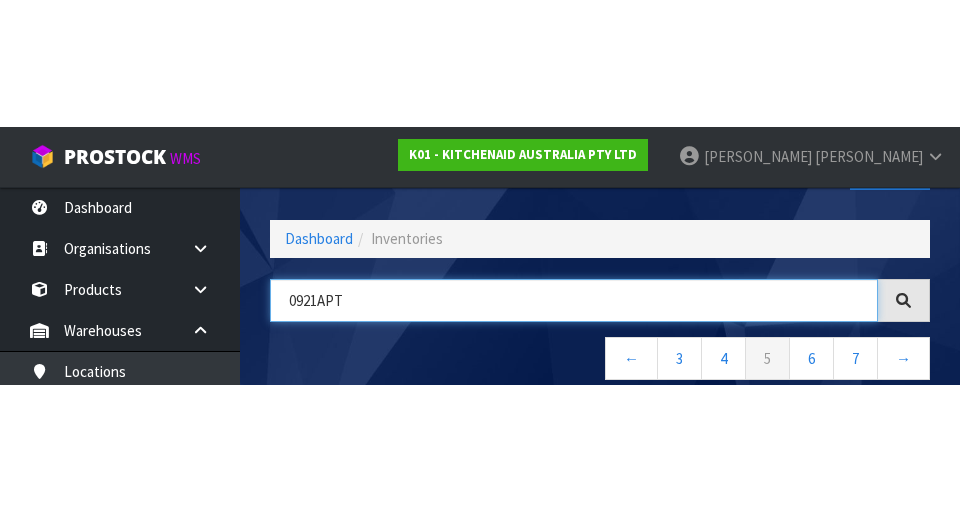 scroll, scrollTop: 114, scrollLeft: 0, axis: vertical 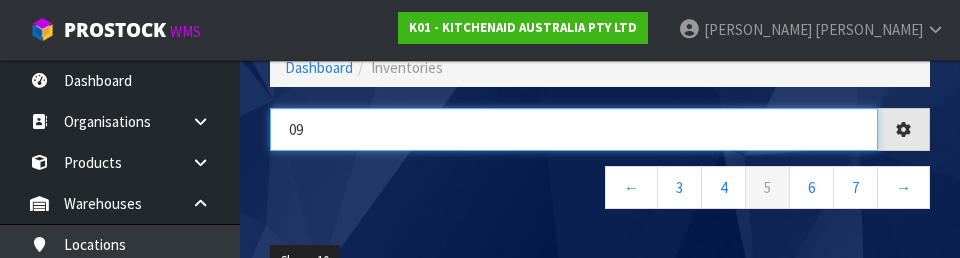 type on "0" 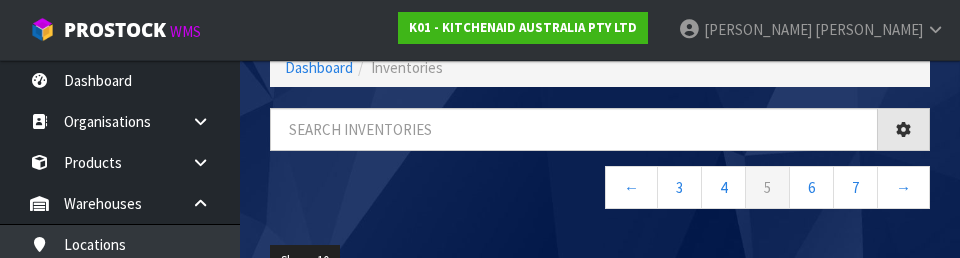 click on "←
3 4 5 6 7
→" at bounding box center (600, 190) 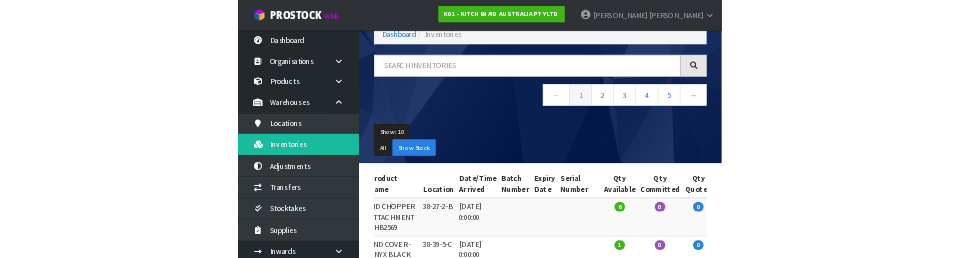 scroll, scrollTop: 0, scrollLeft: 0, axis: both 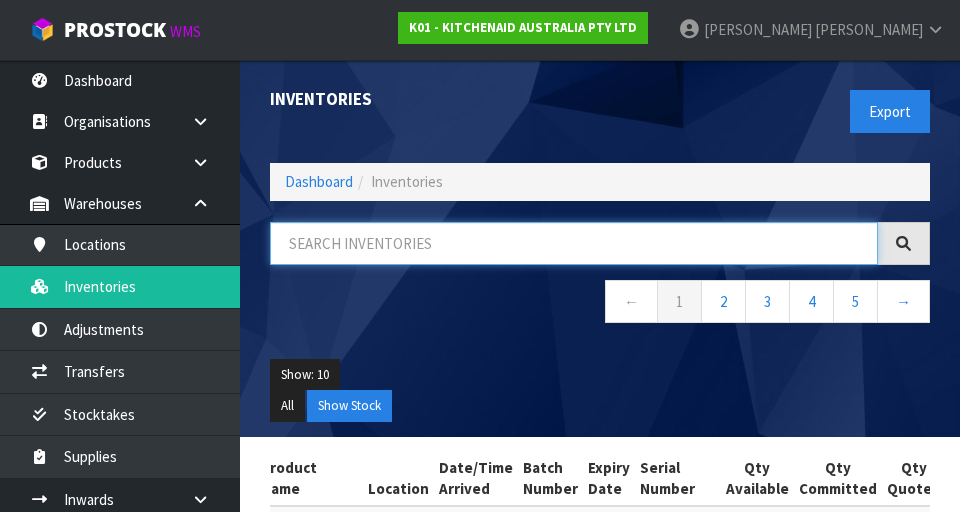 click at bounding box center [574, 243] 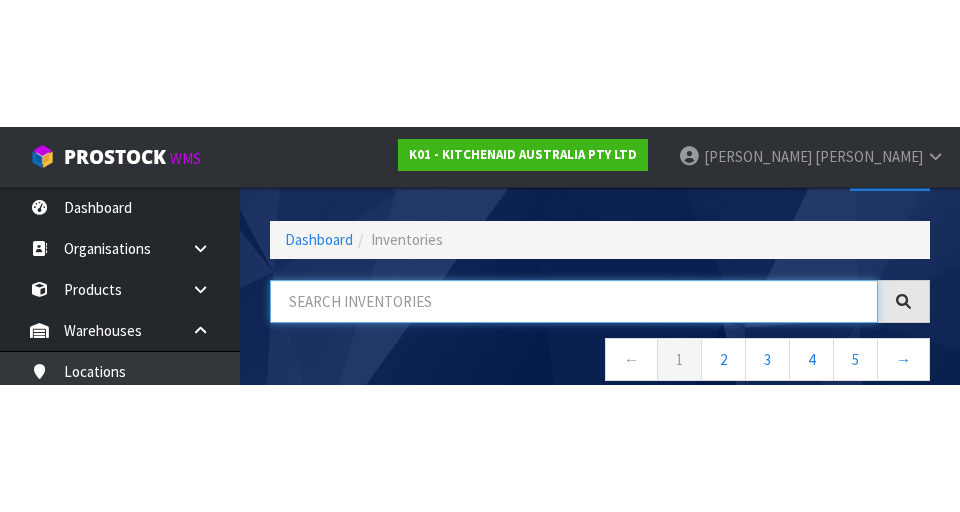 scroll, scrollTop: 114, scrollLeft: 0, axis: vertical 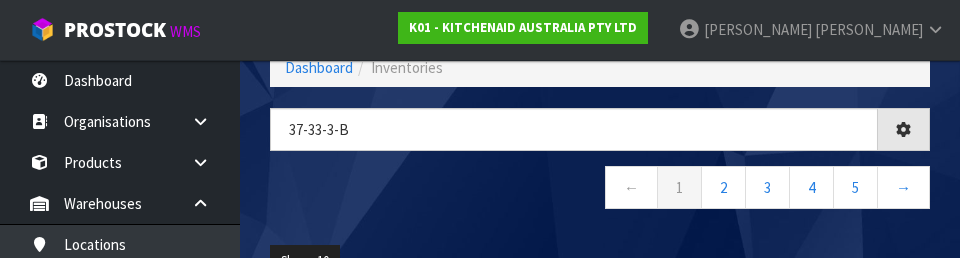 click on "←
1 2 3 4 5
→" at bounding box center (600, 190) 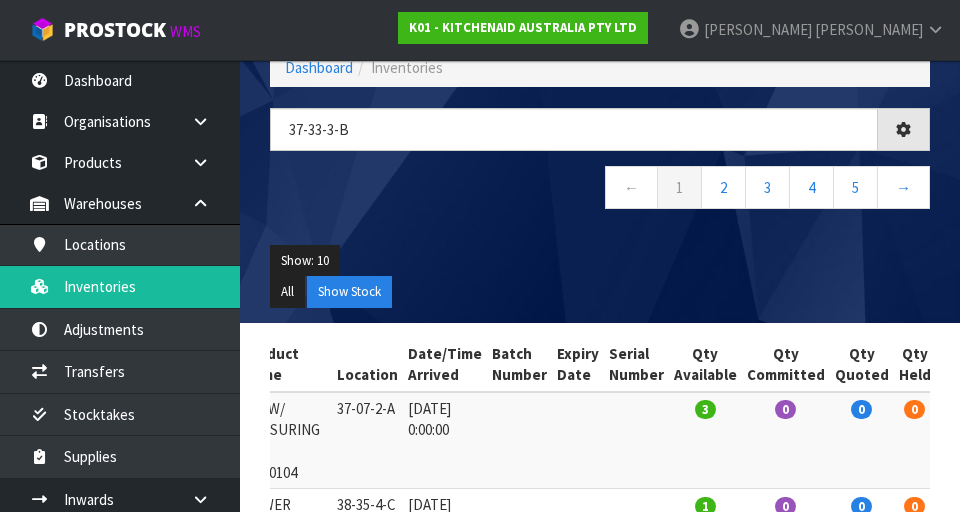 type on "37-33-3-B" 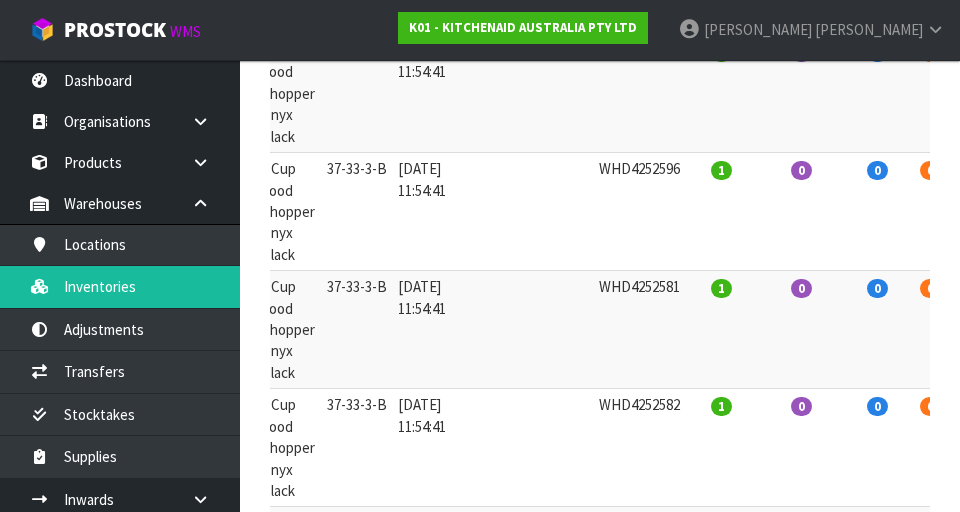 scroll, scrollTop: 0, scrollLeft: 0, axis: both 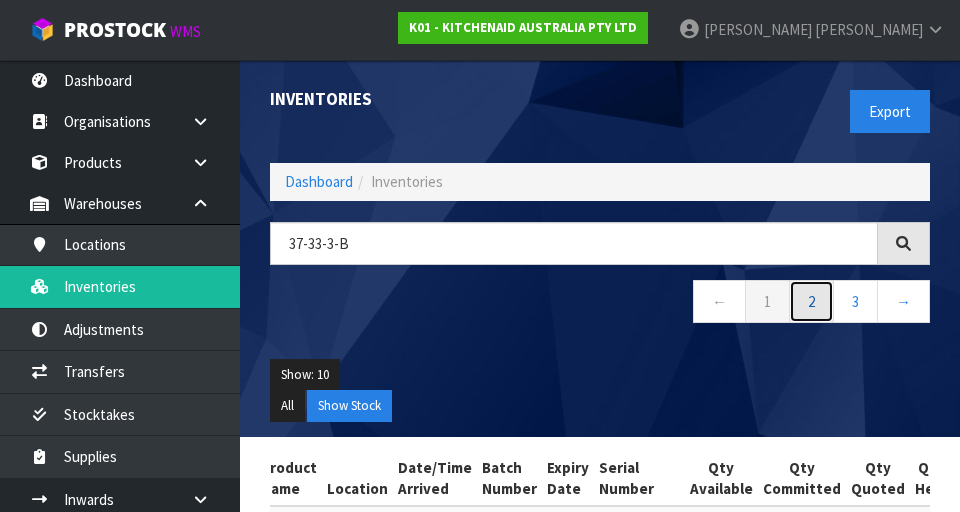 click on "2" at bounding box center [811, 301] 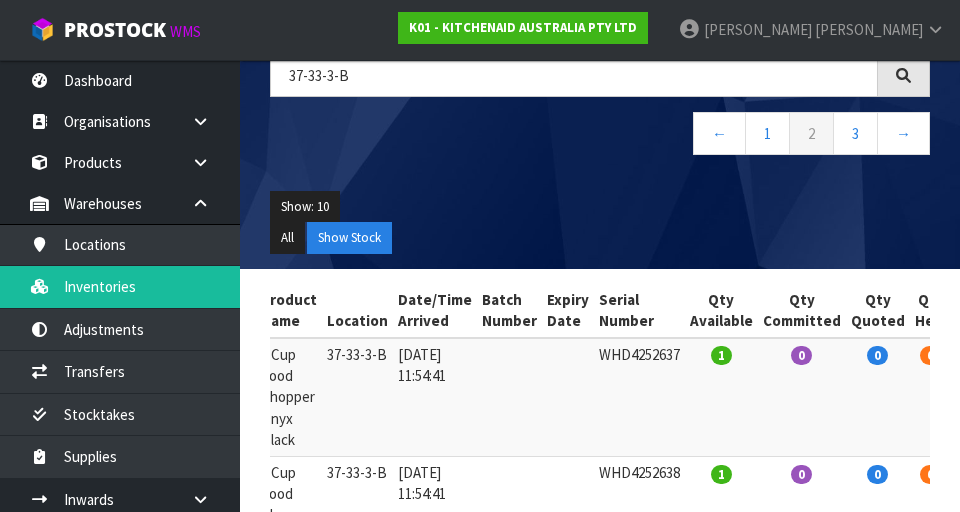 scroll, scrollTop: 0, scrollLeft: 0, axis: both 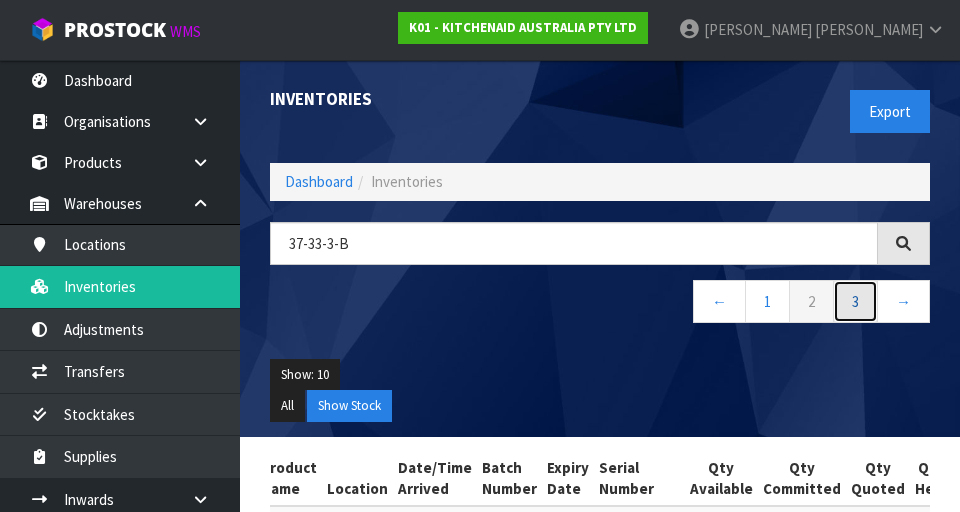 click on "3" at bounding box center [855, 301] 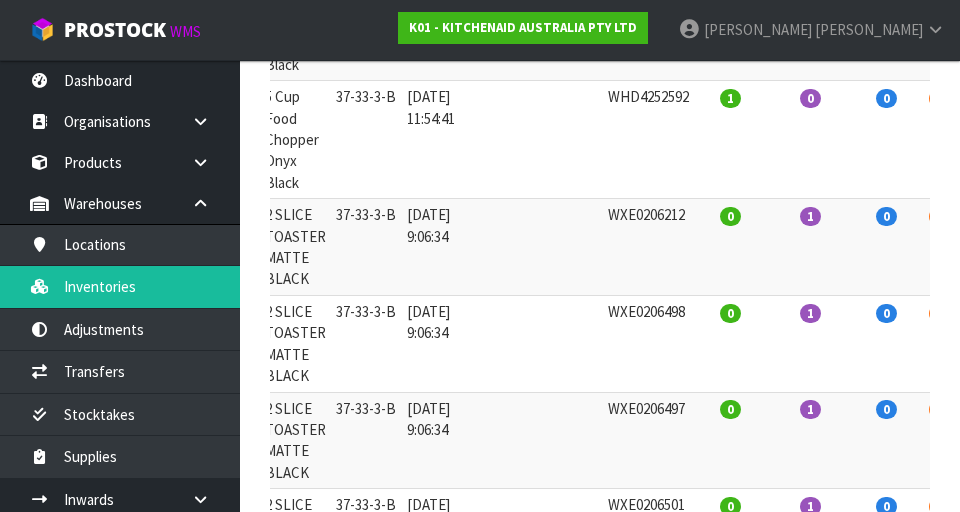 scroll, scrollTop: 1016, scrollLeft: 0, axis: vertical 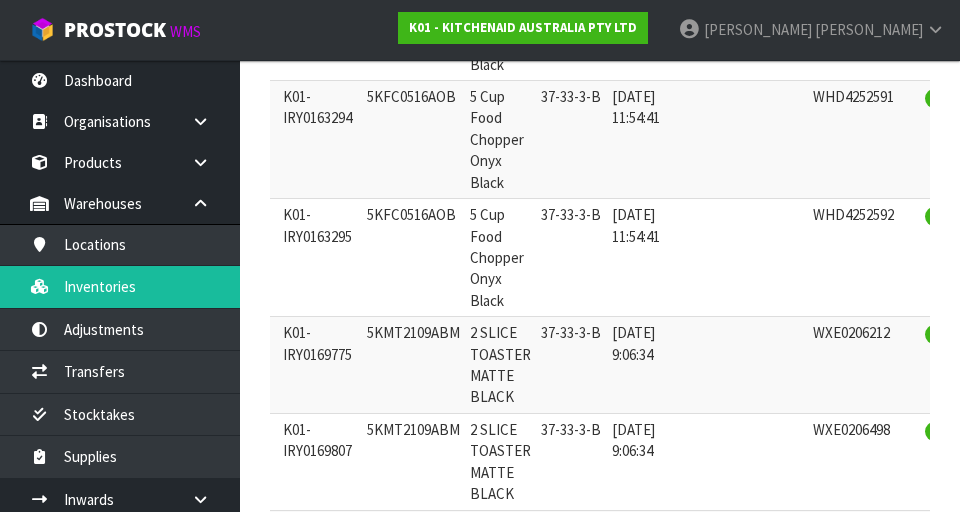 click on "37-33-3-B" at bounding box center [571, 258] 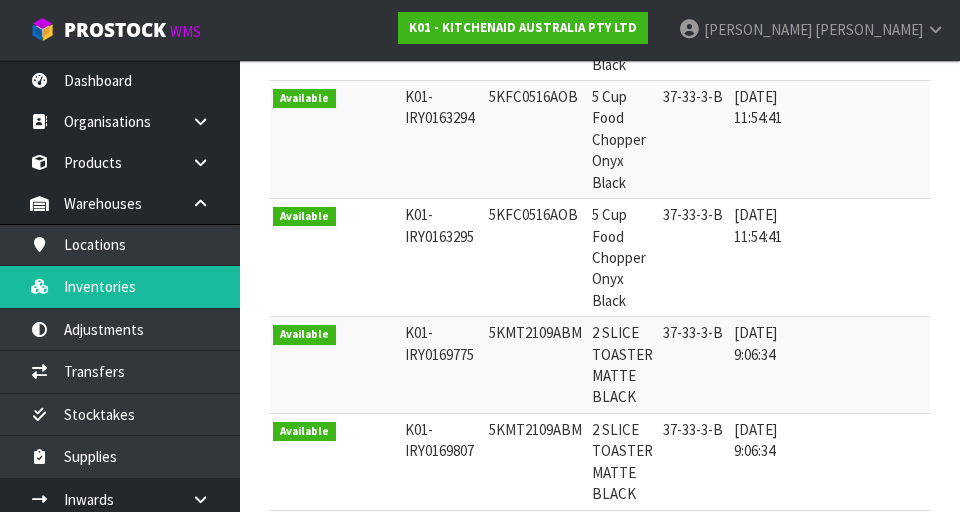 scroll, scrollTop: 0, scrollLeft: 0, axis: both 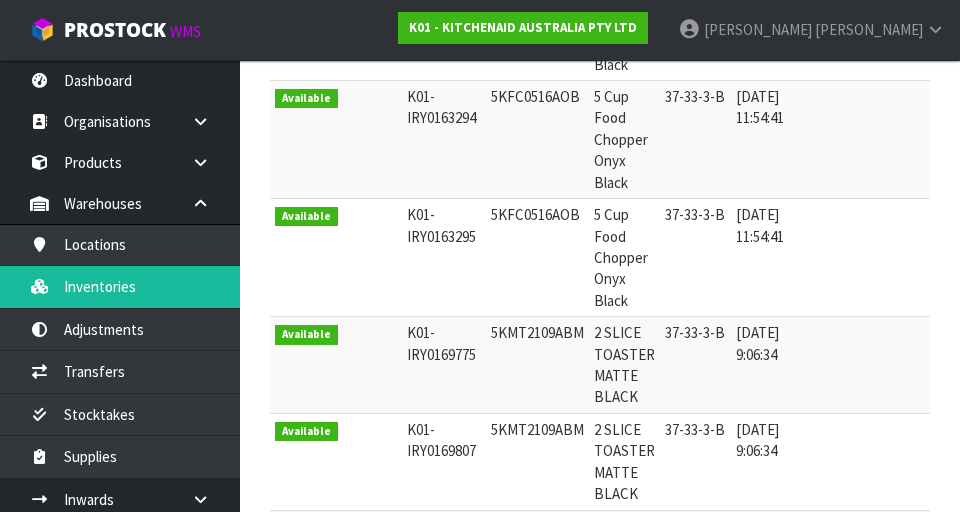 copy on "5KFC0516AOB" 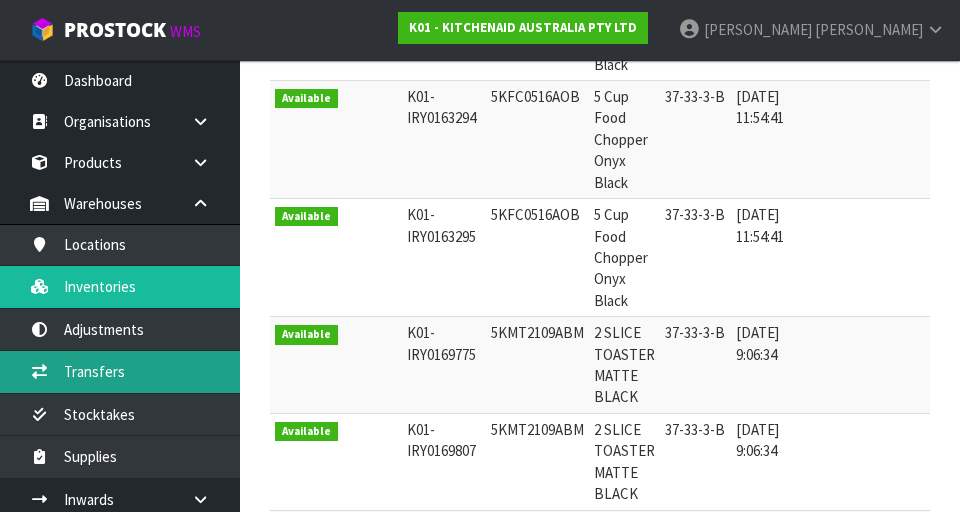 click on "Transfers" at bounding box center [120, 371] 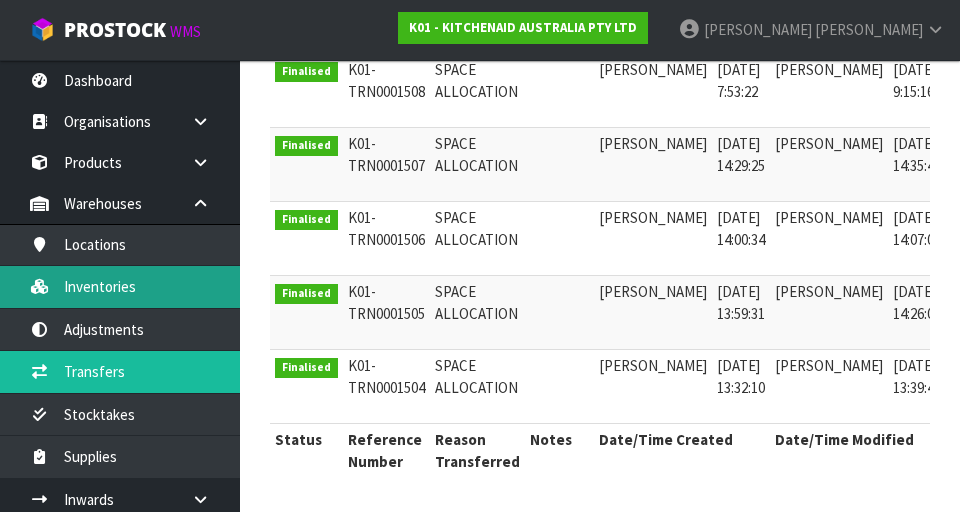 click on "Inventories" at bounding box center [120, 286] 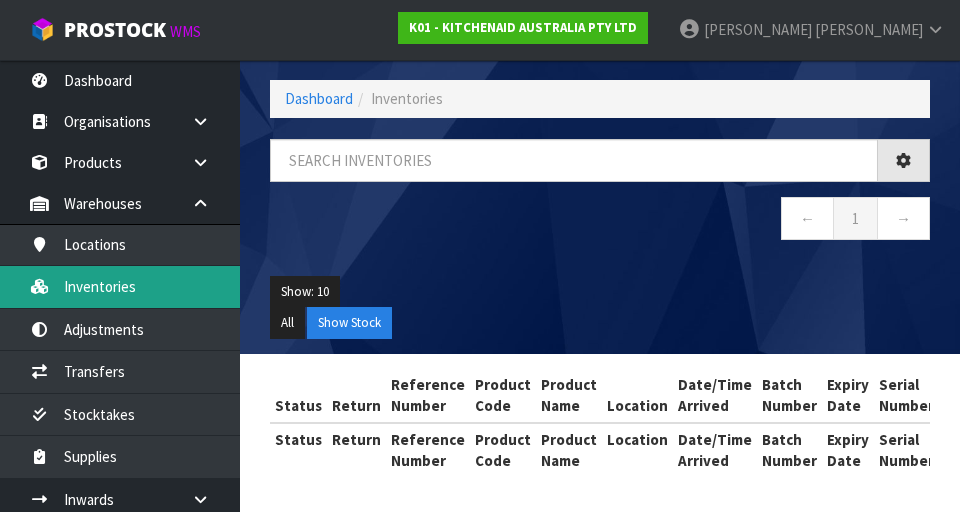 scroll, scrollTop: 0, scrollLeft: 0, axis: both 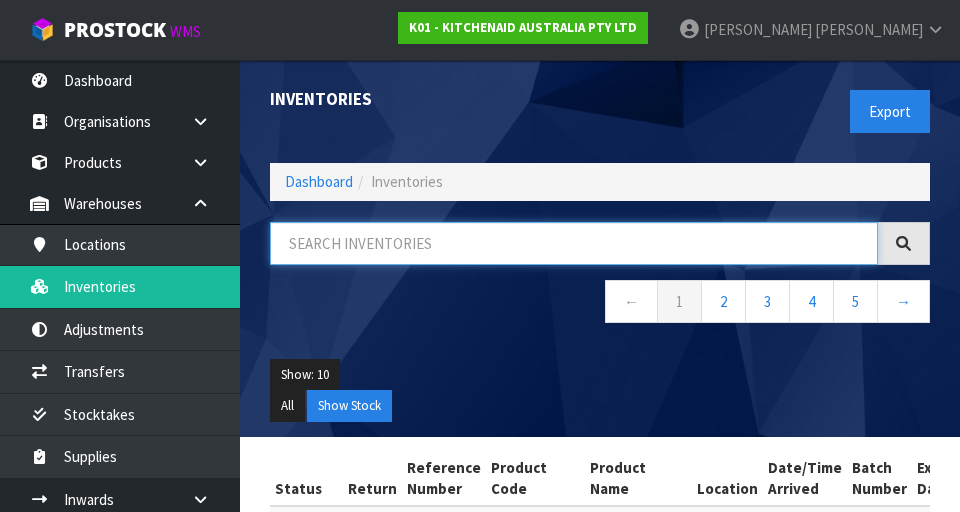 paste on "5KFC0516AOB" 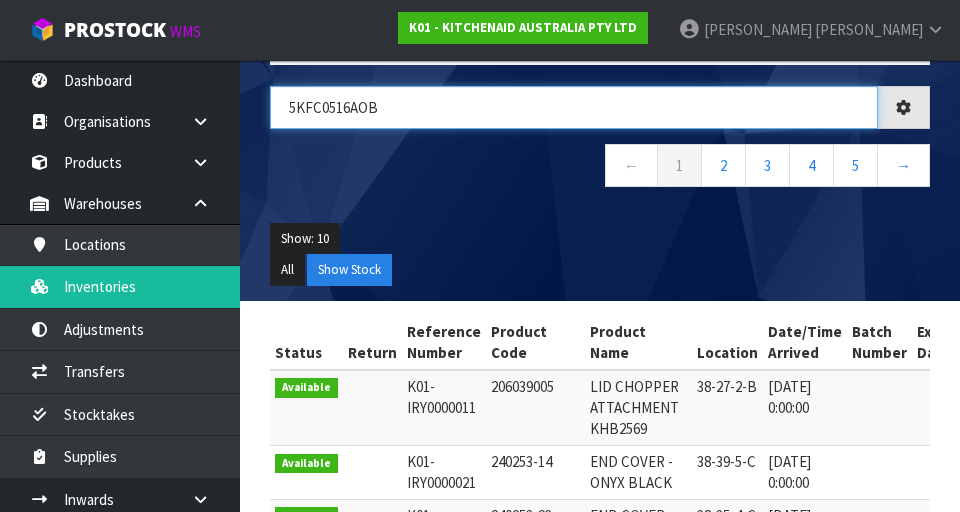 scroll, scrollTop: 131, scrollLeft: 0, axis: vertical 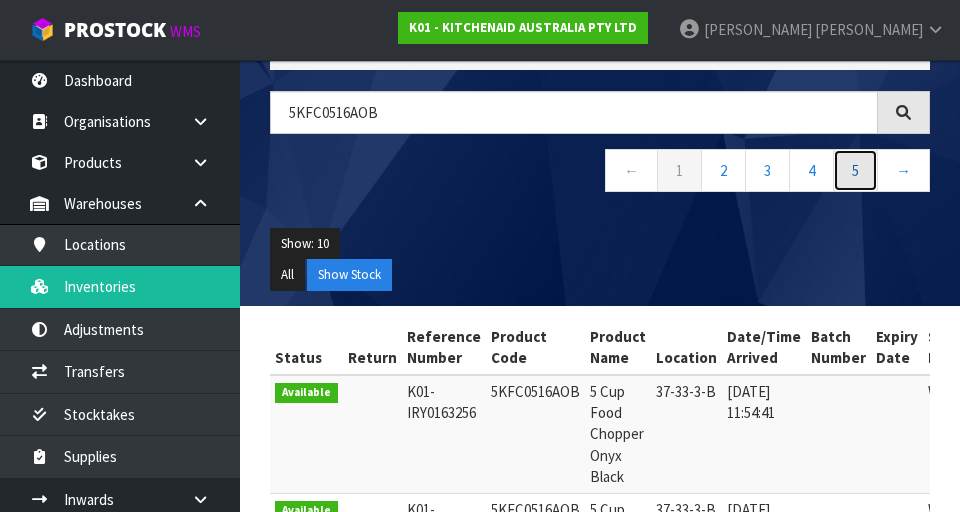 click on "5" at bounding box center [855, 170] 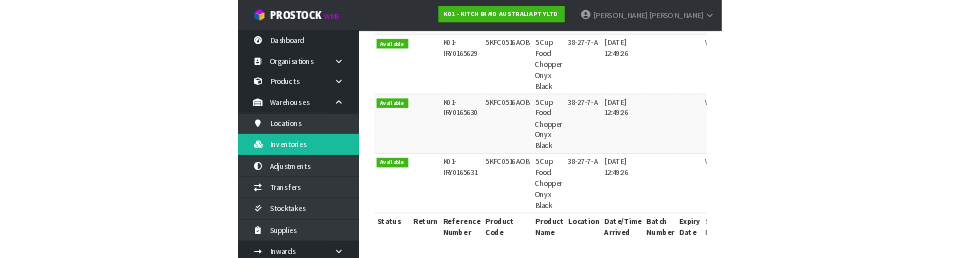 scroll, scrollTop: 0, scrollLeft: 0, axis: both 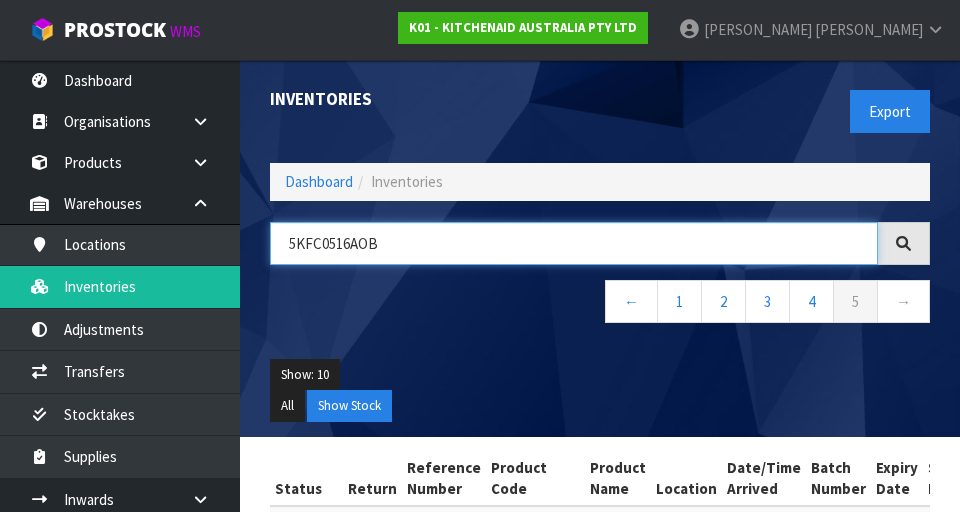 click on "5KFC0516AOB" at bounding box center (574, 243) 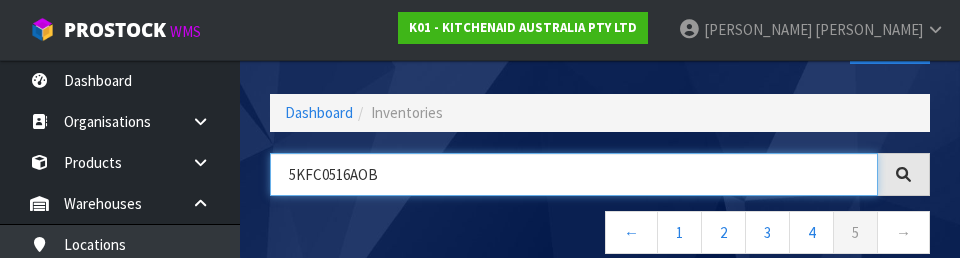 scroll, scrollTop: 114, scrollLeft: 0, axis: vertical 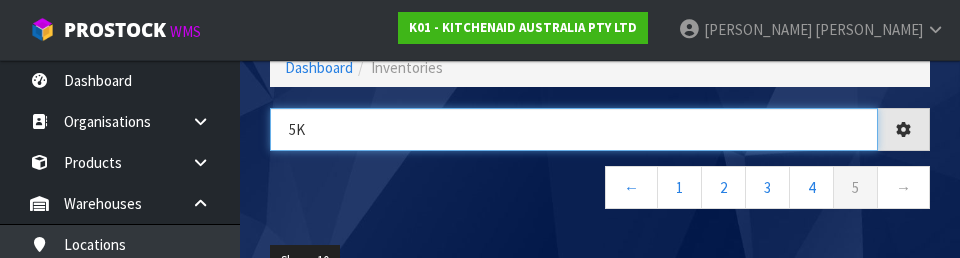 type on "5" 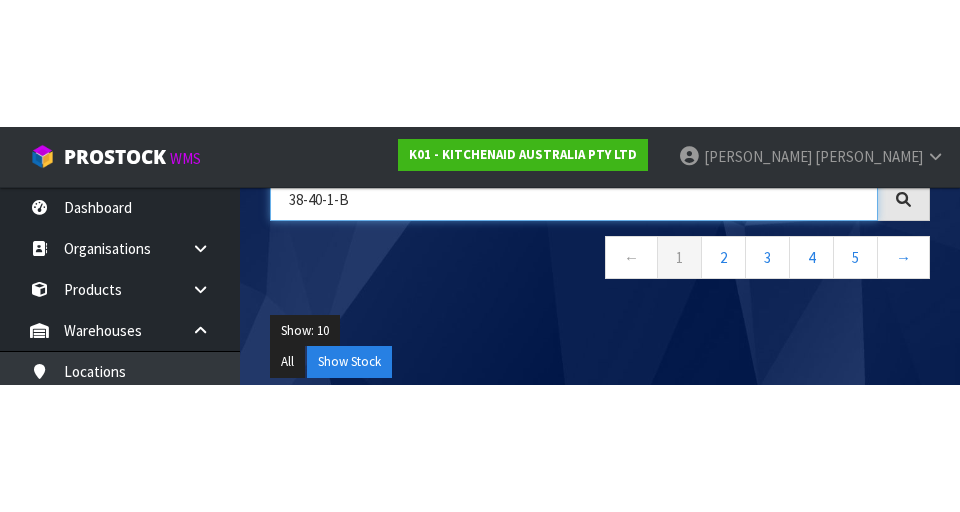 scroll, scrollTop: 182, scrollLeft: 0, axis: vertical 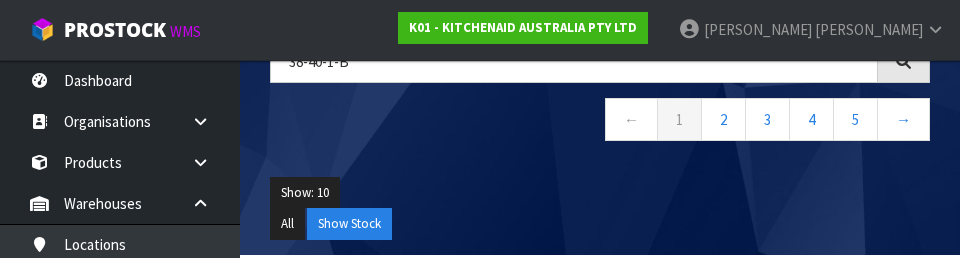 click on "Show: 10
5
10
25
50" at bounding box center [600, 193] 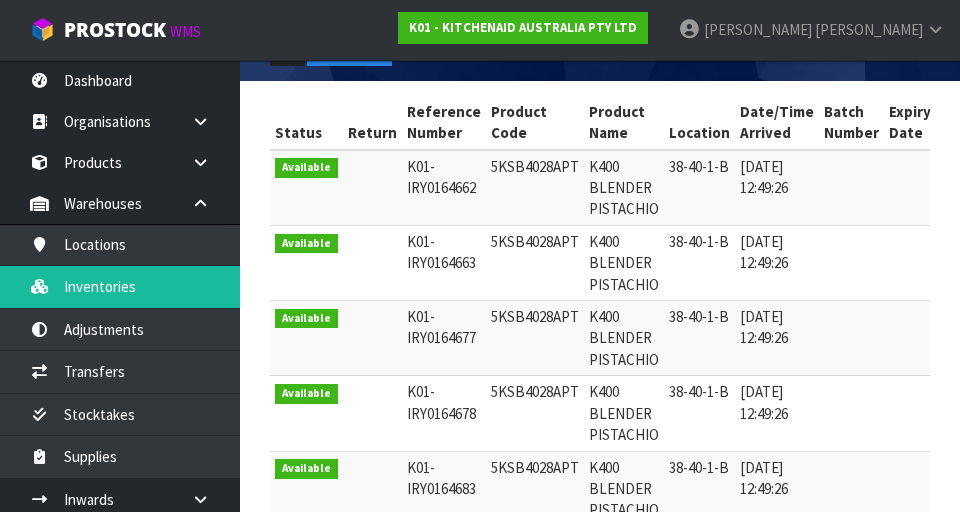 scroll, scrollTop: 351, scrollLeft: 0, axis: vertical 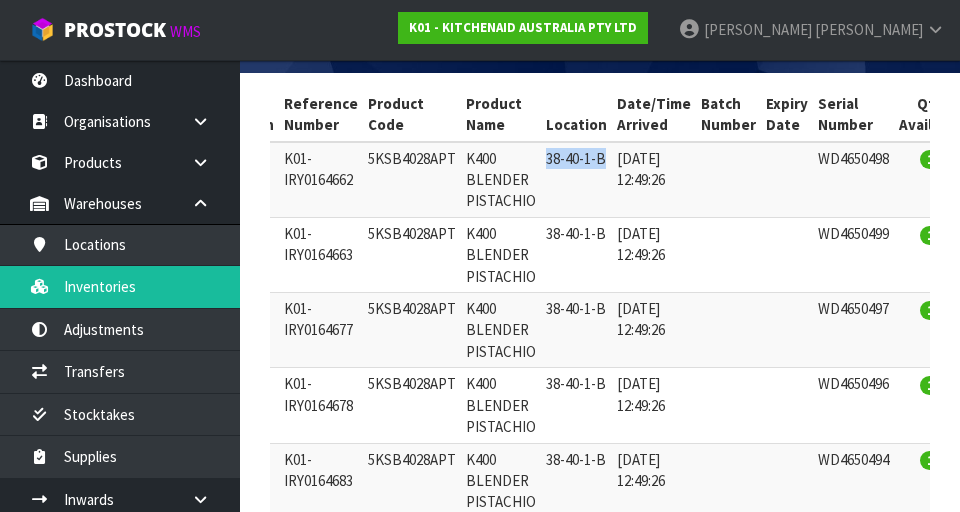 copy on "38-40-1-B" 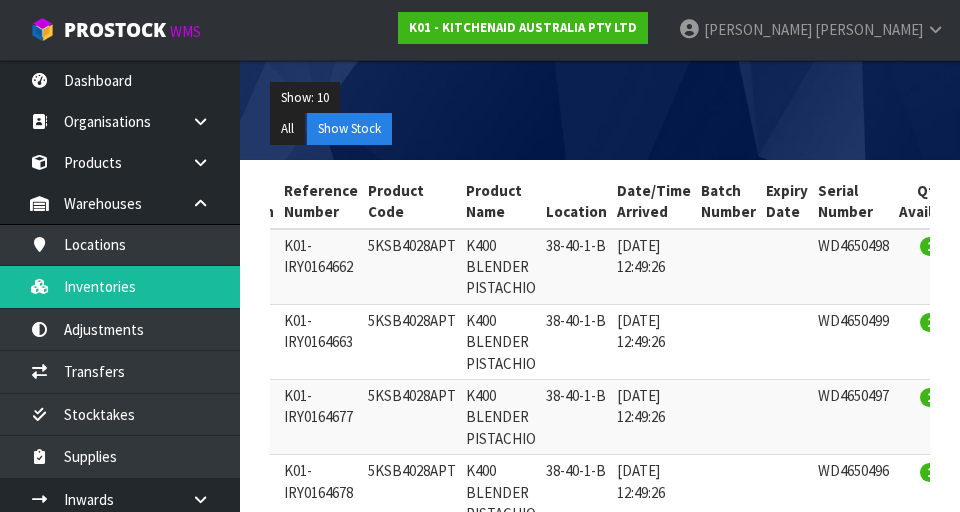scroll, scrollTop: 276, scrollLeft: 0, axis: vertical 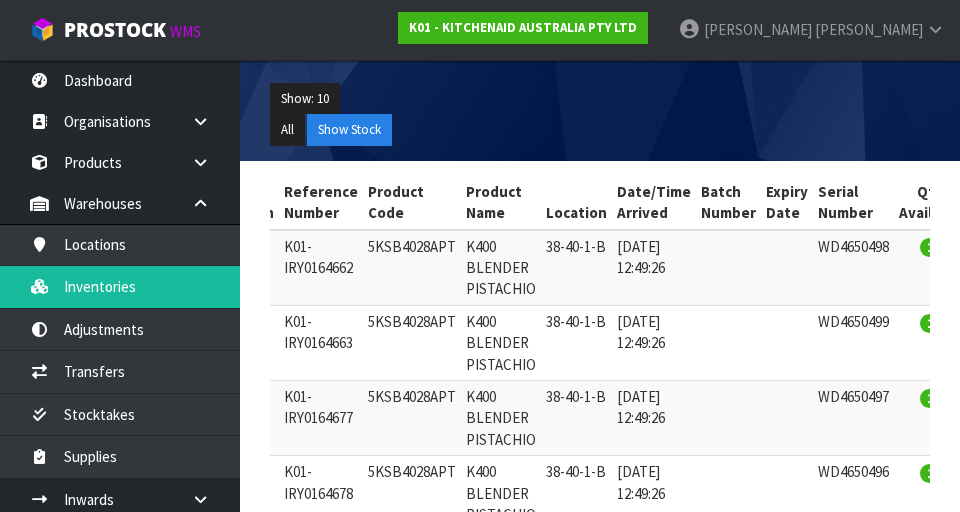 copy on "5KSB4028APT" 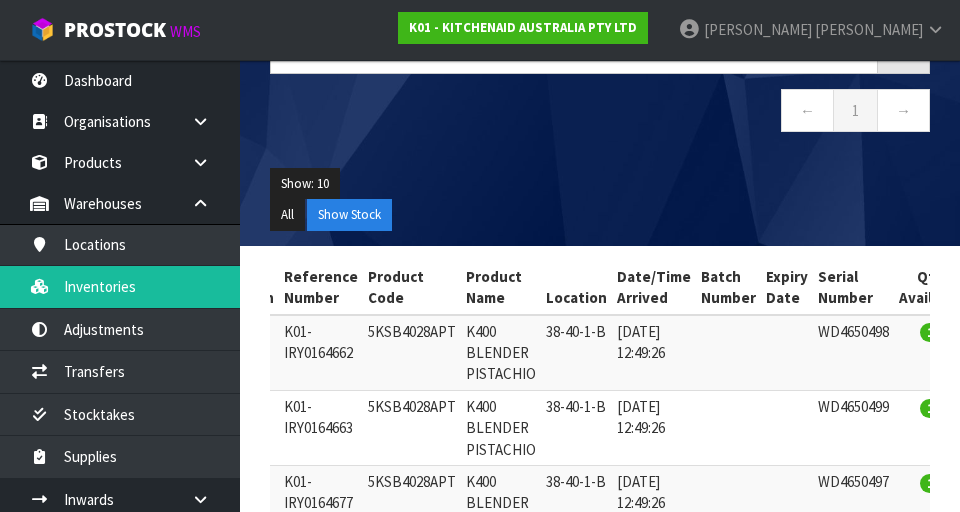 scroll, scrollTop: 69, scrollLeft: 0, axis: vertical 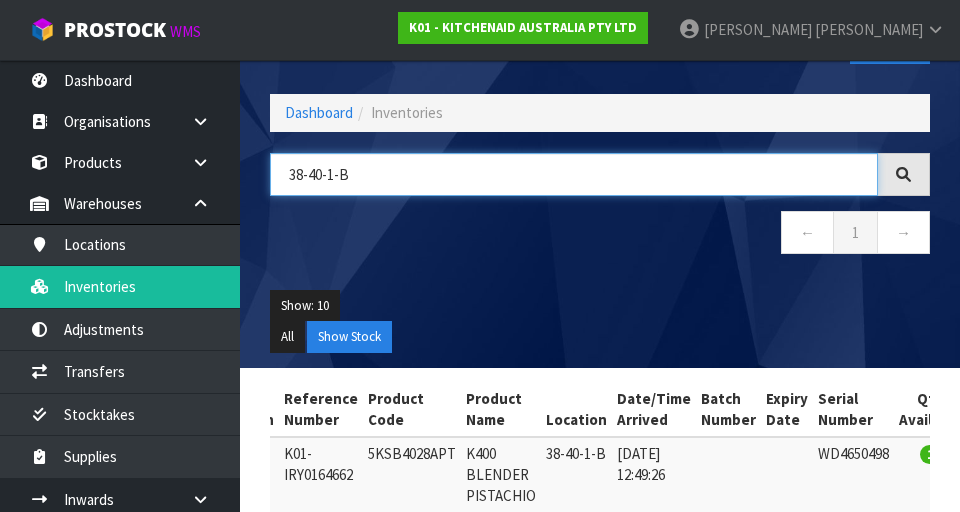 click on "38-40-1-B" at bounding box center [574, 174] 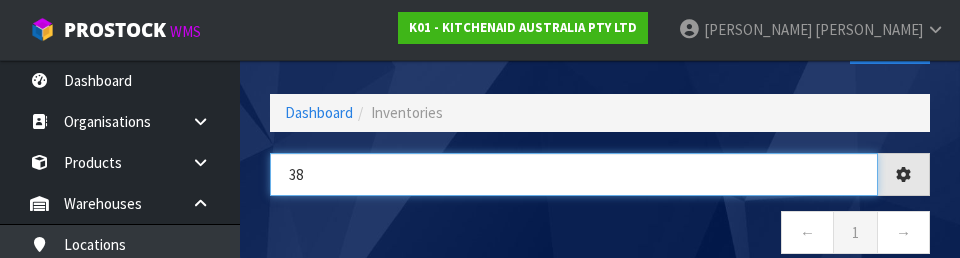 type on "3" 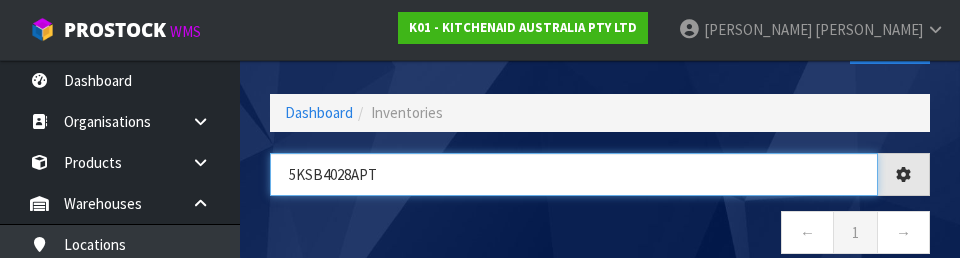 type on "5KSB4028APT" 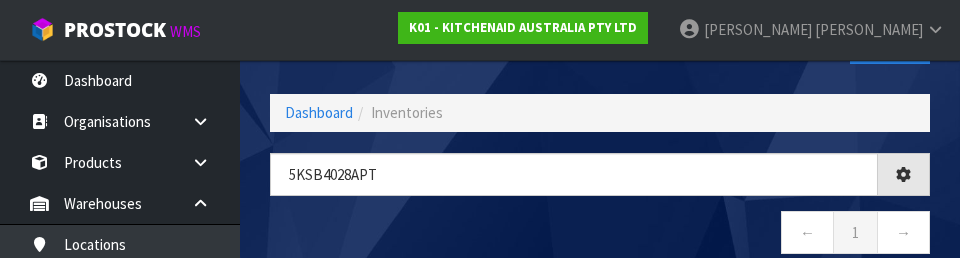 click on "←
1
→" at bounding box center (600, 235) 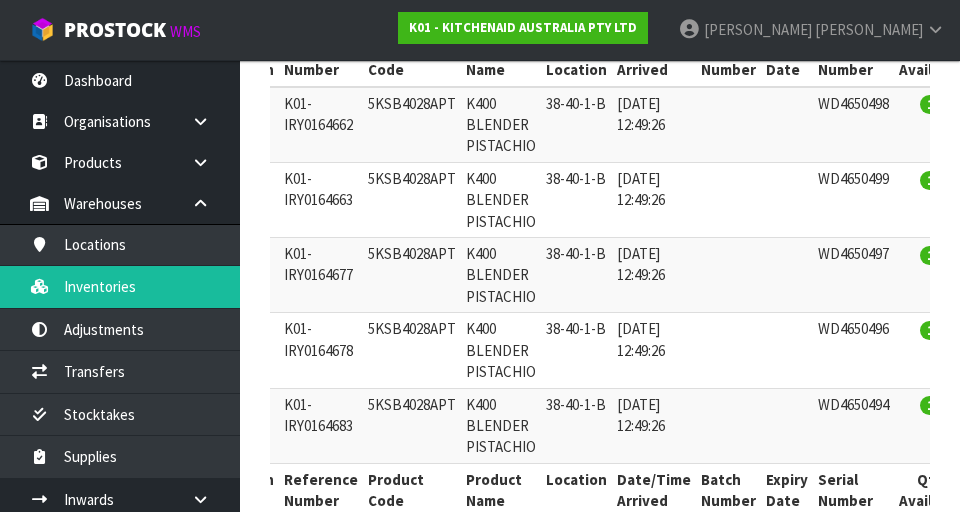 scroll, scrollTop: 420, scrollLeft: 0, axis: vertical 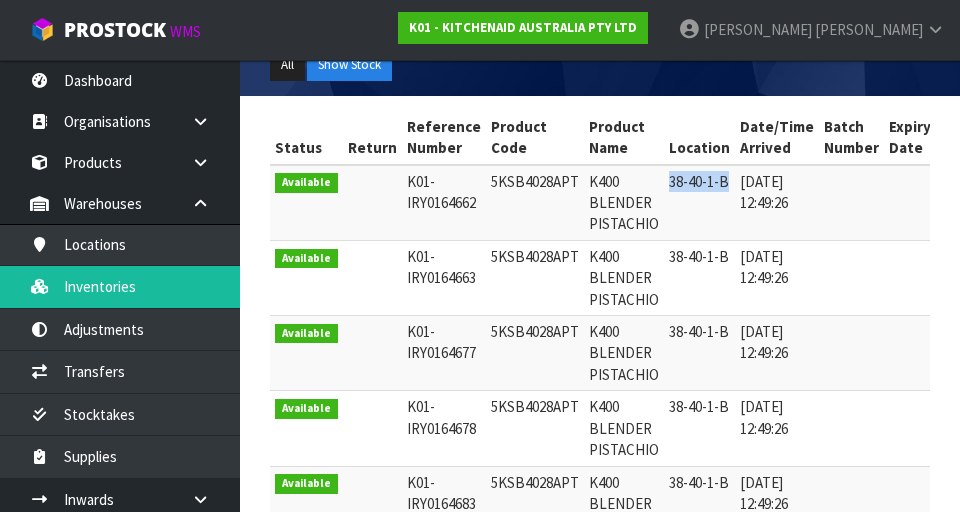 copy on "38-40-1-B" 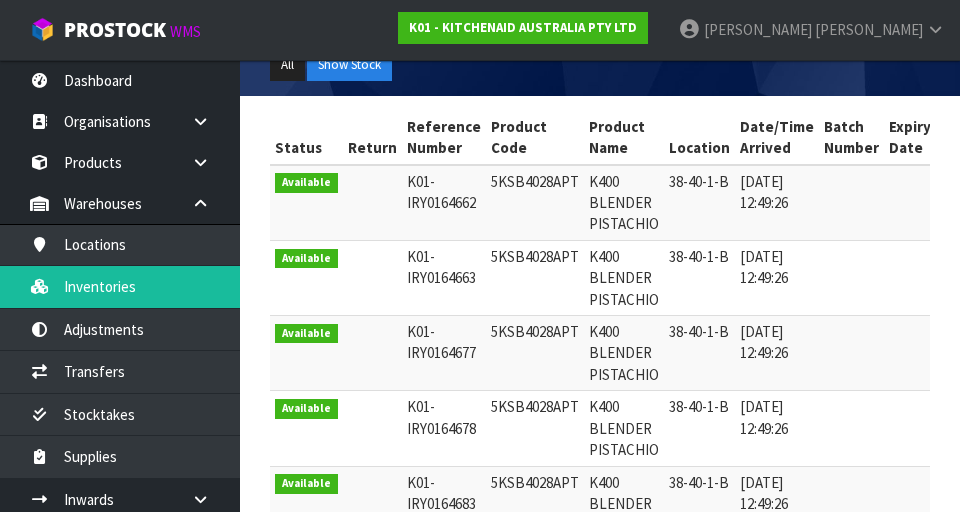 click on "K01-IRY0164663" at bounding box center [444, 277] 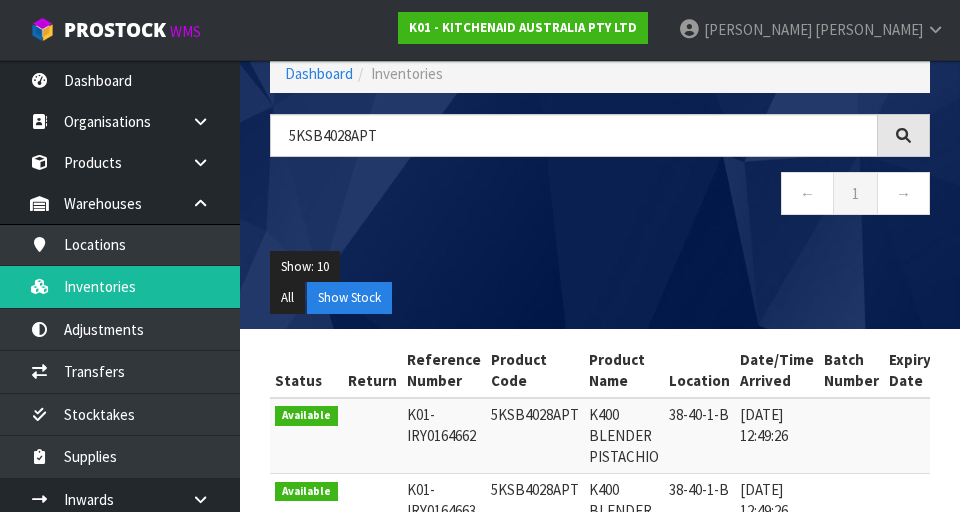 scroll, scrollTop: 107, scrollLeft: 0, axis: vertical 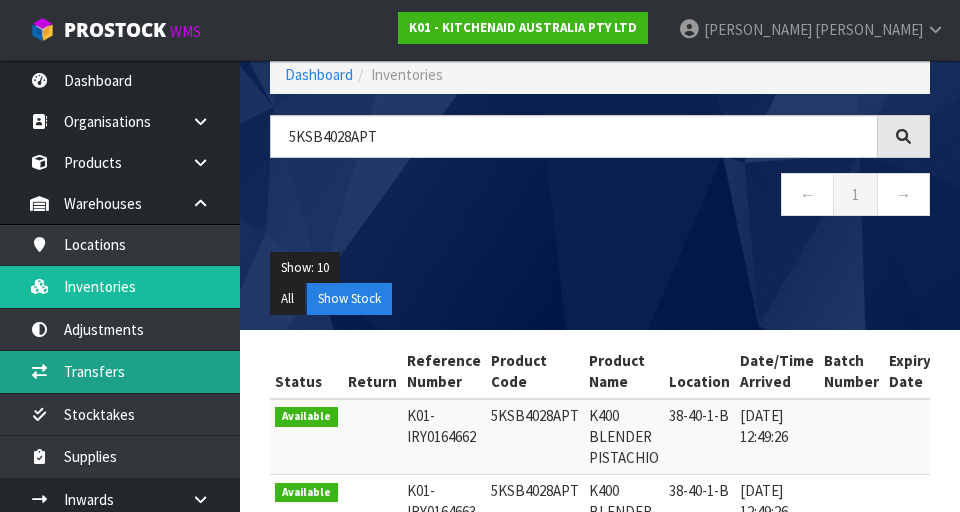 click on "Transfers" at bounding box center (120, 371) 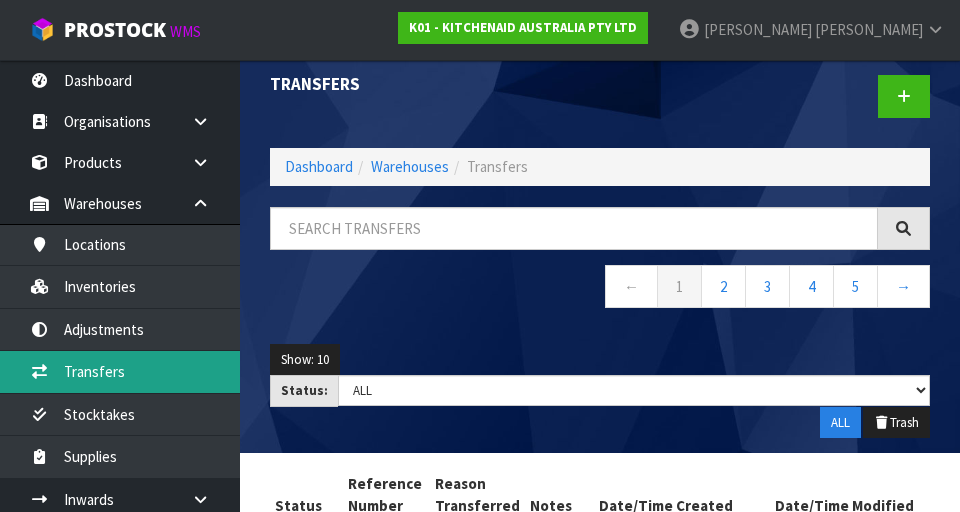 scroll, scrollTop: 0, scrollLeft: 0, axis: both 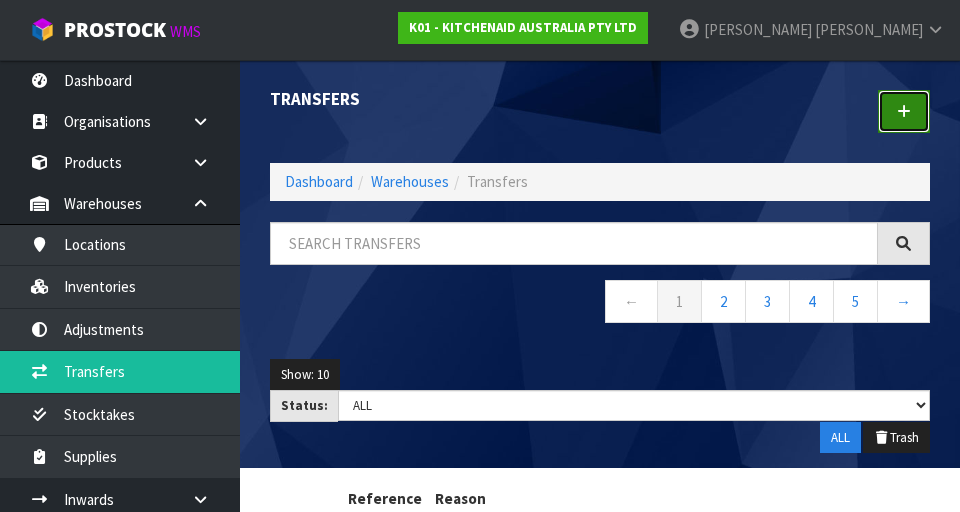 click at bounding box center (904, 111) 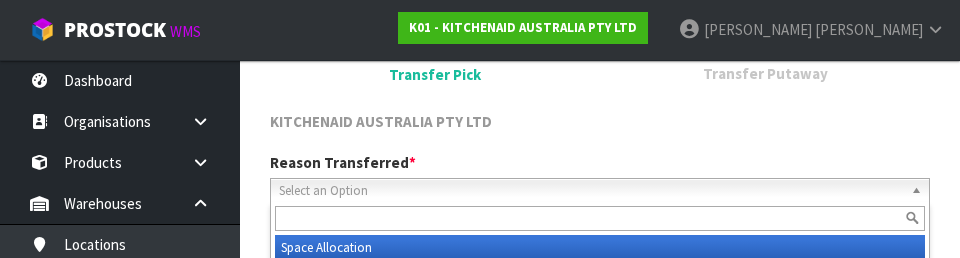 scroll, scrollTop: 276, scrollLeft: 0, axis: vertical 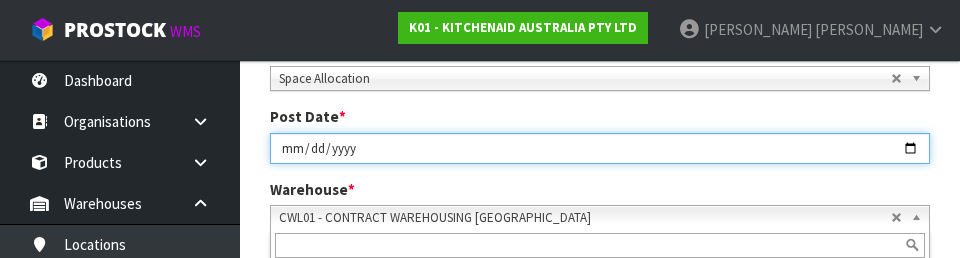click on "[DATE]" at bounding box center [600, 148] 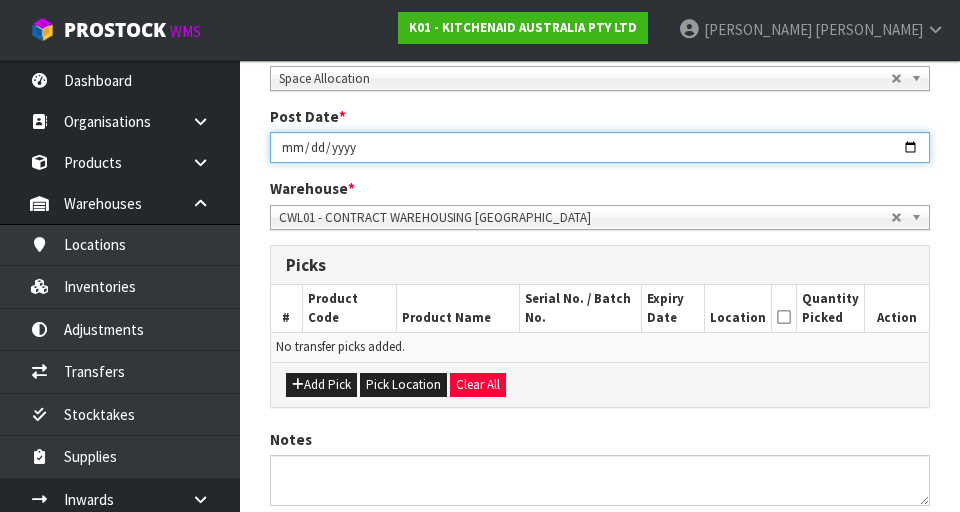 scroll, scrollTop: 0, scrollLeft: 0, axis: both 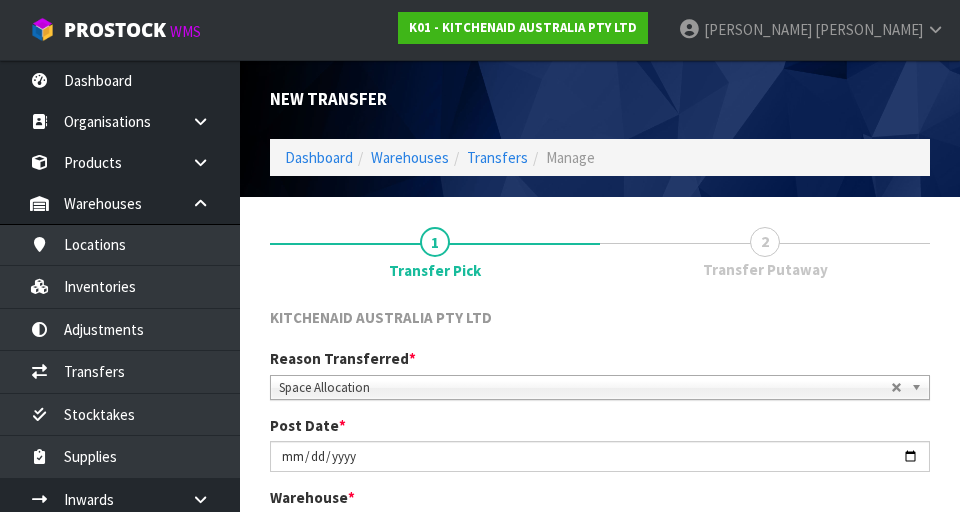 click on "New Transfer" at bounding box center (600, 99) 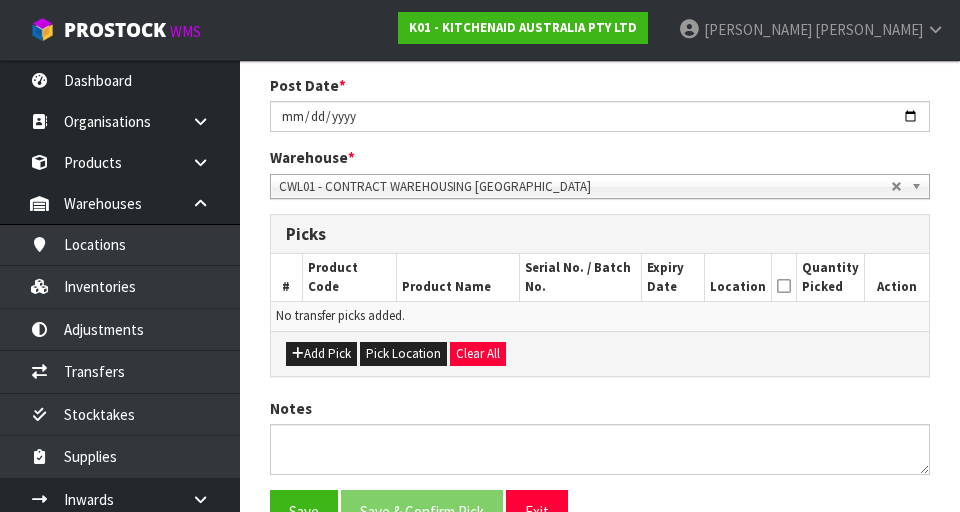scroll, scrollTop: 343, scrollLeft: 0, axis: vertical 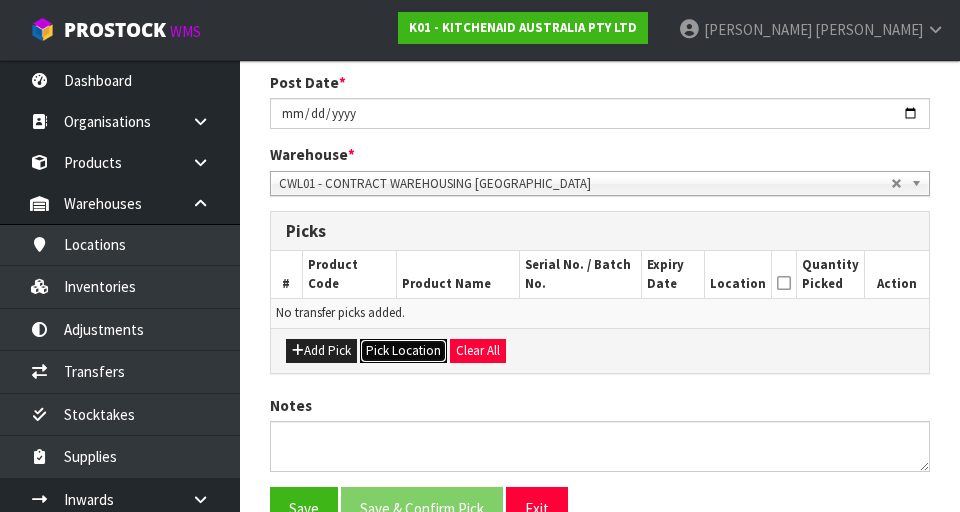 click on "Pick Location" at bounding box center (403, 351) 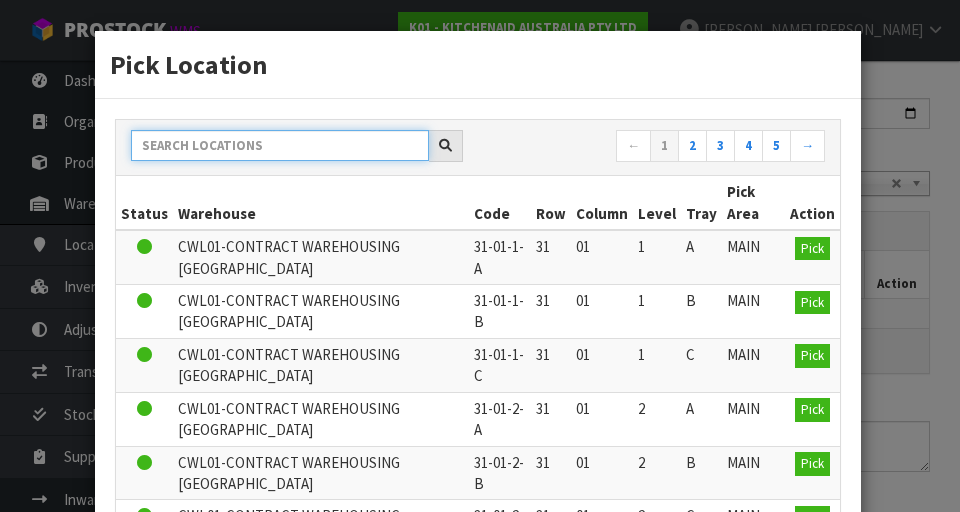 click at bounding box center [280, 145] 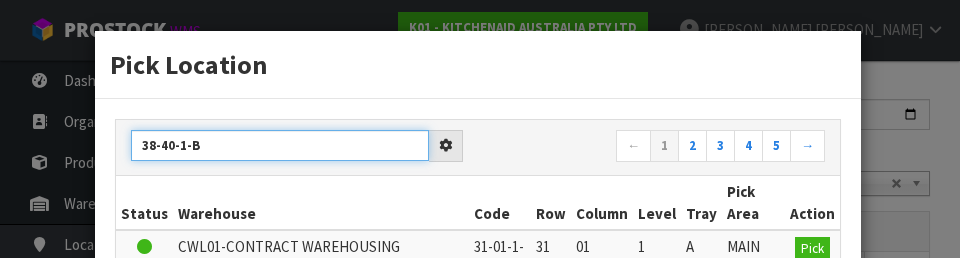 type on "38-40-1-B" 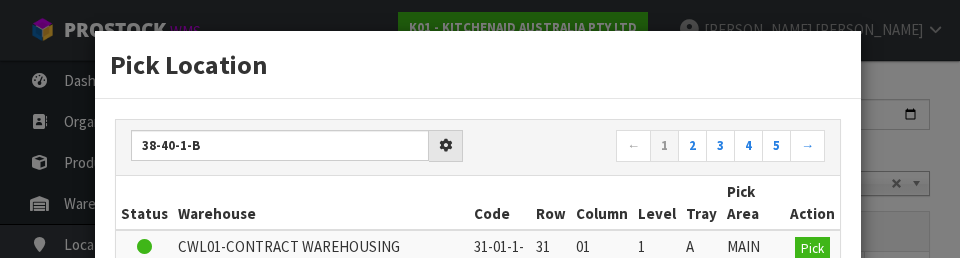 click on "Warehouse" at bounding box center (321, 203) 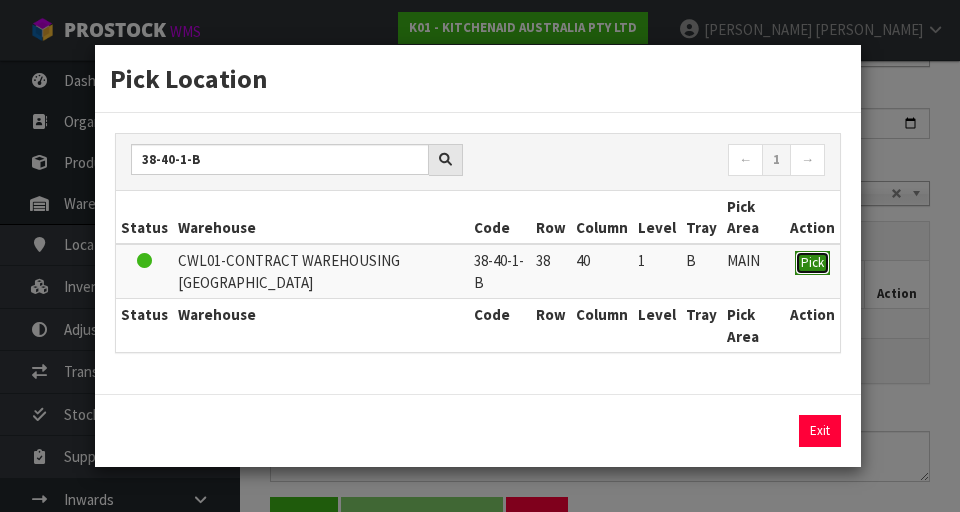click on "Pick" at bounding box center [812, 262] 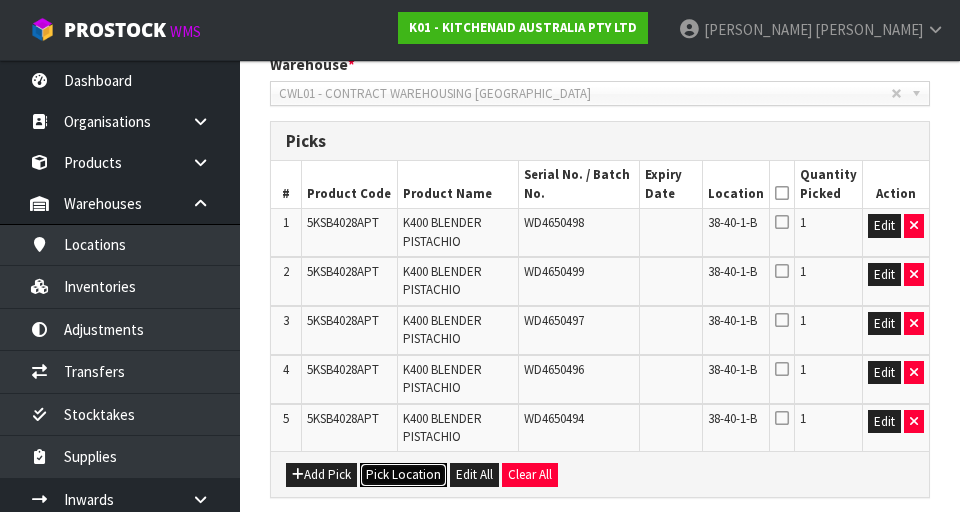 scroll, scrollTop: 432, scrollLeft: 0, axis: vertical 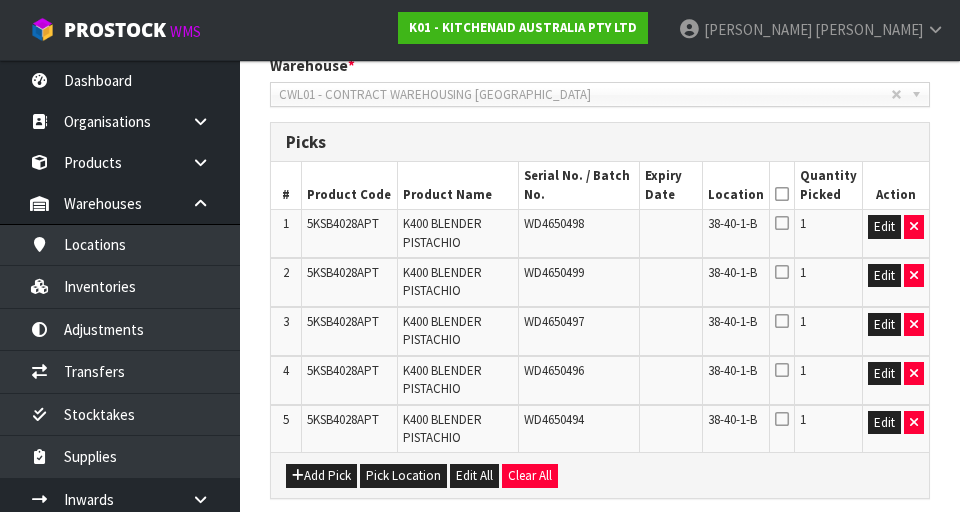 click at bounding box center (782, 194) 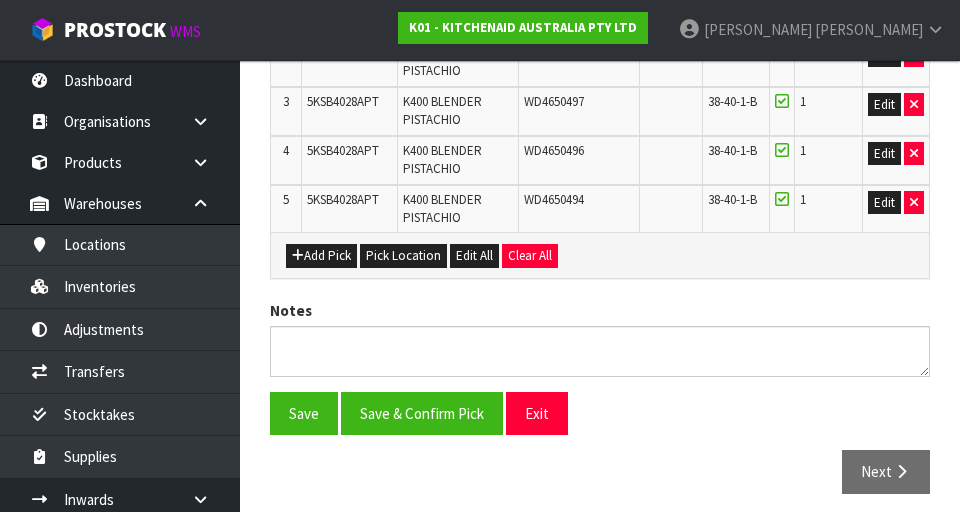 scroll, scrollTop: 663, scrollLeft: 0, axis: vertical 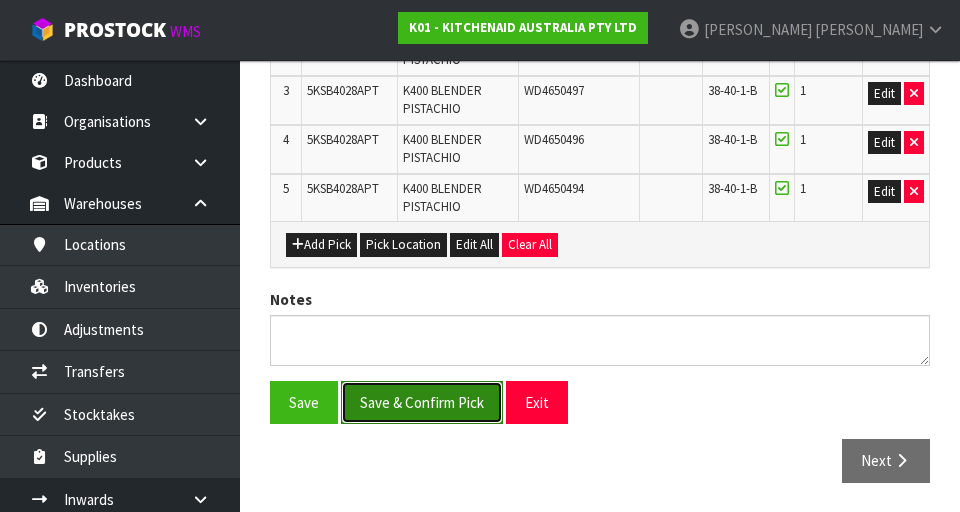 click on "Save & Confirm Pick" at bounding box center (422, 402) 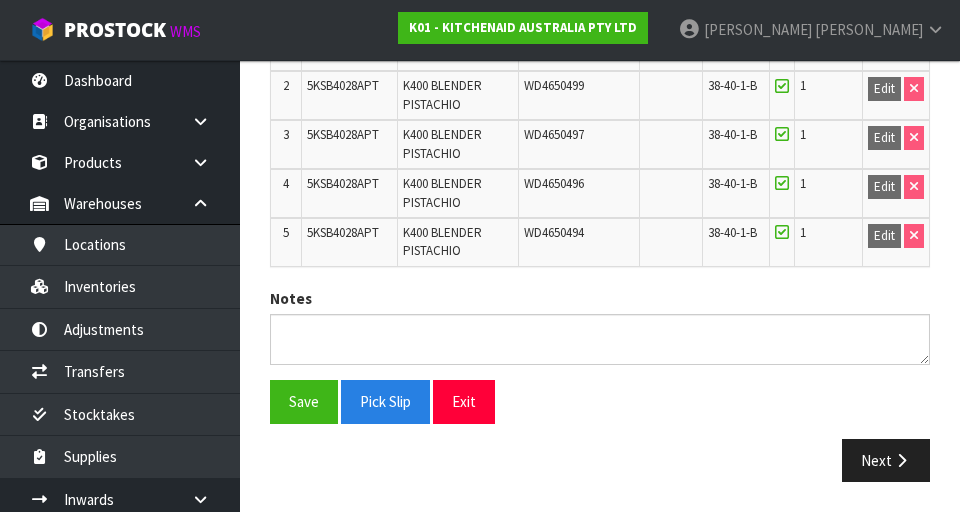 scroll, scrollTop: 684, scrollLeft: 0, axis: vertical 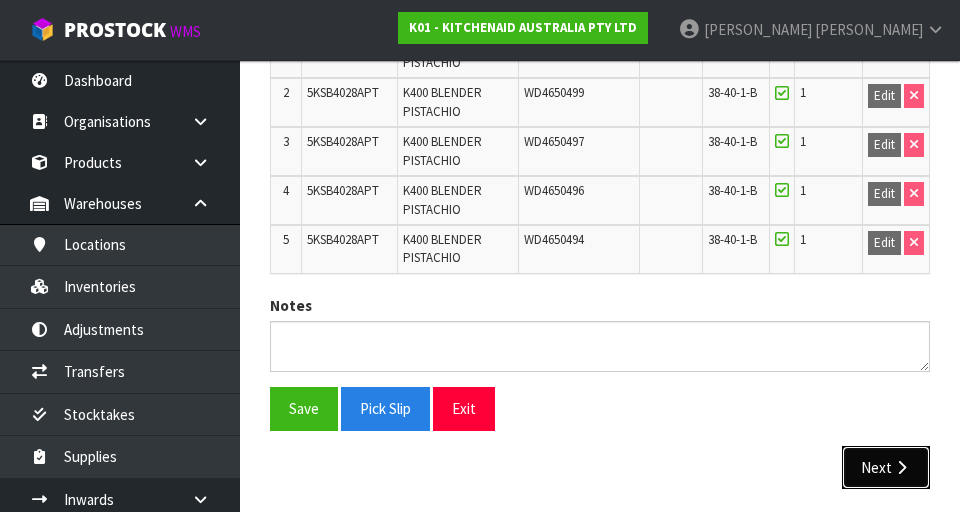 click at bounding box center [901, 467] 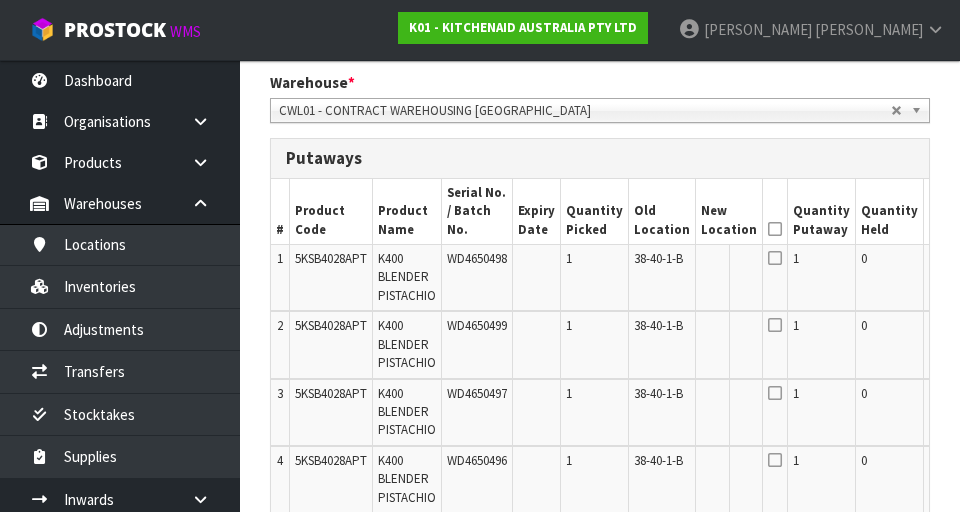 scroll, scrollTop: 484, scrollLeft: 0, axis: vertical 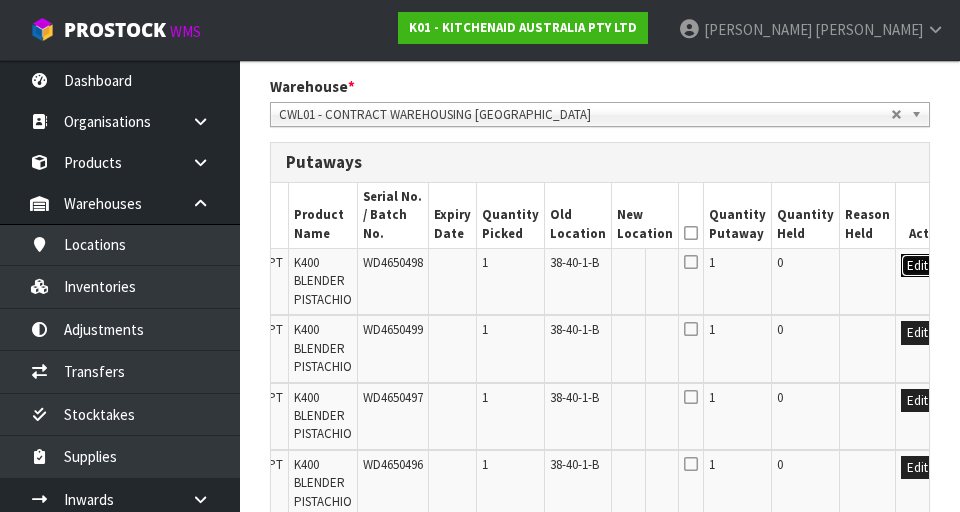 click on "Edit" at bounding box center [917, 266] 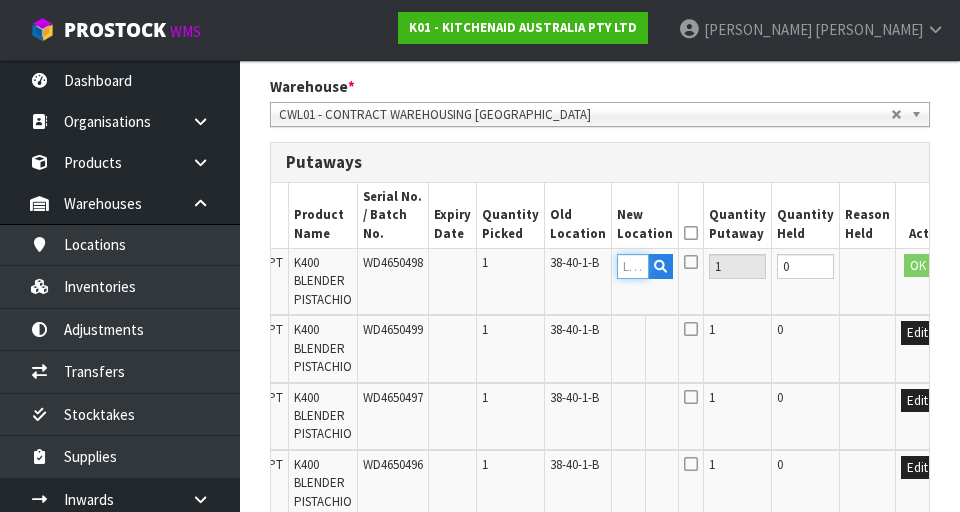 click at bounding box center [633, 266] 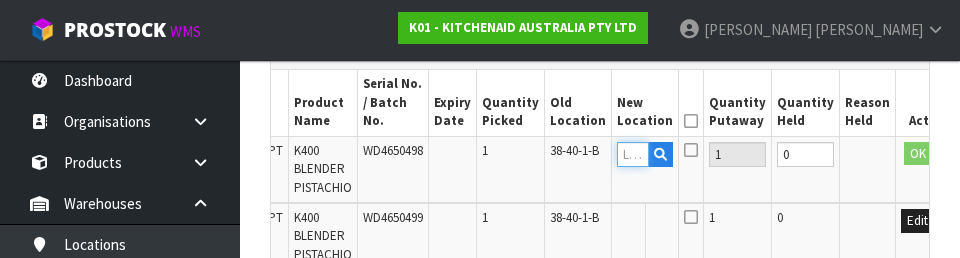 scroll, scrollTop: 593, scrollLeft: 0, axis: vertical 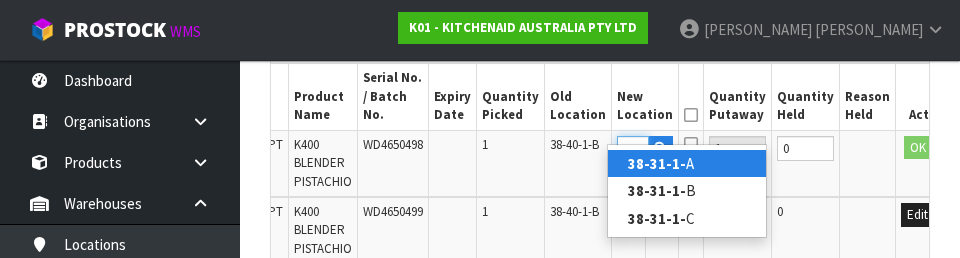 type on "38-31-1-A" 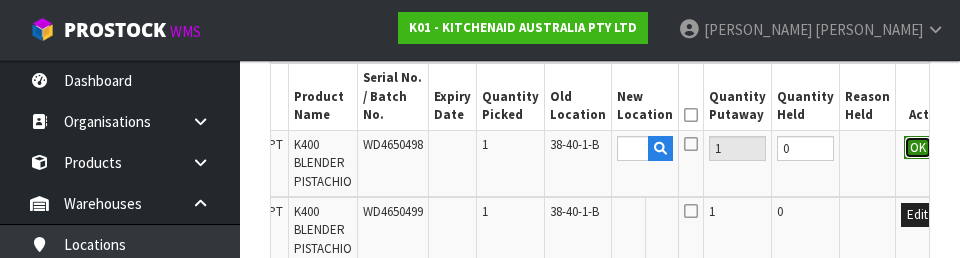 click on "OK" at bounding box center (918, 148) 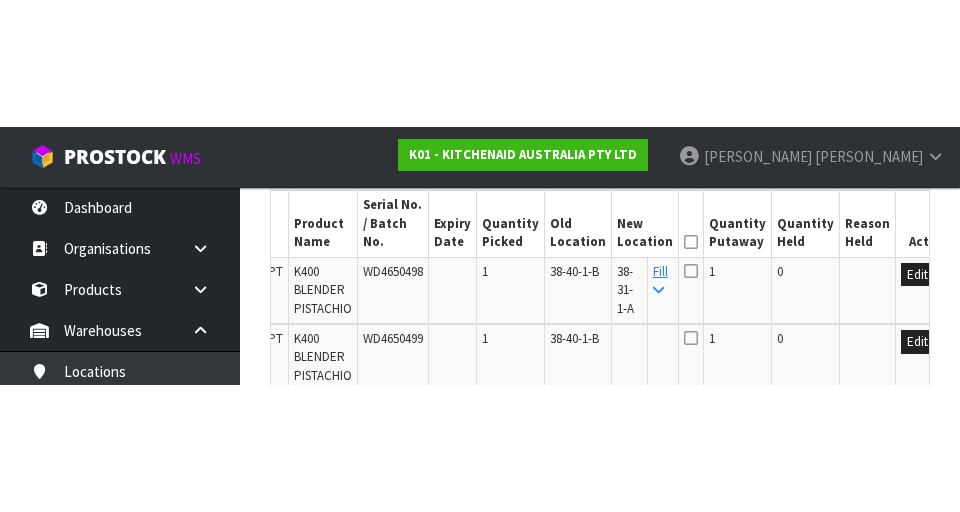 scroll, scrollTop: 603, scrollLeft: 0, axis: vertical 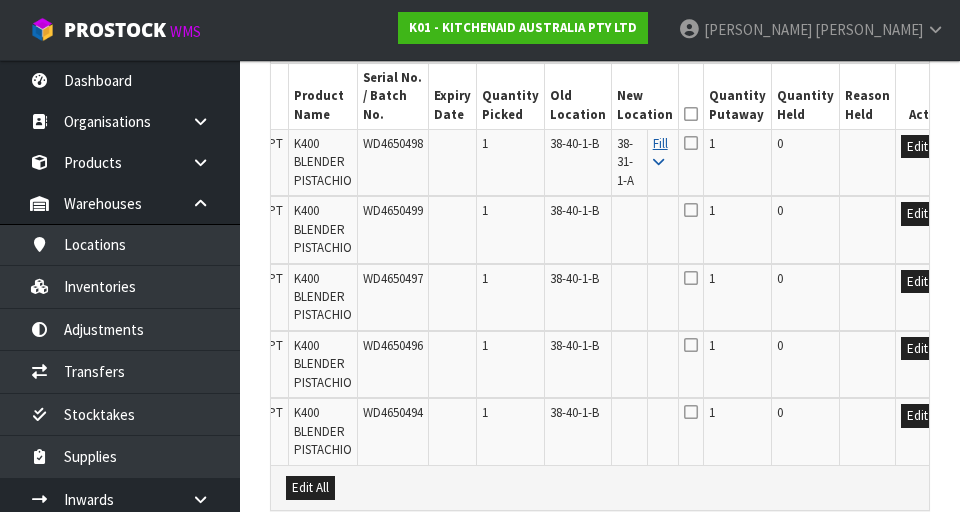 click at bounding box center (658, 162) 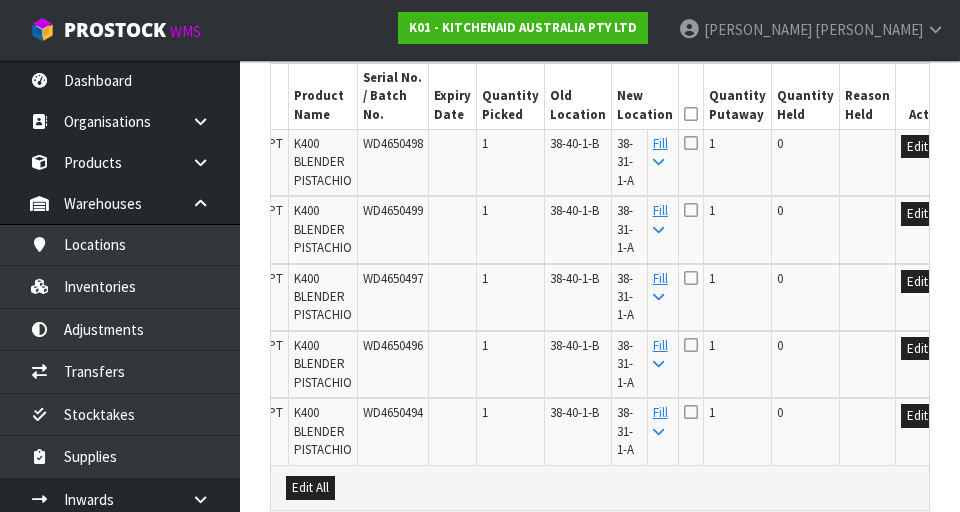 click at bounding box center [691, 114] 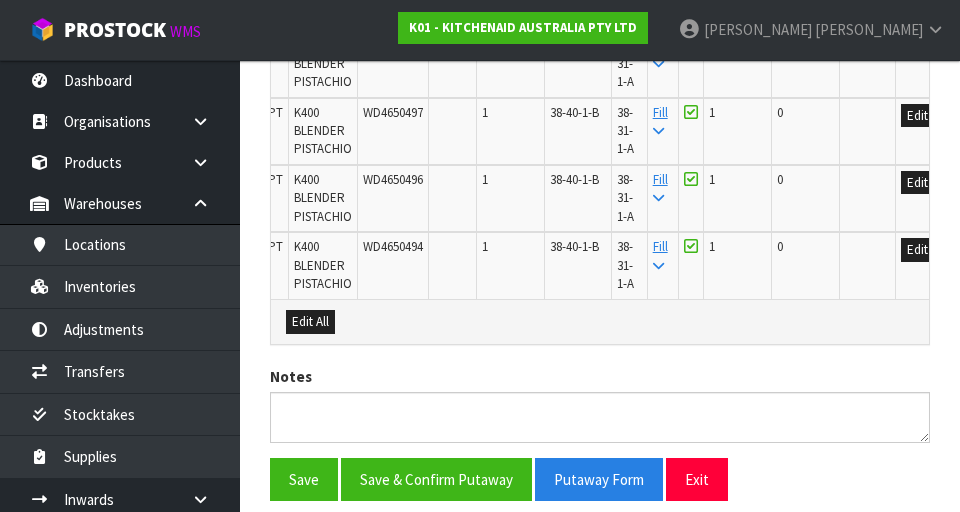 scroll, scrollTop: 769, scrollLeft: 0, axis: vertical 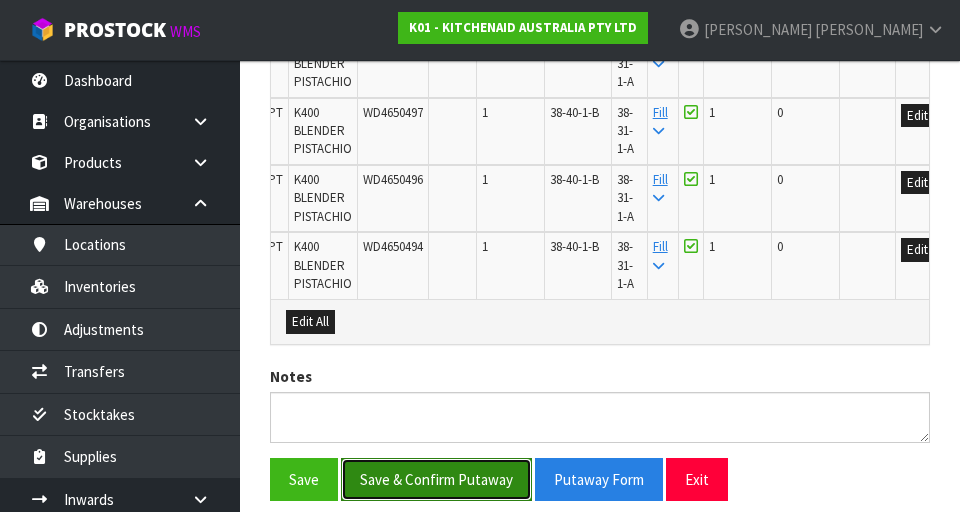 click on "Save & Confirm Putaway" at bounding box center [436, 479] 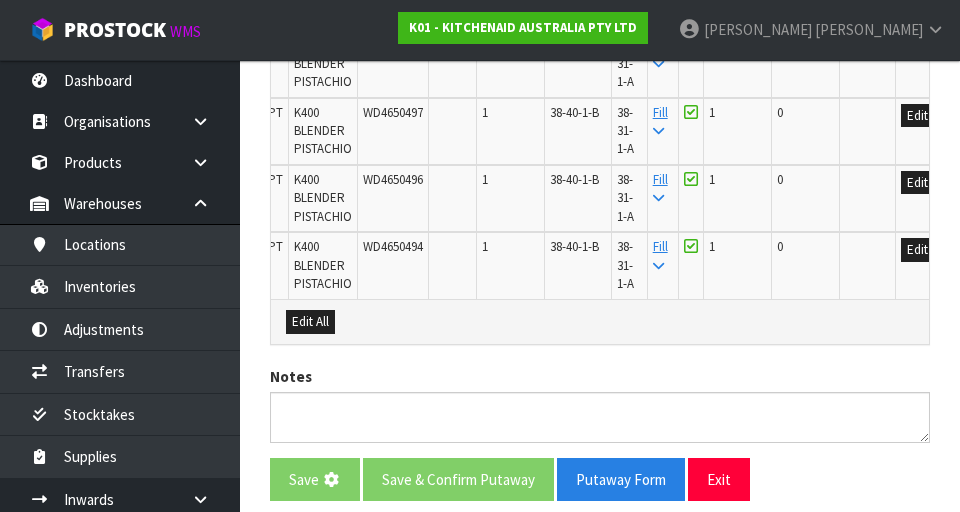scroll, scrollTop: 0, scrollLeft: 0, axis: both 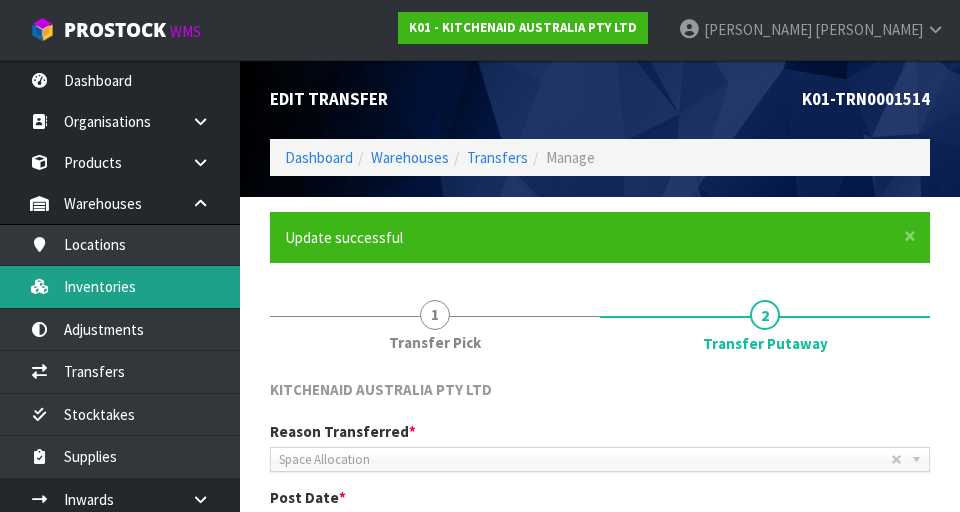 click on "Inventories" at bounding box center (120, 286) 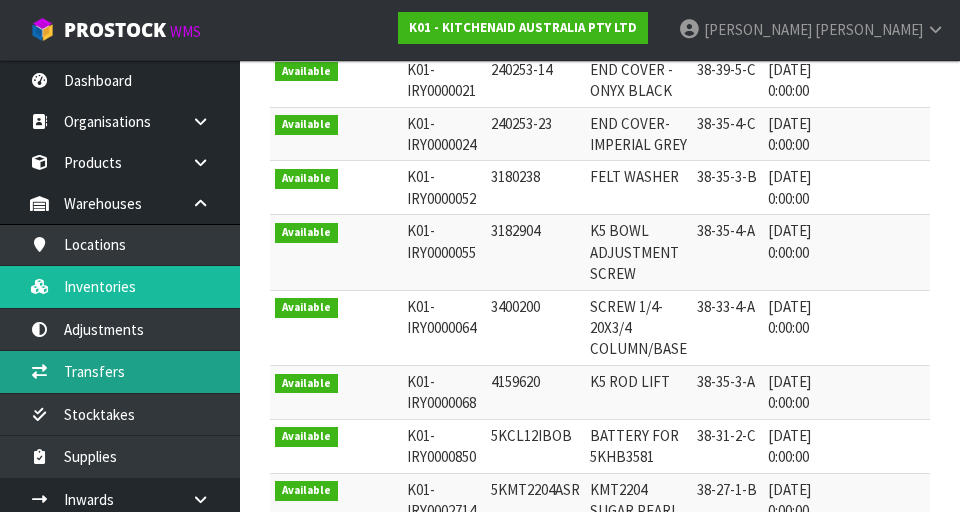 click on "Transfers" at bounding box center [120, 371] 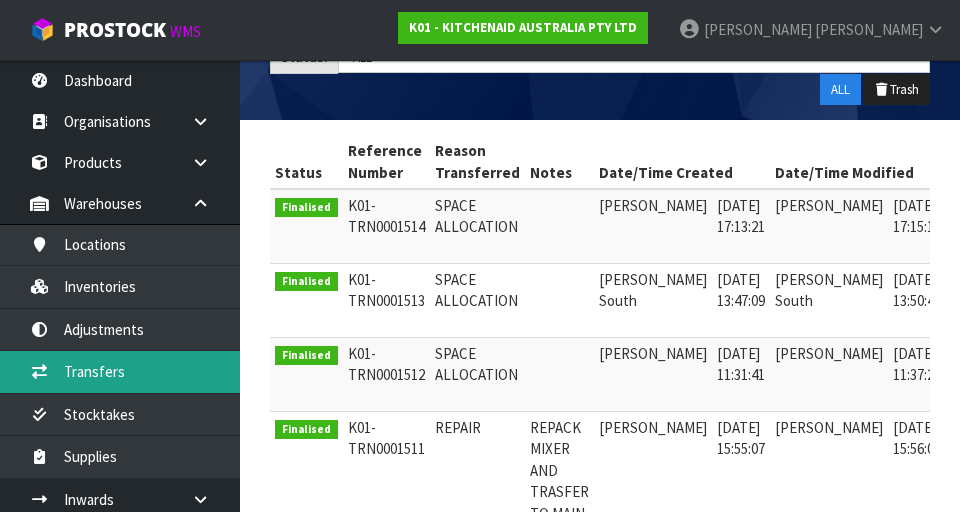 scroll, scrollTop: 347, scrollLeft: 0, axis: vertical 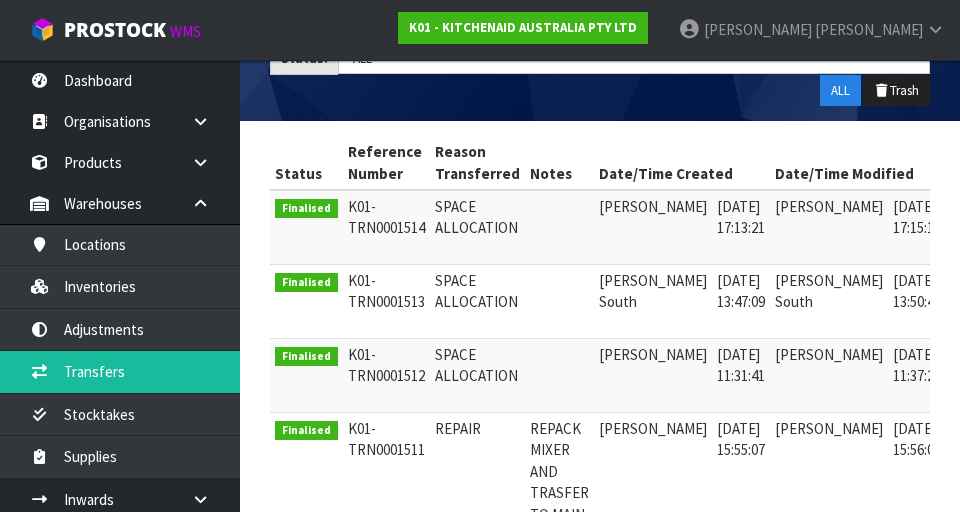 click at bounding box center [973, 211] 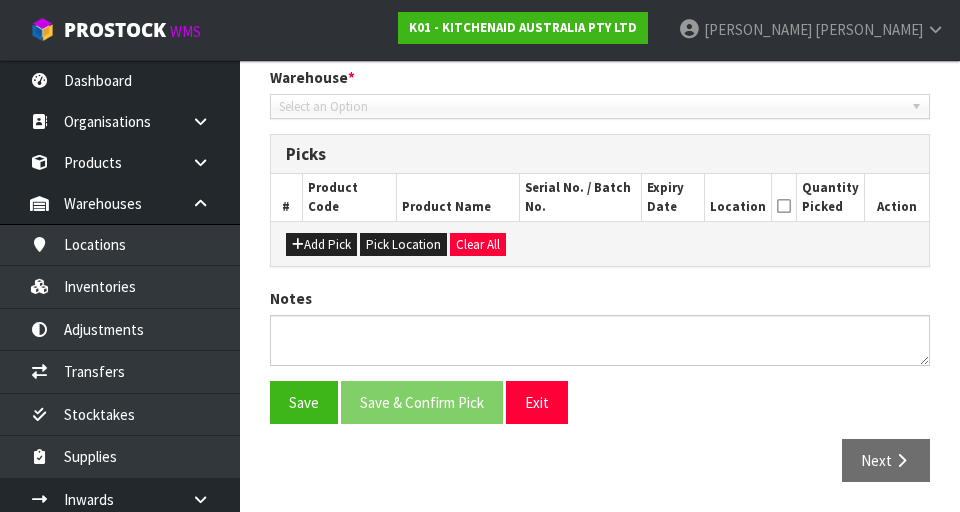 type on "[DATE]" 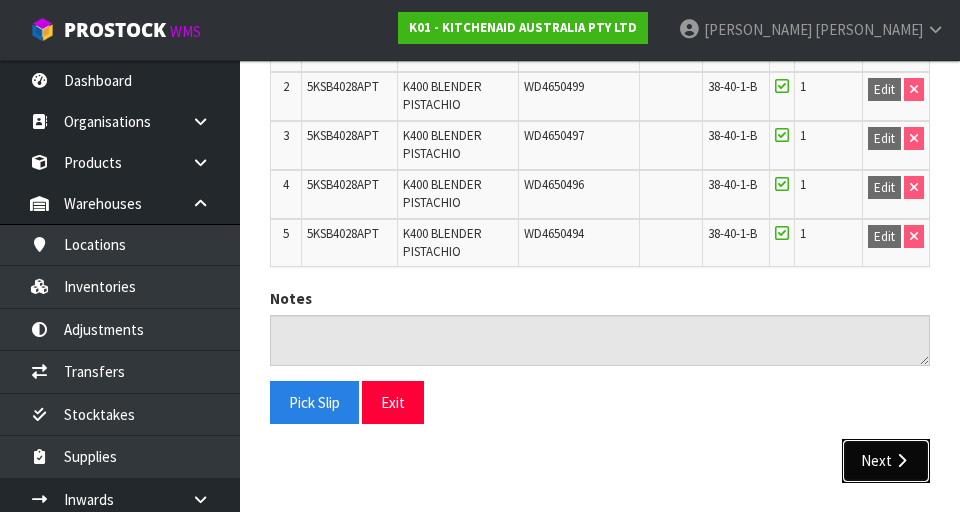 click on "Next" at bounding box center (886, 460) 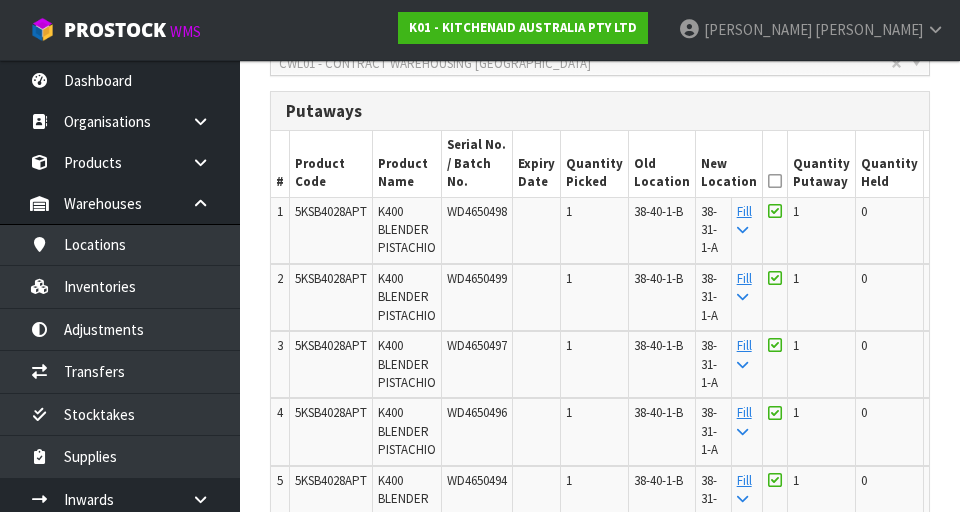 scroll, scrollTop: 471, scrollLeft: 0, axis: vertical 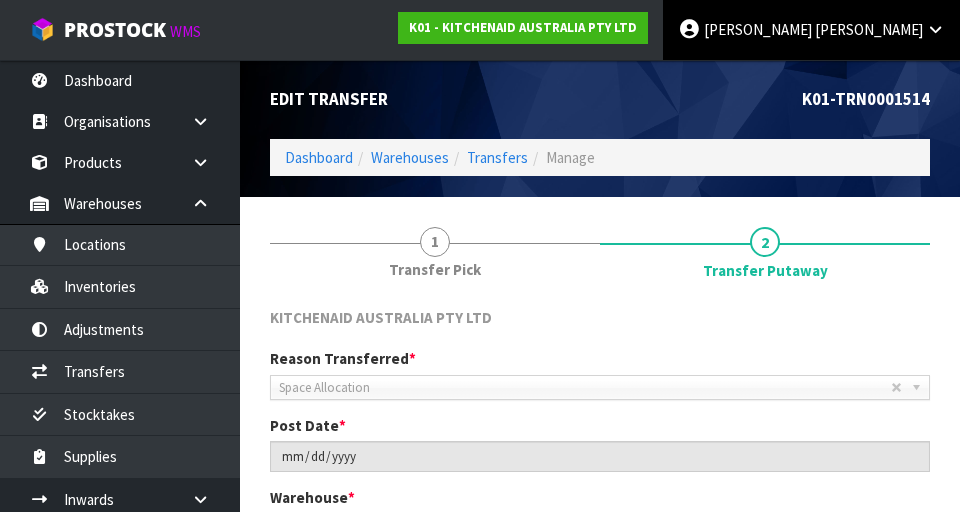 click on "James   Luff" at bounding box center [811, 30] 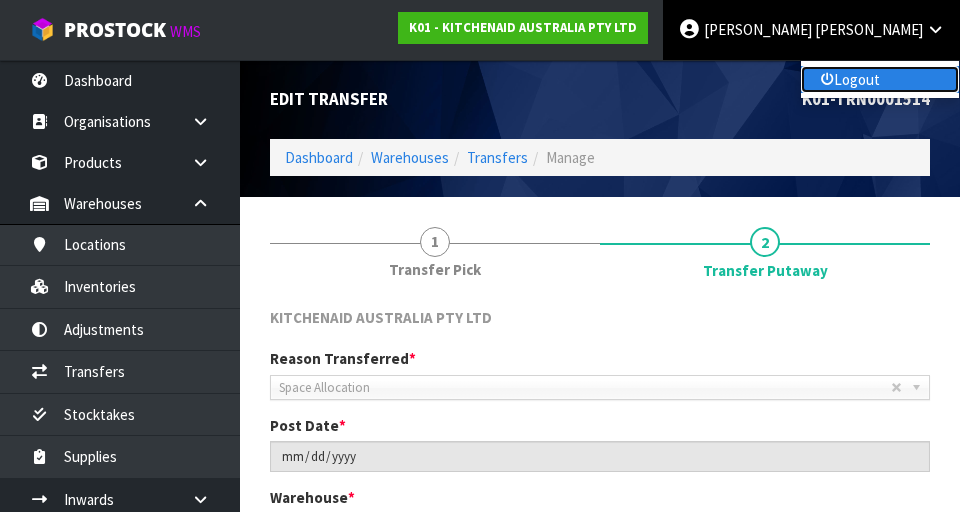 click on "Logout" at bounding box center (880, 79) 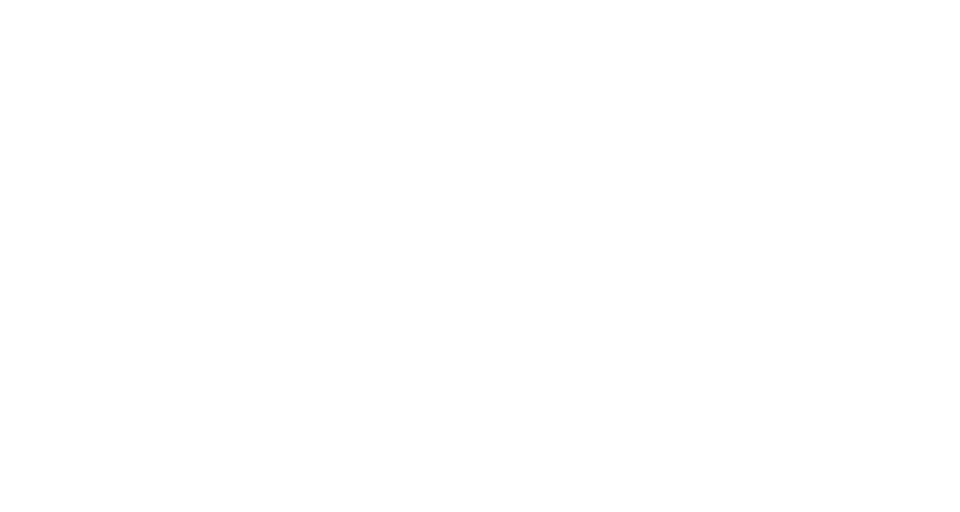 scroll, scrollTop: 0, scrollLeft: 0, axis: both 